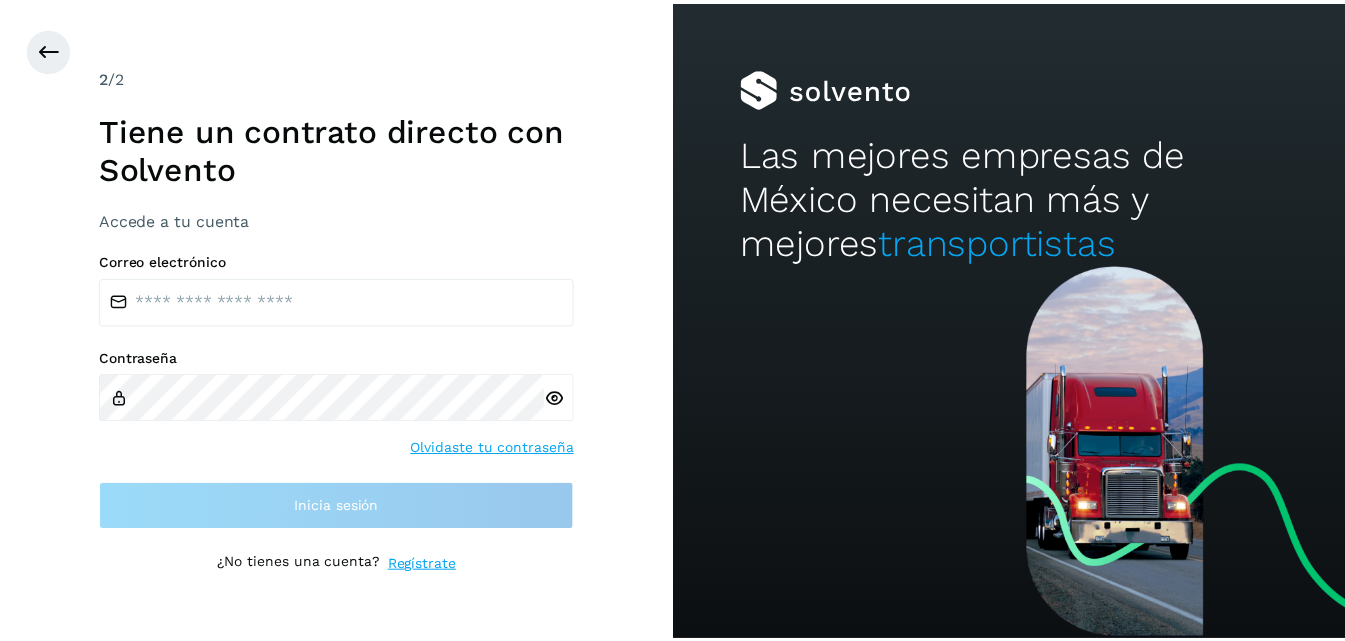scroll, scrollTop: 0, scrollLeft: 0, axis: both 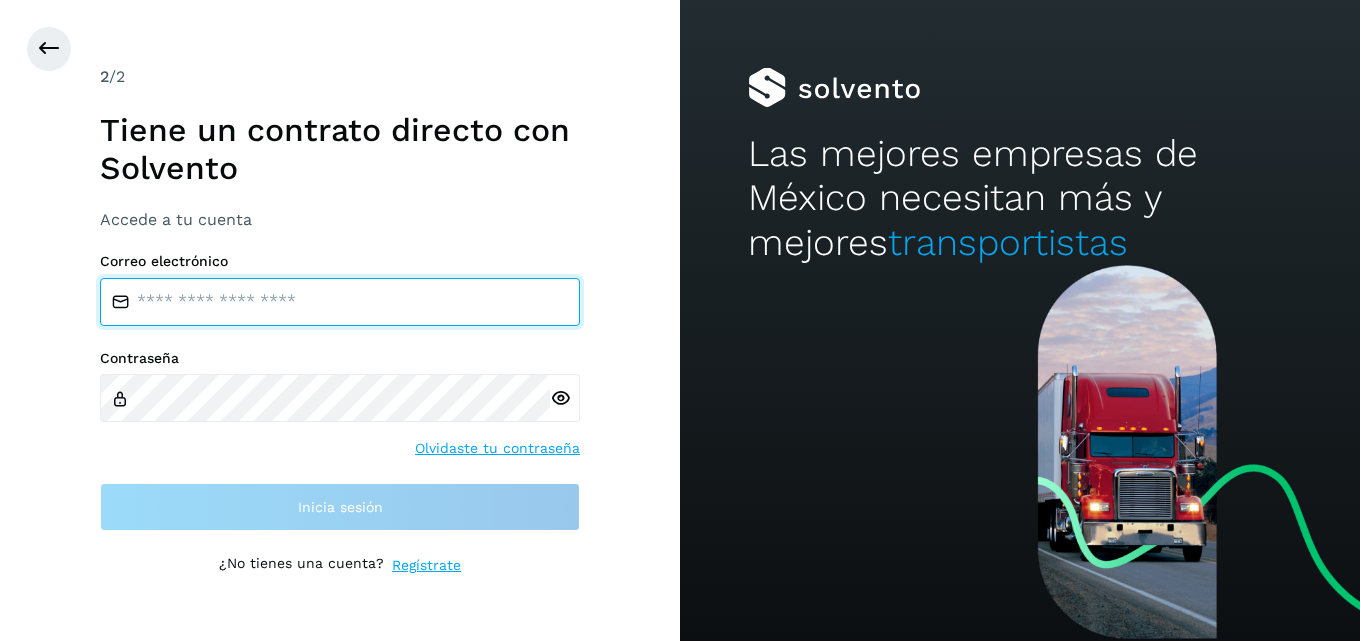 click at bounding box center (340, 302) 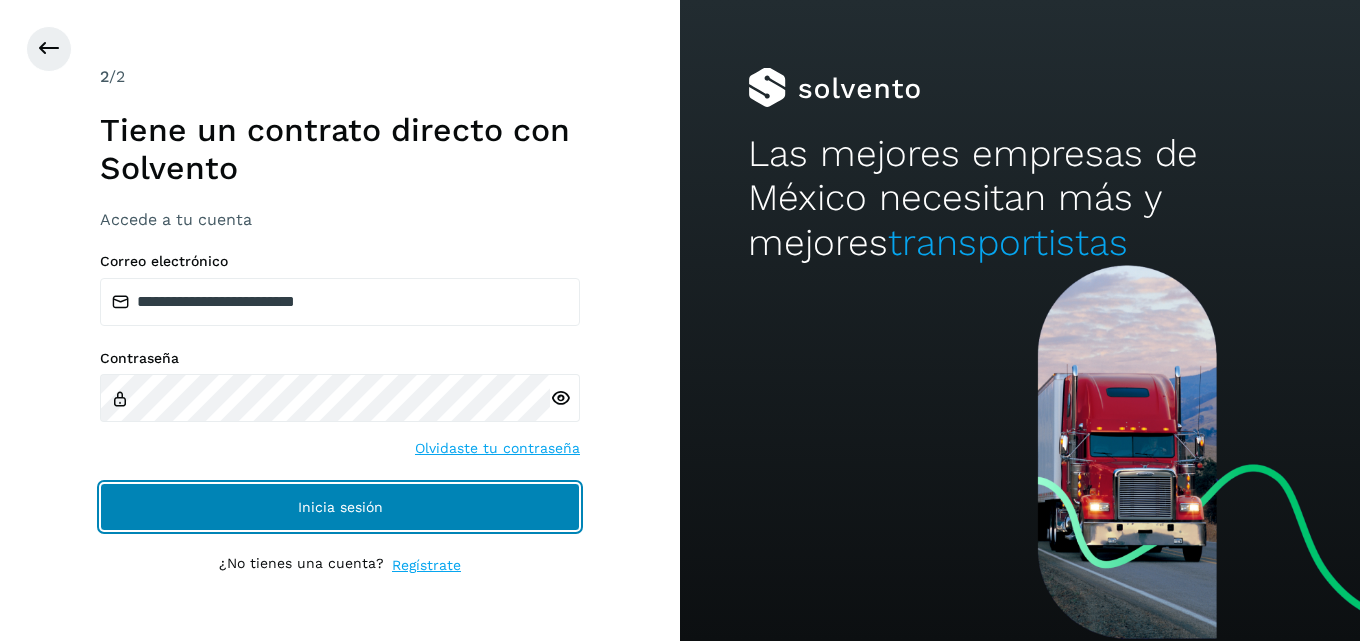click on "Inicia sesión" at bounding box center (340, 507) 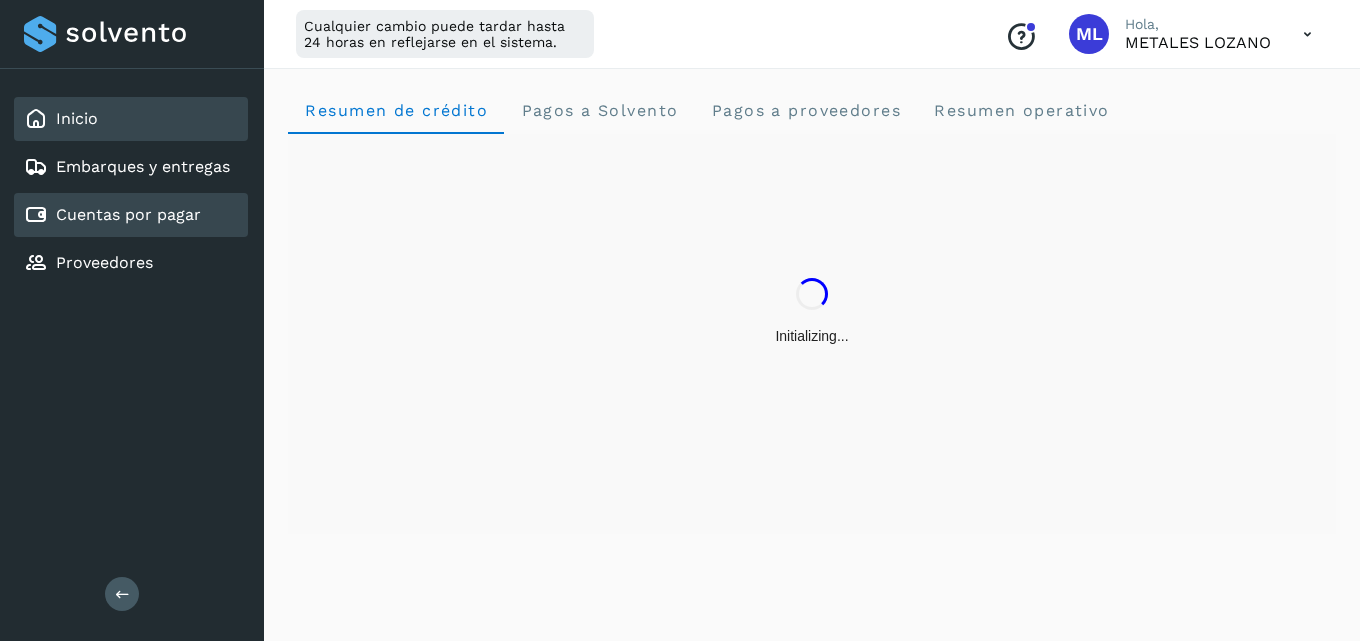 click on "Cuentas por pagar" at bounding box center (128, 214) 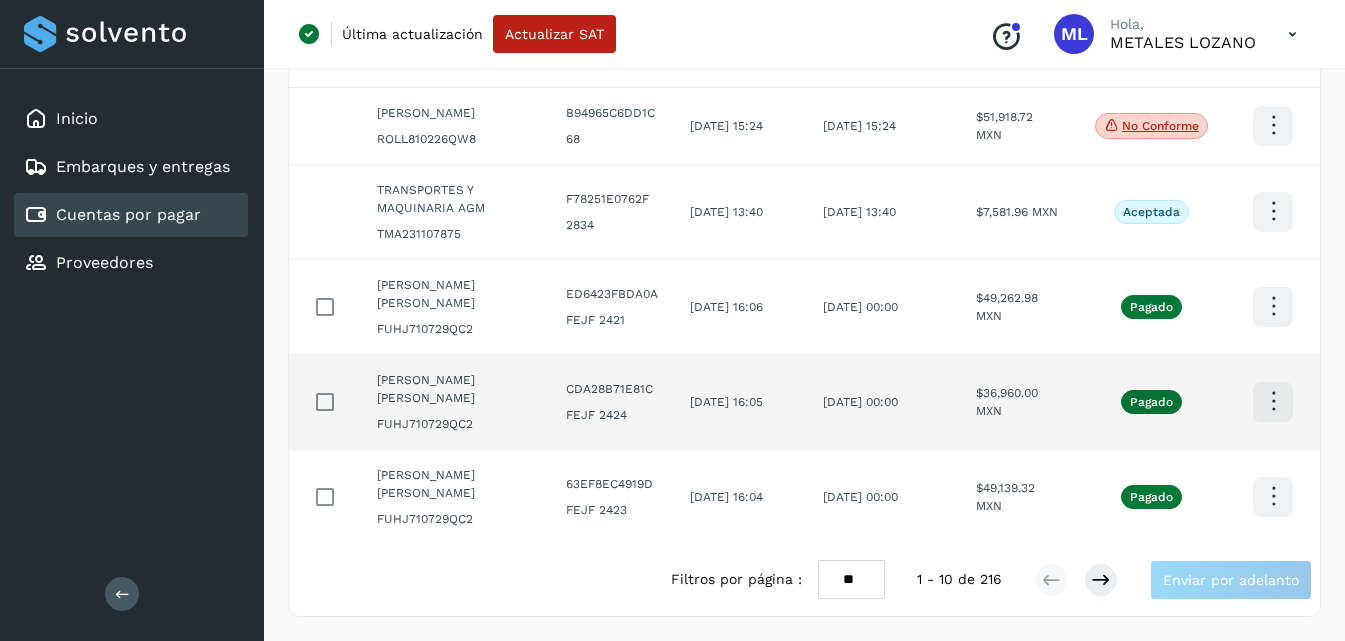 scroll, scrollTop: 0, scrollLeft: 0, axis: both 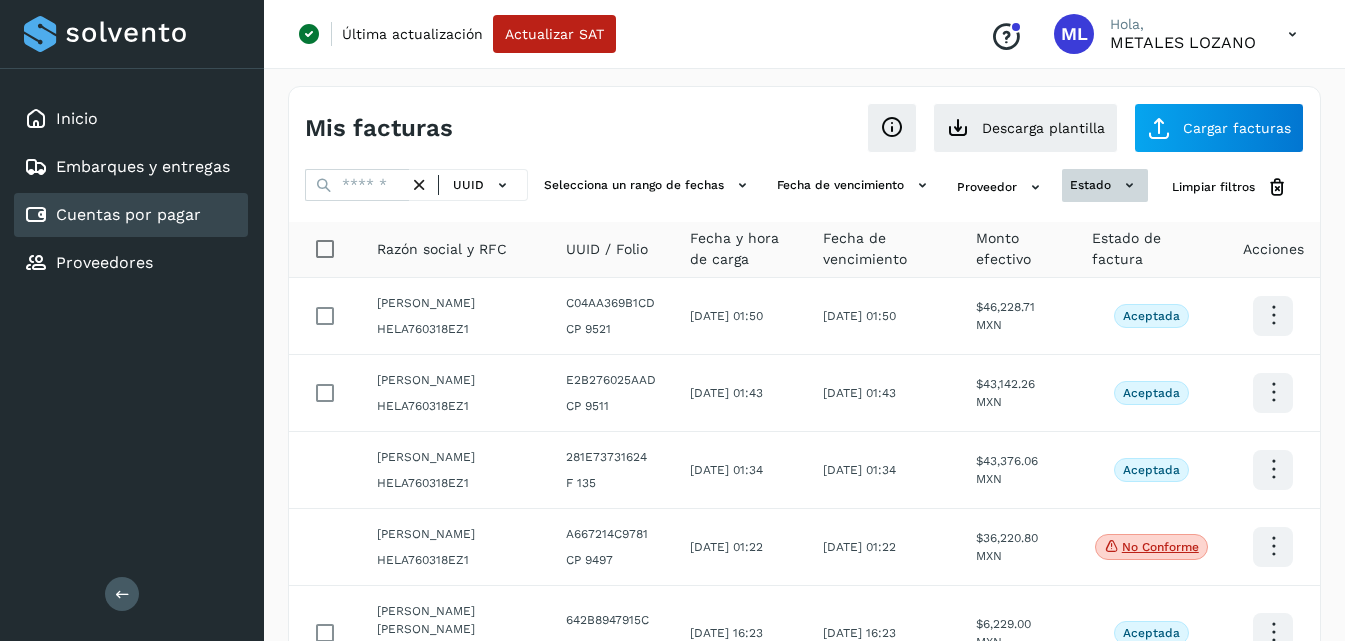 click on "estado" 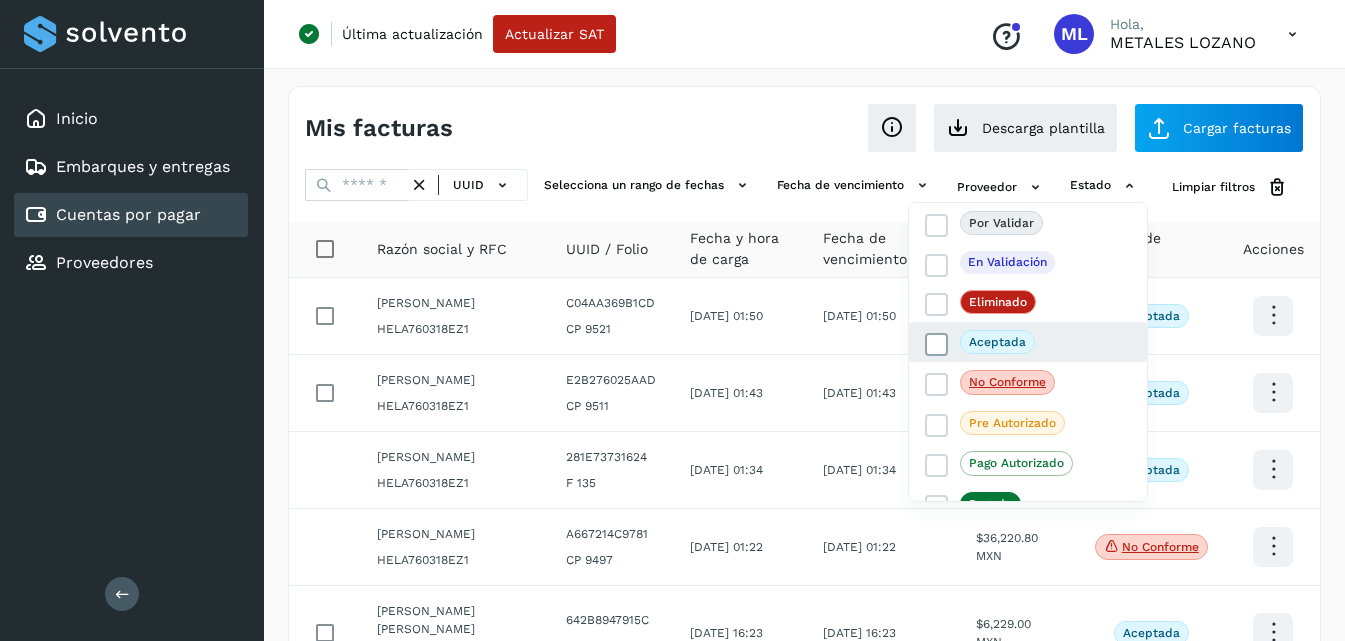 click at bounding box center [937, 345] 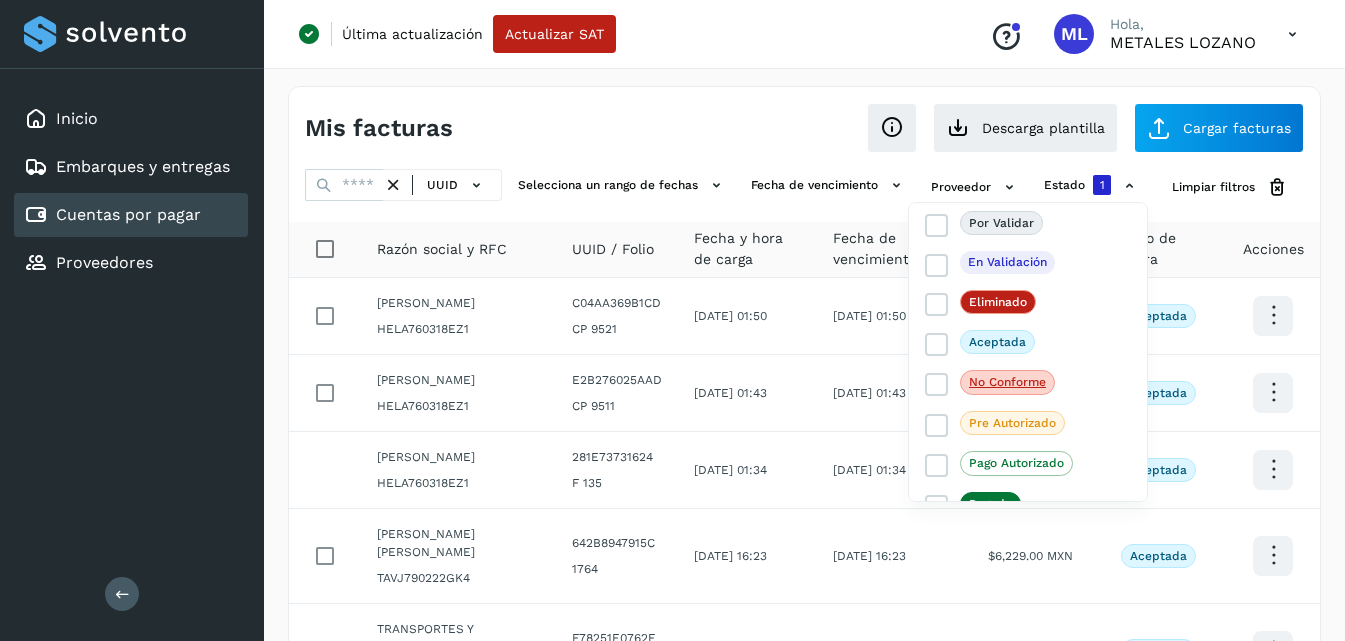 click at bounding box center [672, 320] 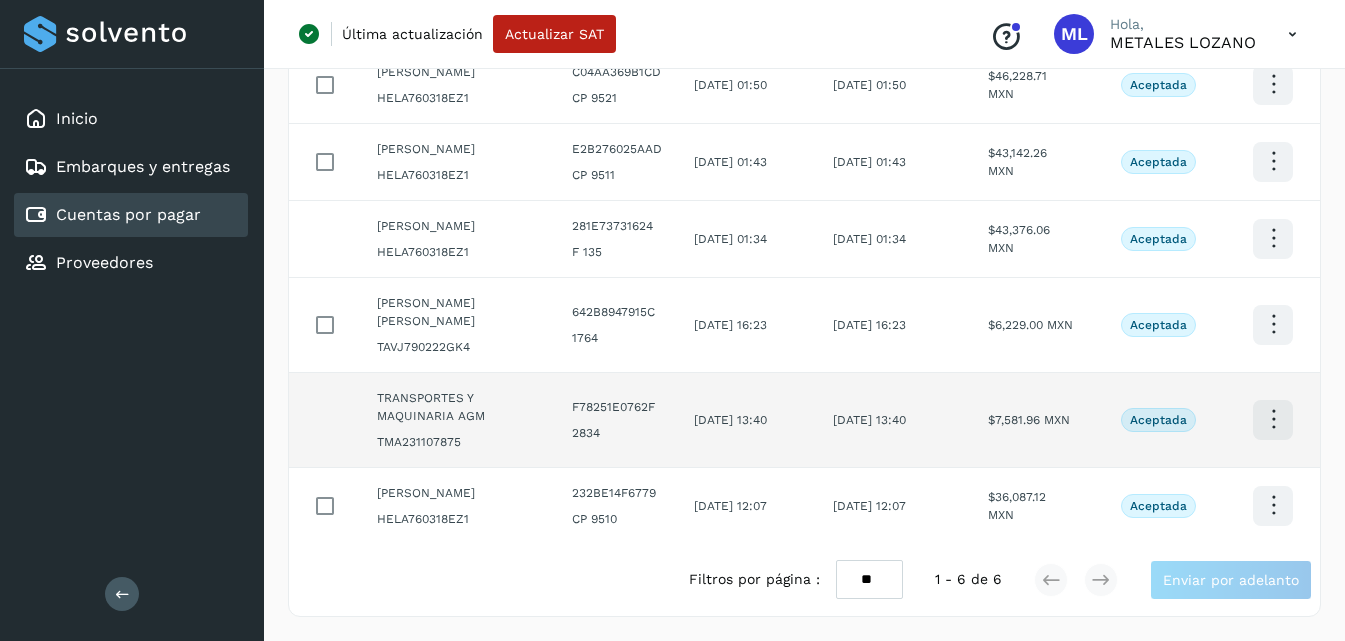 scroll, scrollTop: 303, scrollLeft: 0, axis: vertical 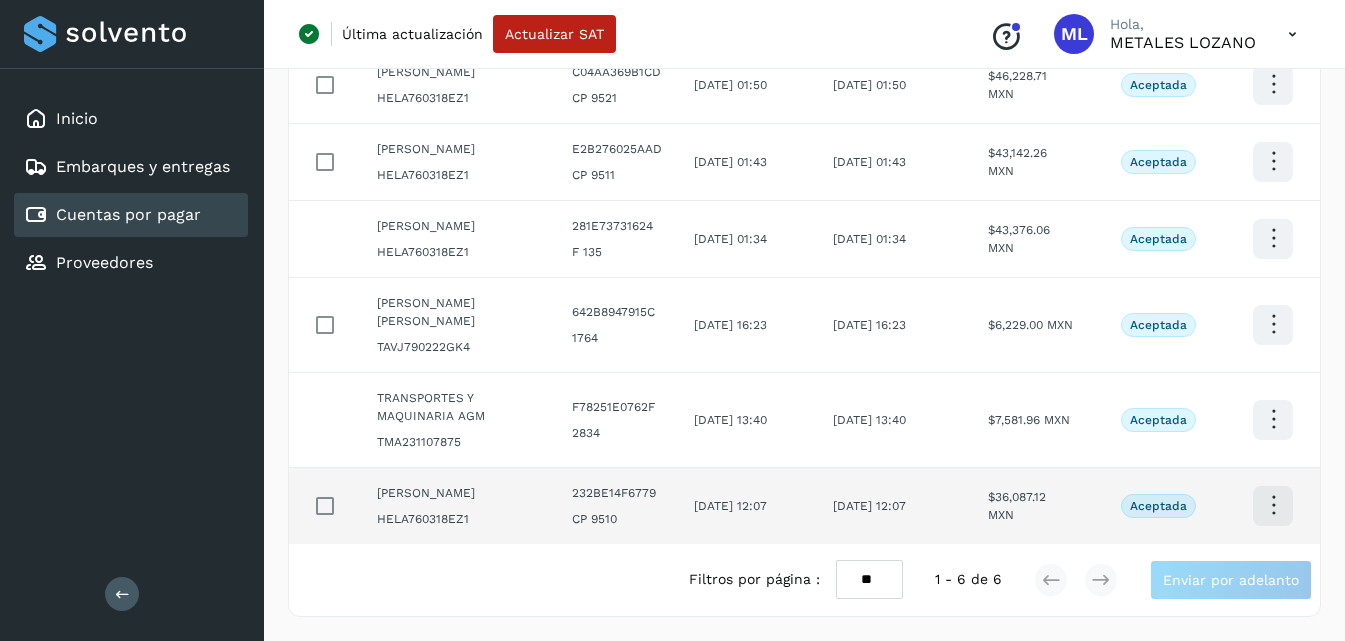 click on "[PERSON_NAME]" at bounding box center (458, 493) 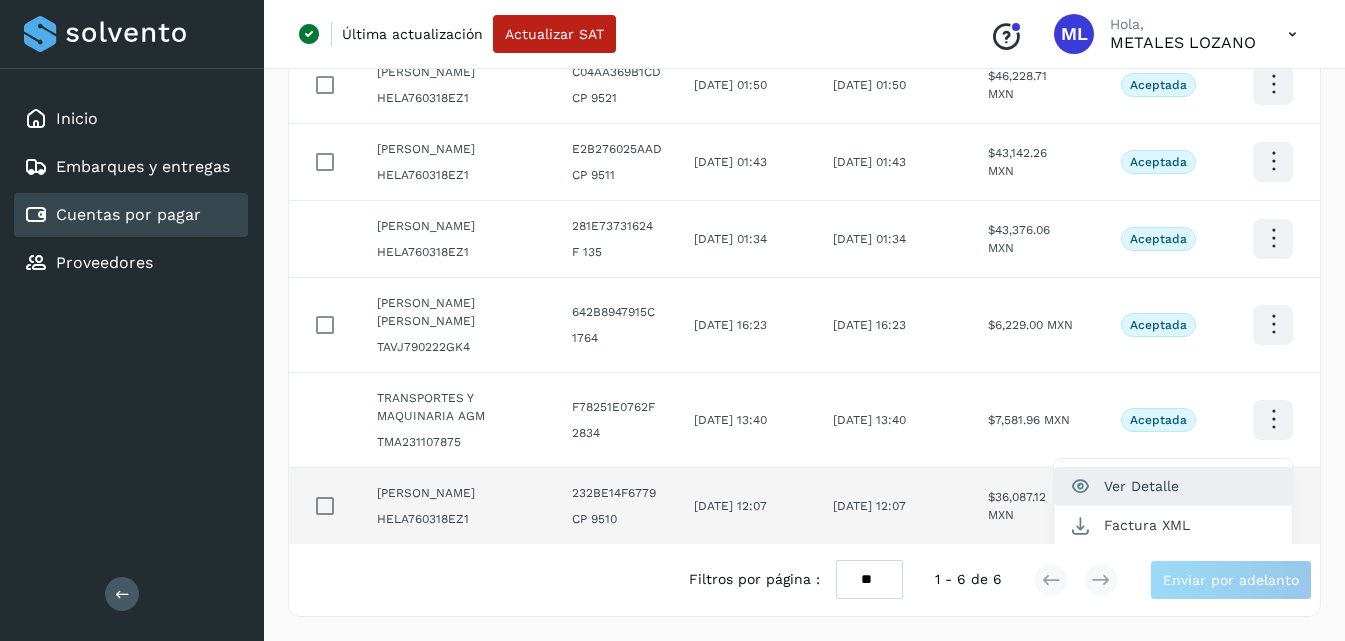 click on "Ver Detalle" 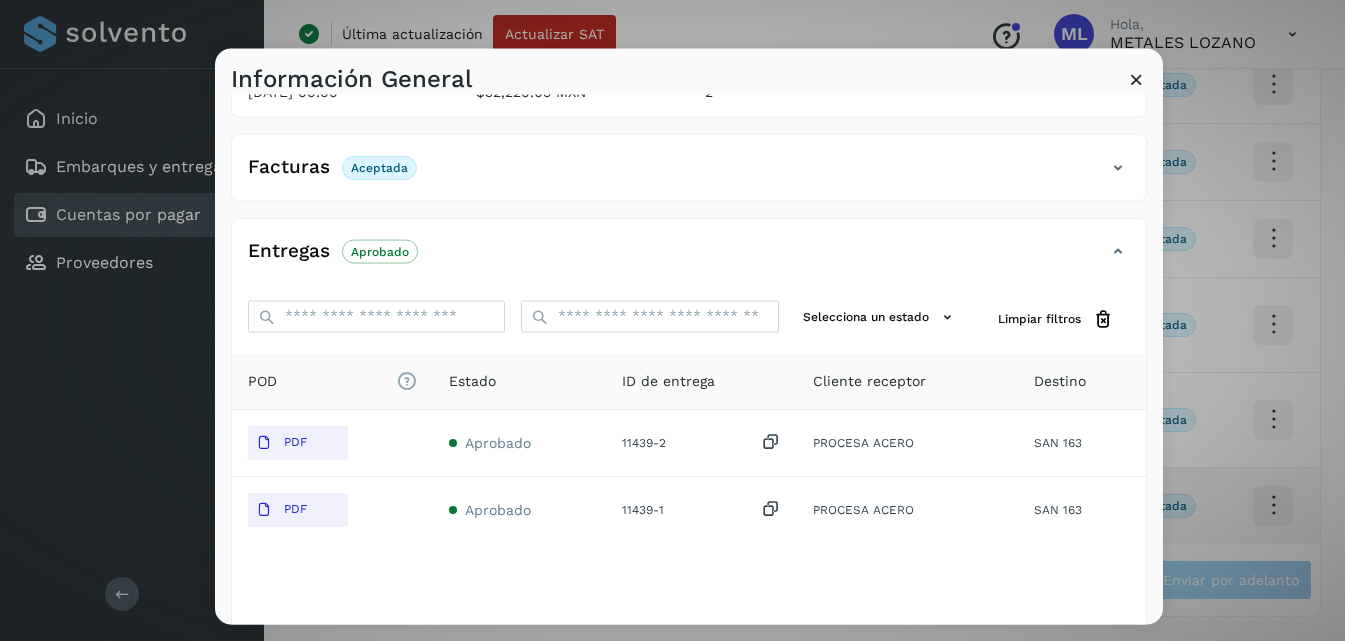scroll, scrollTop: 300, scrollLeft: 0, axis: vertical 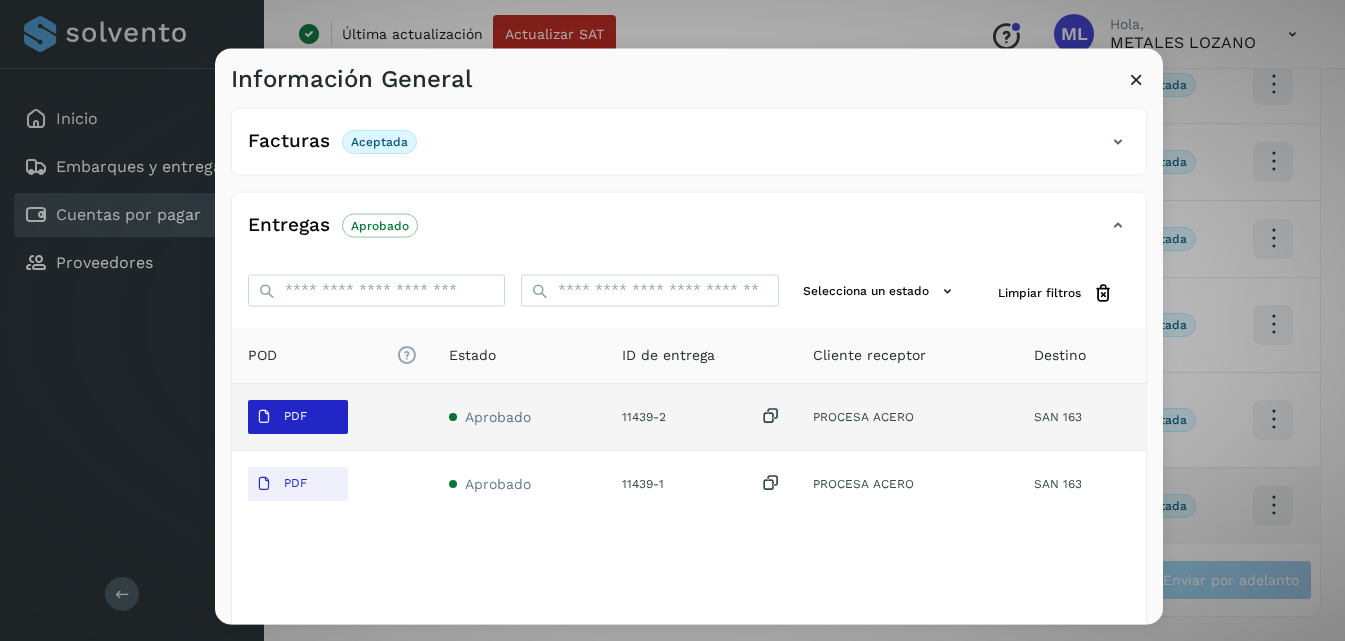 click on "PDF" at bounding box center (281, 416) 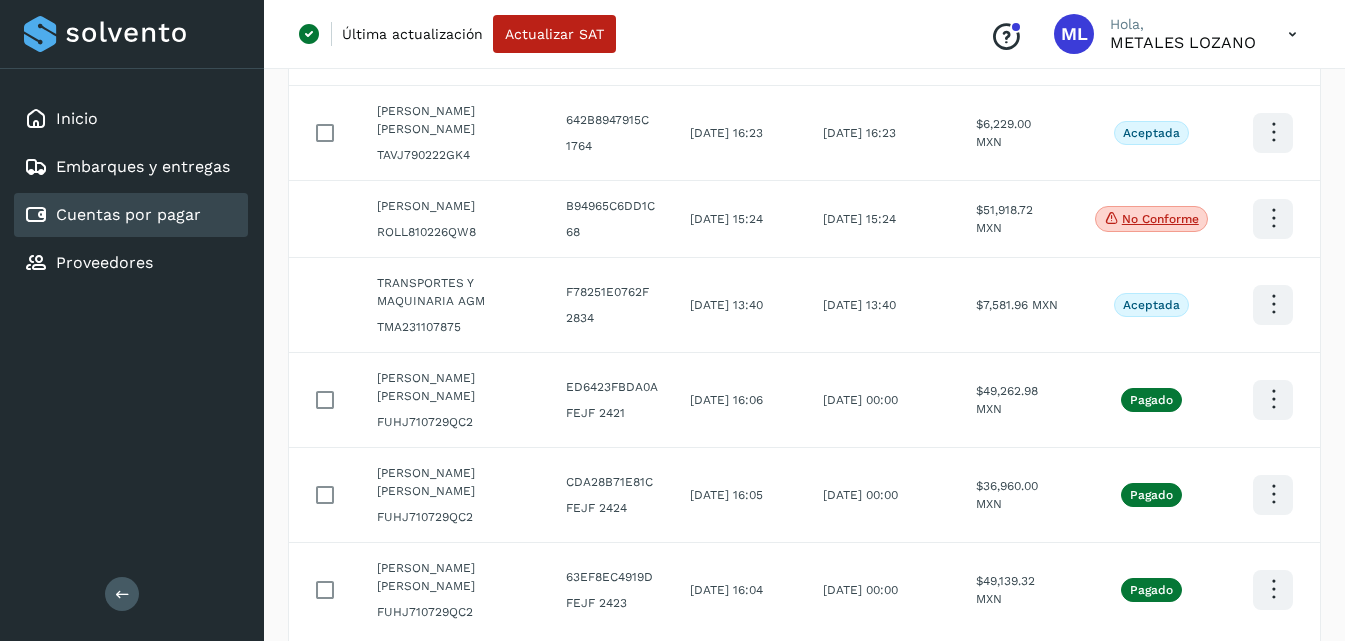 scroll, scrollTop: 0, scrollLeft: 0, axis: both 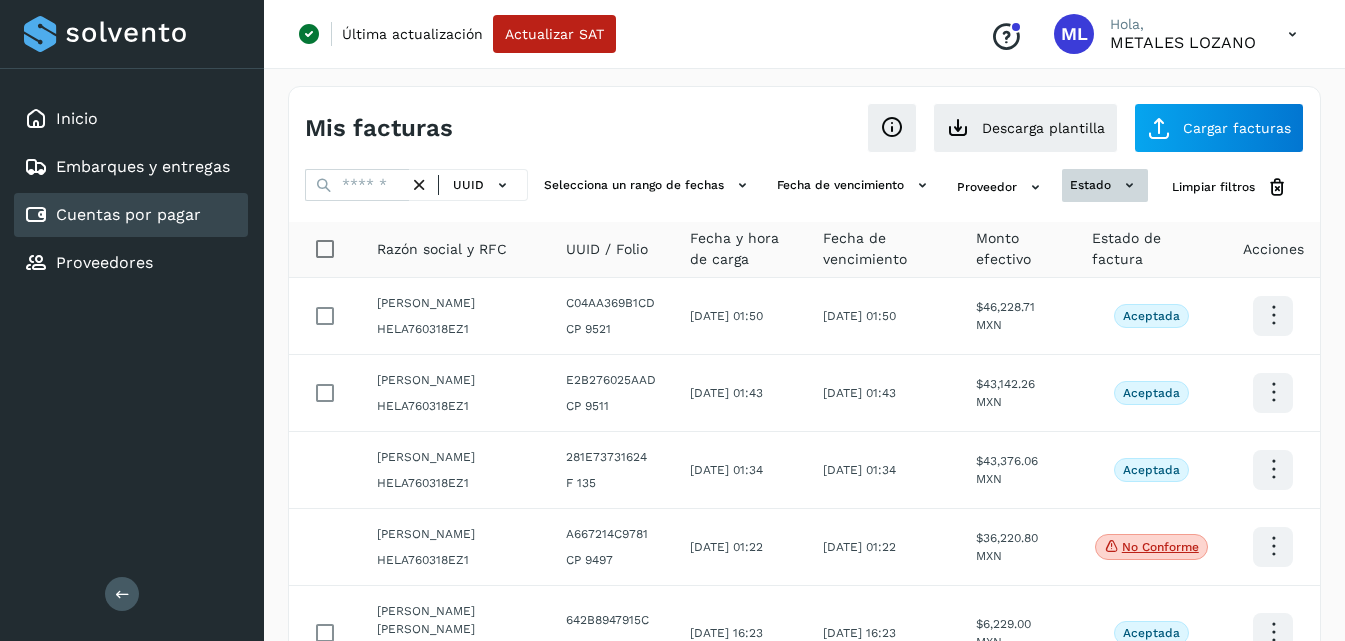click on "estado" 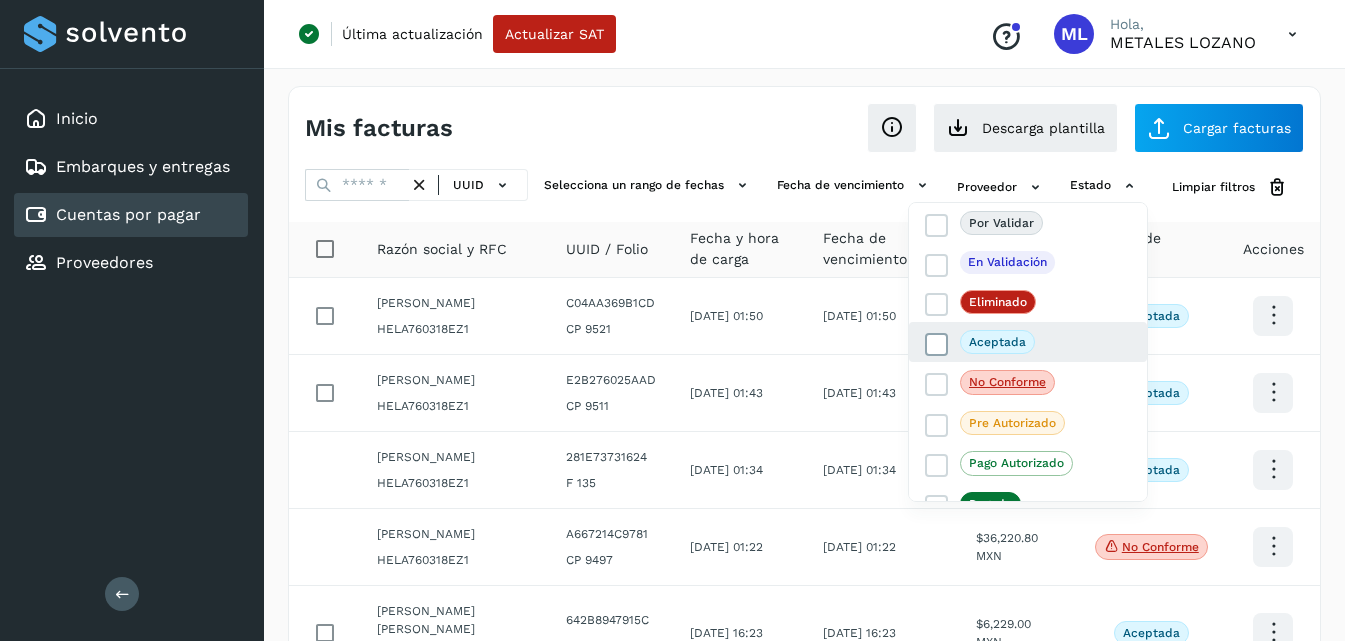 click on "Aceptada" 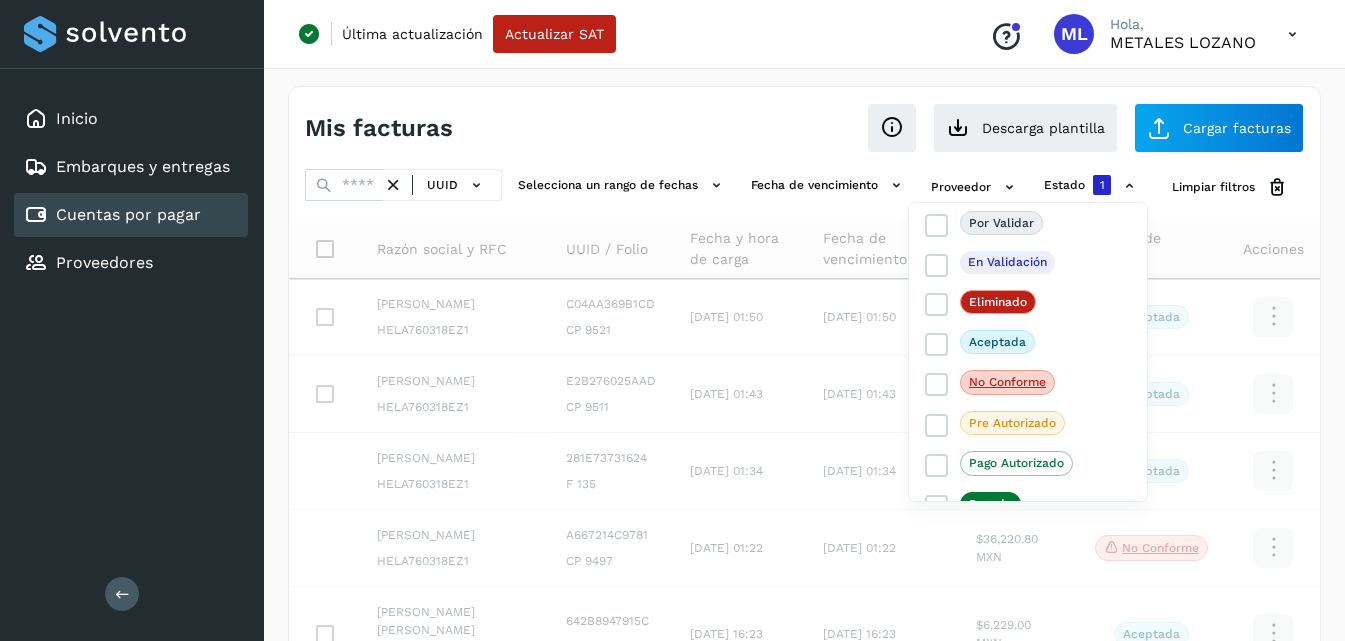 click at bounding box center [672, 320] 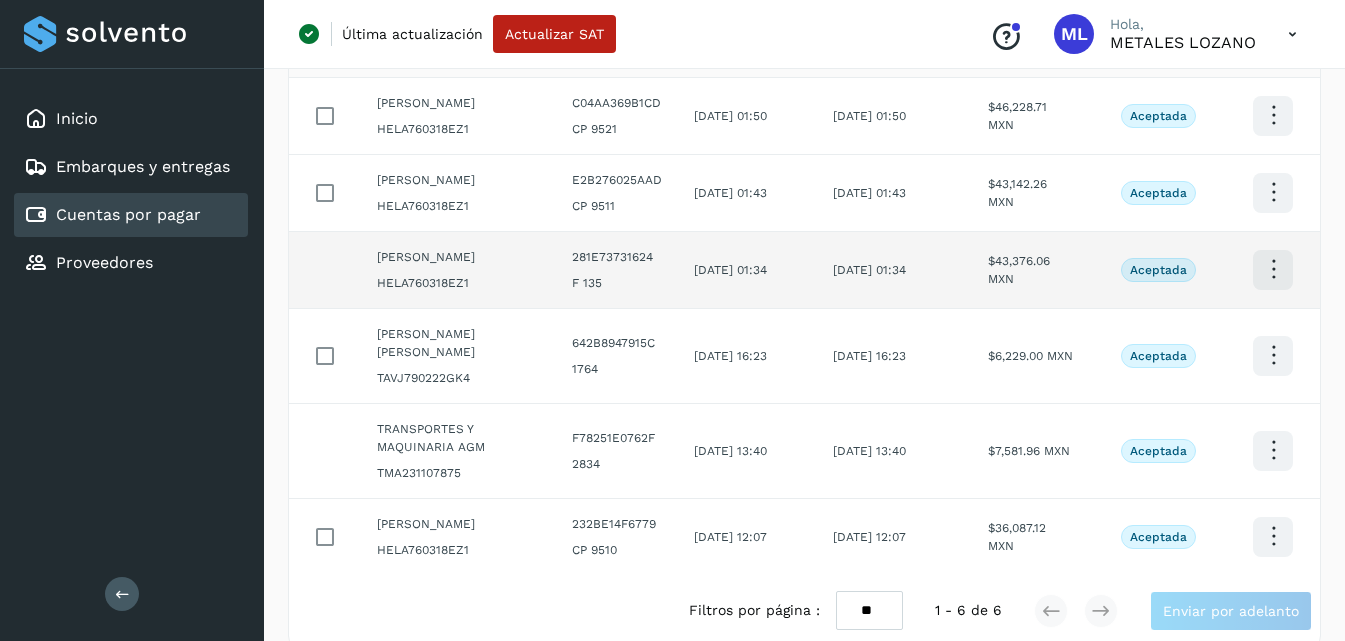 scroll, scrollTop: 303, scrollLeft: 0, axis: vertical 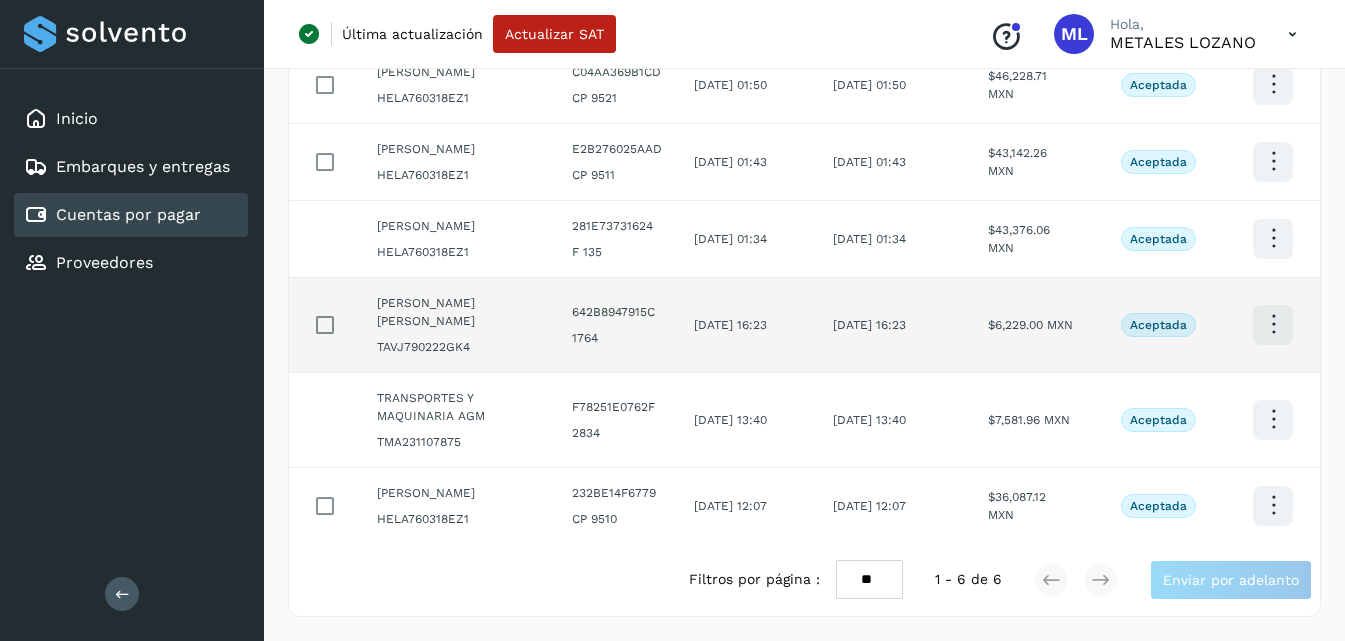 click on "[PERSON_NAME] [PERSON_NAME]" at bounding box center (458, 312) 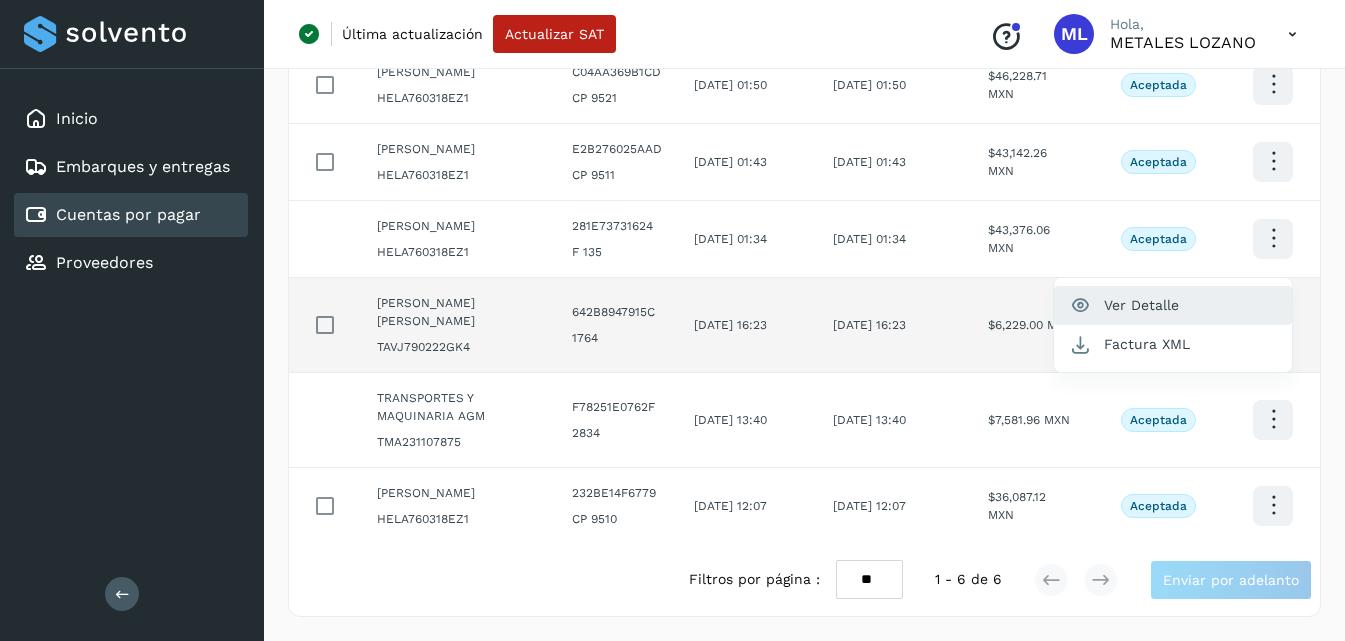 click on "Ver Detalle" 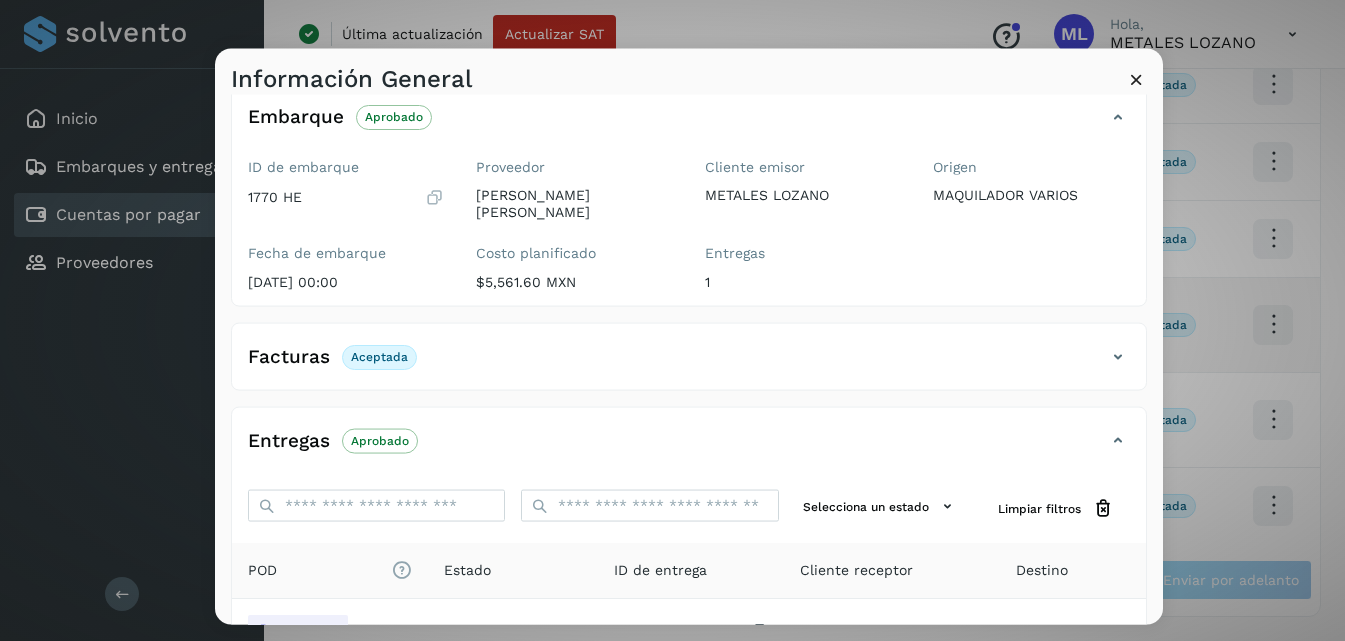 scroll, scrollTop: 326, scrollLeft: 0, axis: vertical 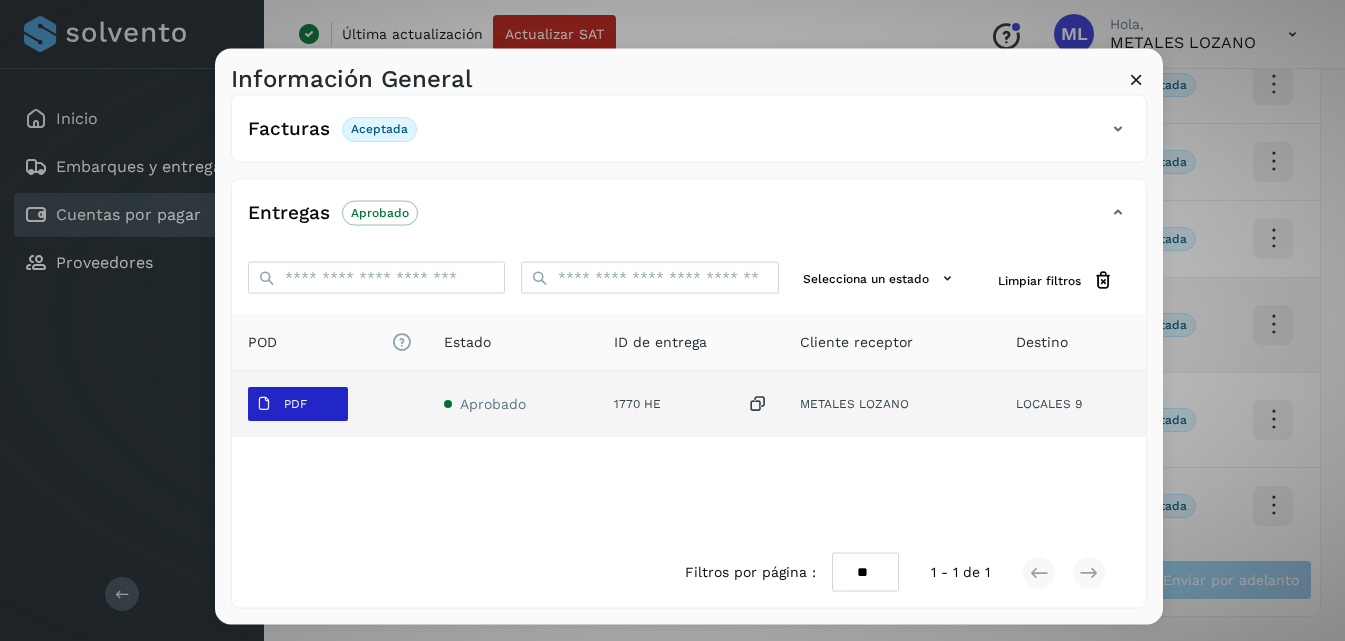 click on "PDF" at bounding box center (295, 404) 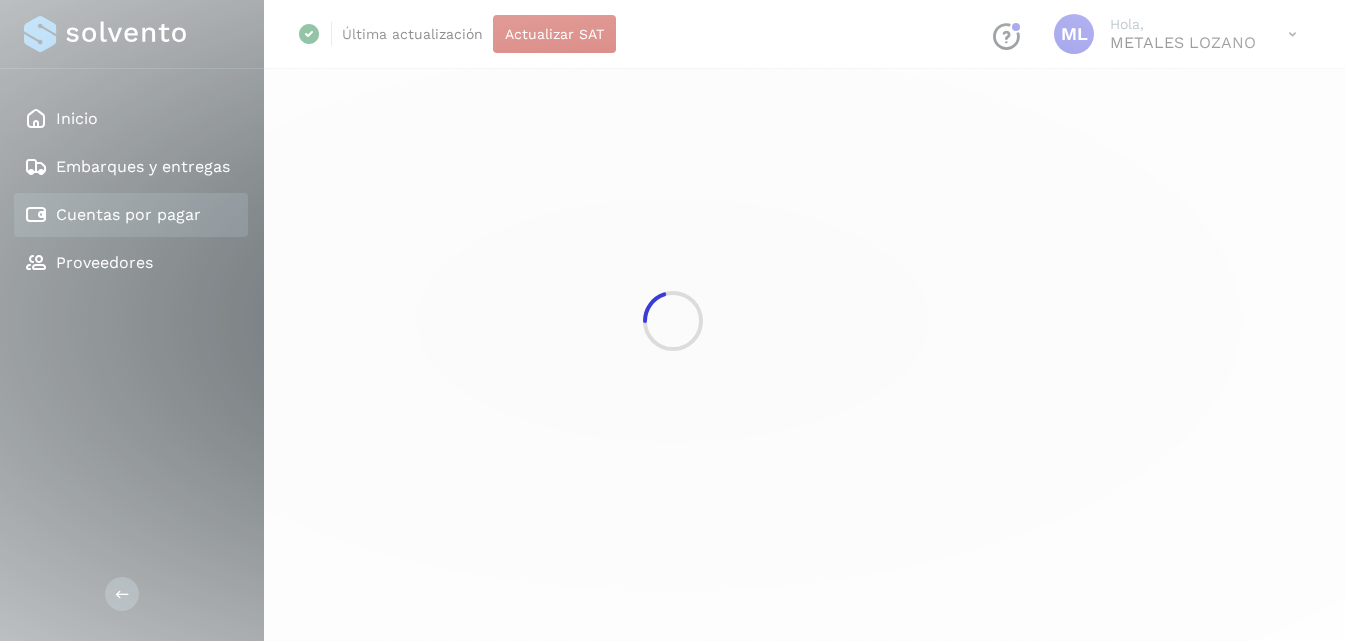 scroll, scrollTop: 0, scrollLeft: 0, axis: both 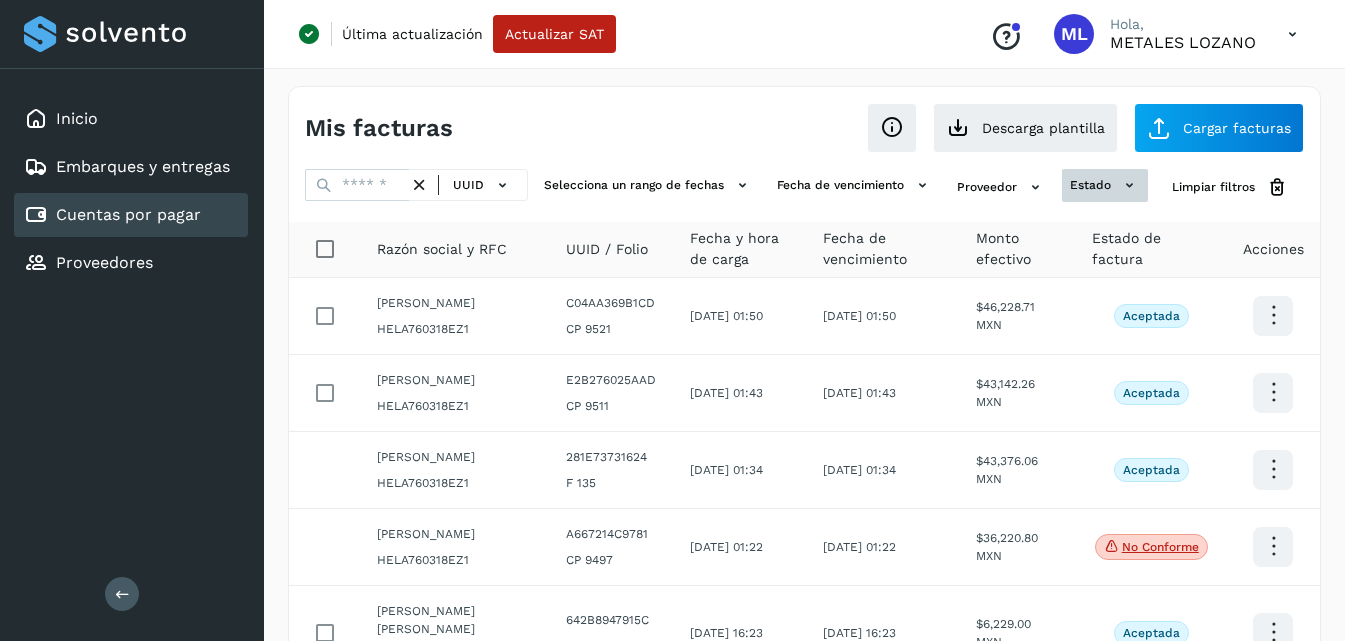 click on "estado" 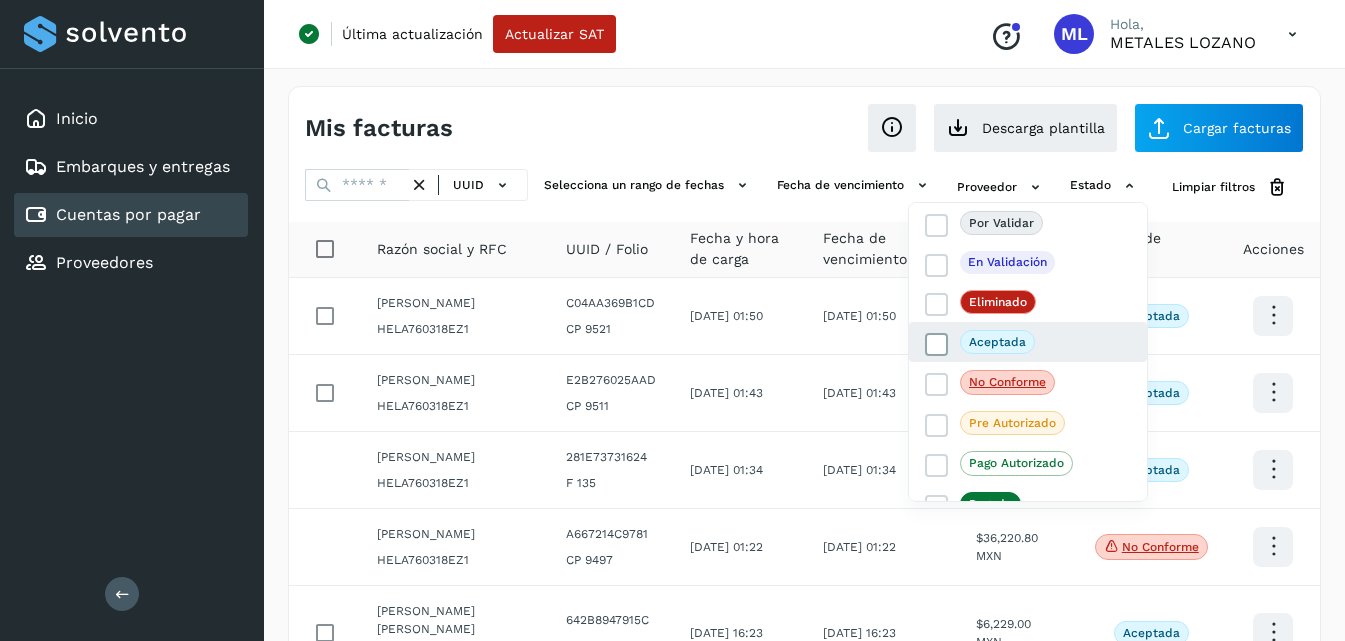 click on "Aceptada" 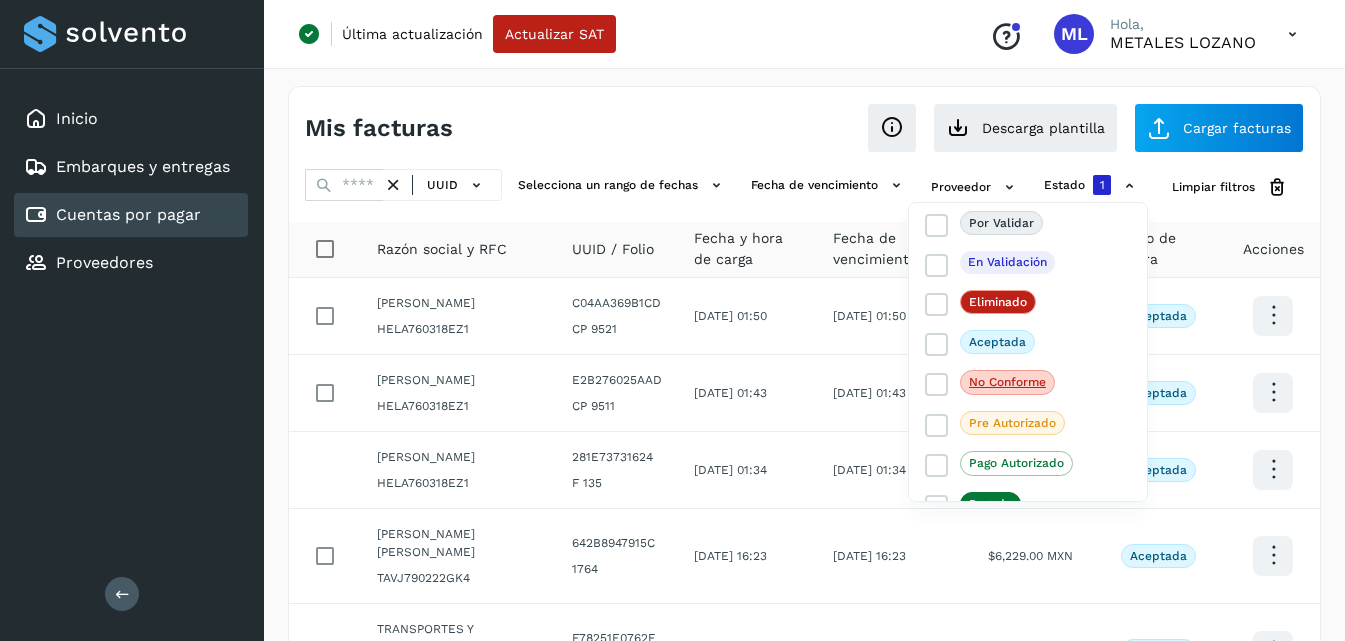 click at bounding box center (672, 320) 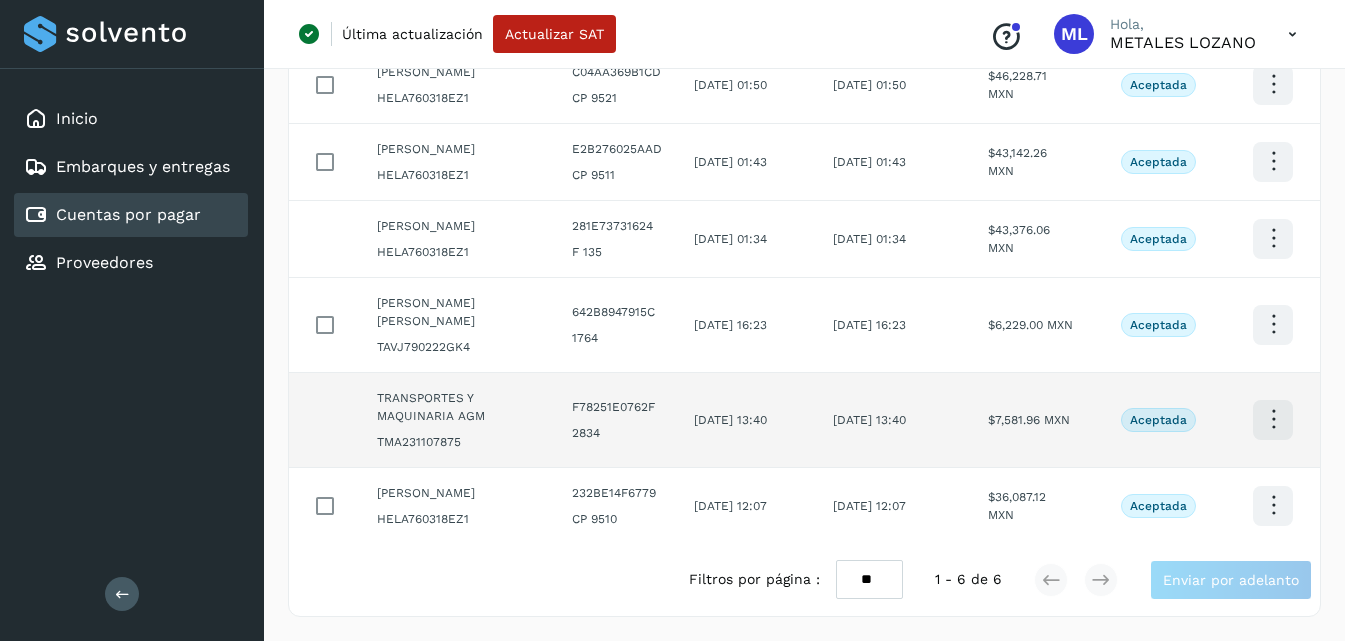 scroll, scrollTop: 203, scrollLeft: 0, axis: vertical 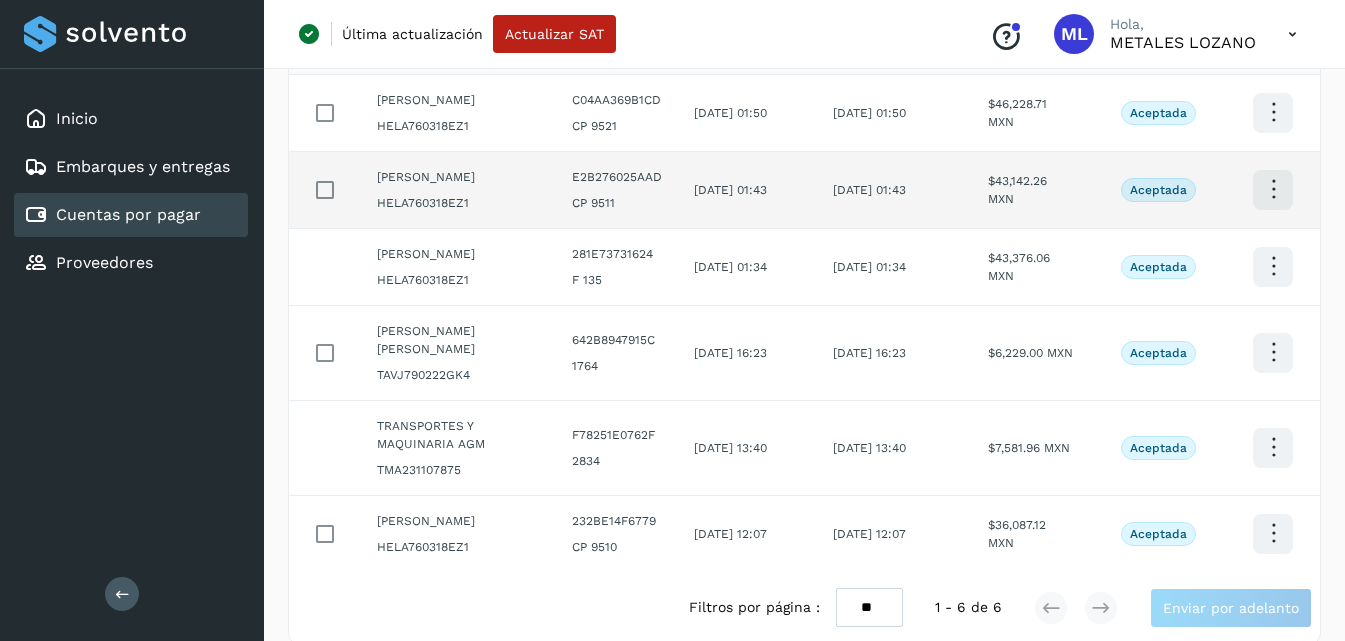 click at bounding box center (1273, 112) 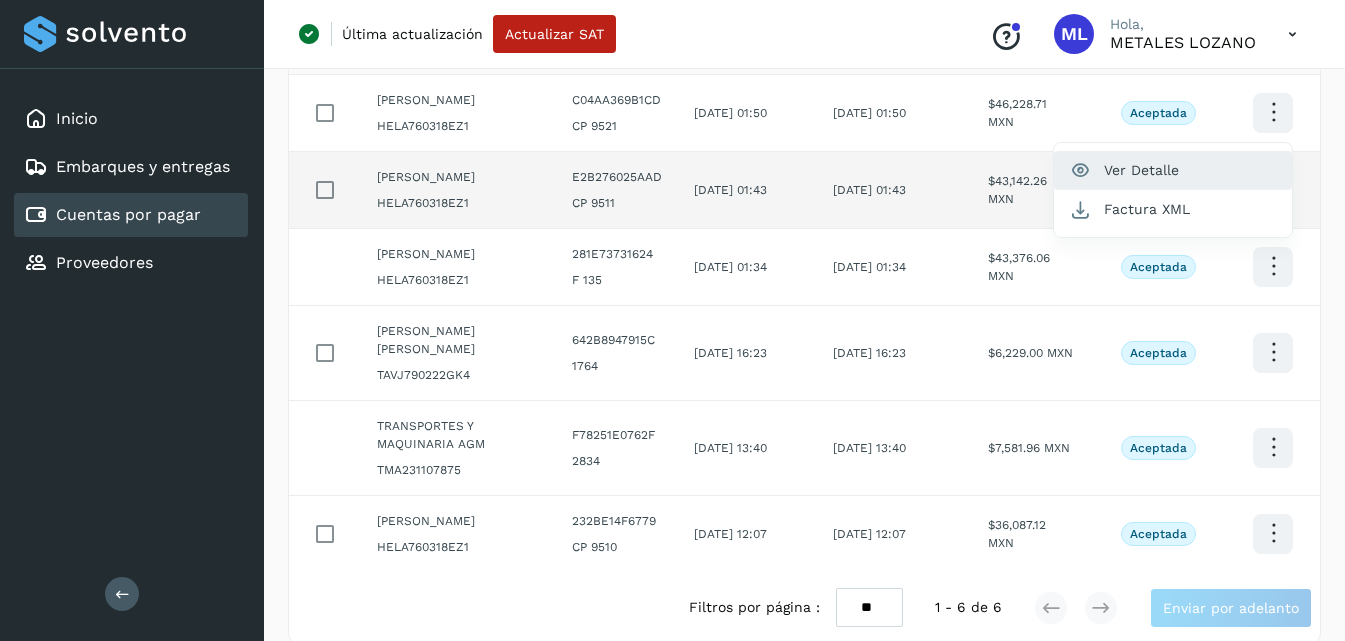 click on "Ver Detalle" 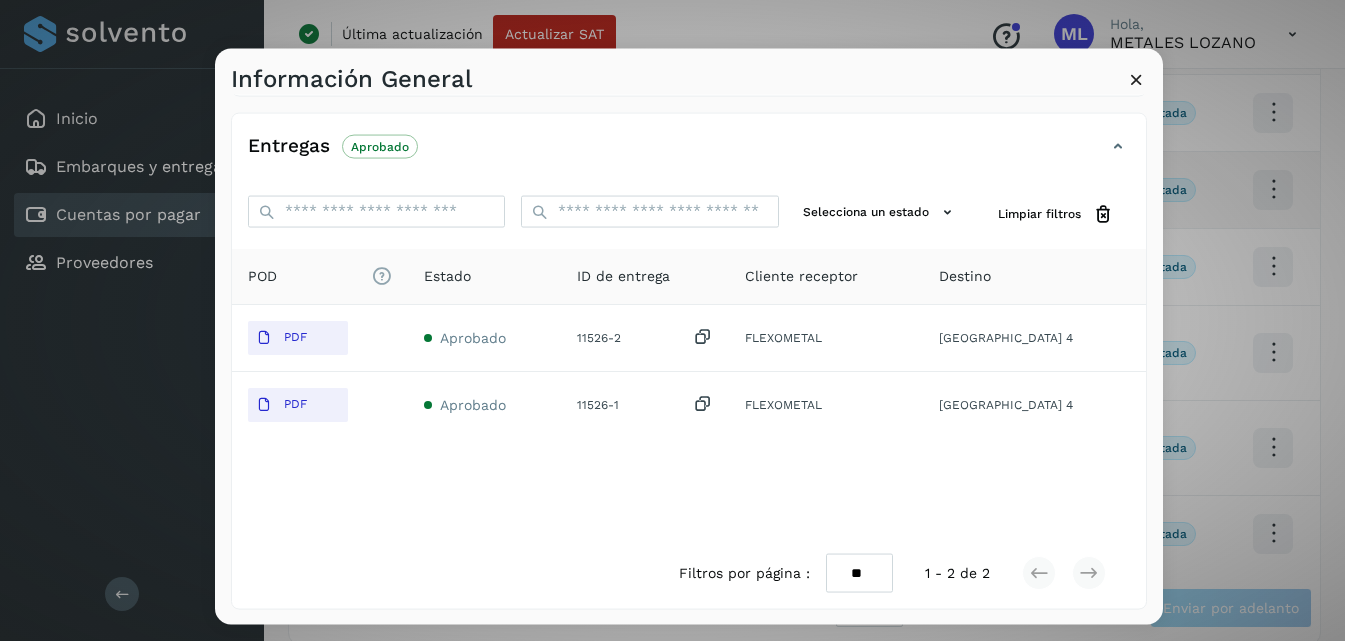 scroll, scrollTop: 393, scrollLeft: 0, axis: vertical 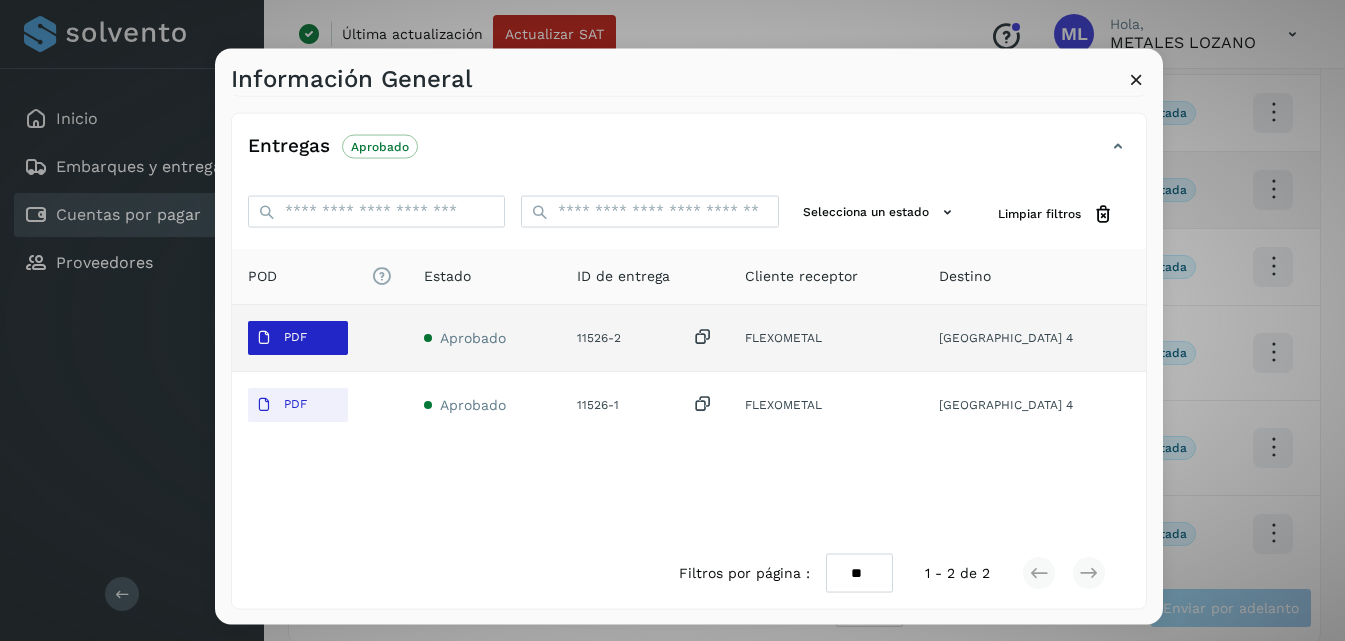 click on "PDF" at bounding box center (295, 337) 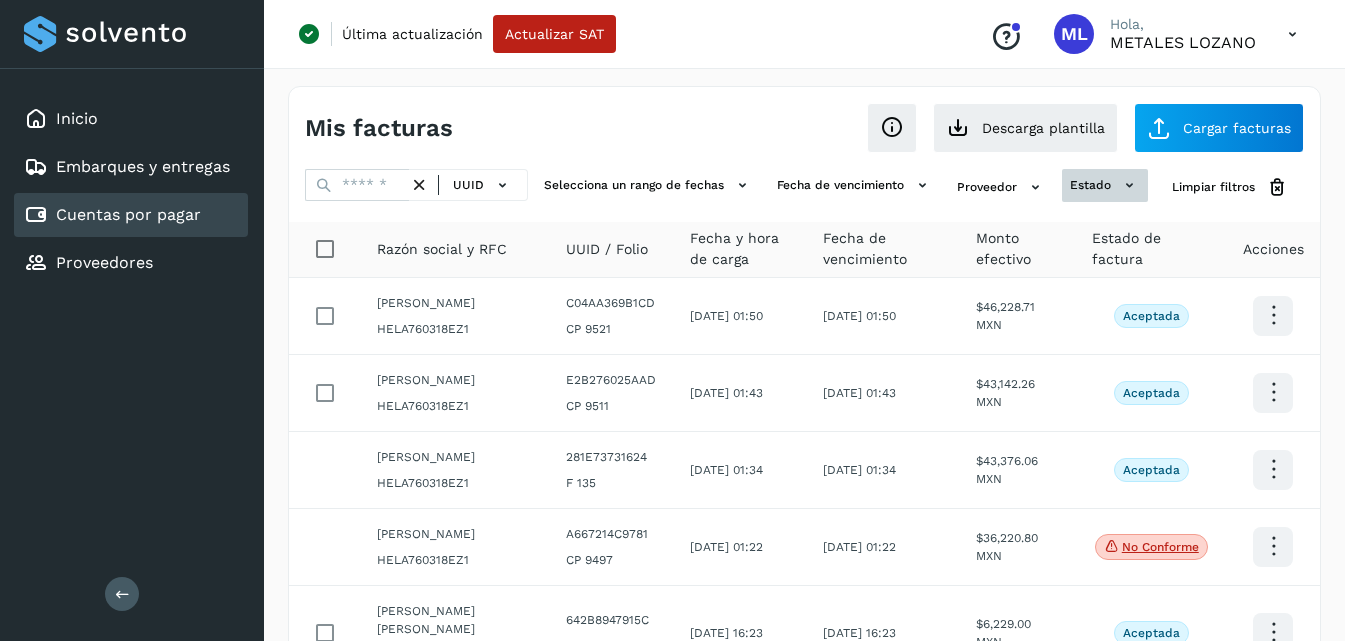 click on "estado" 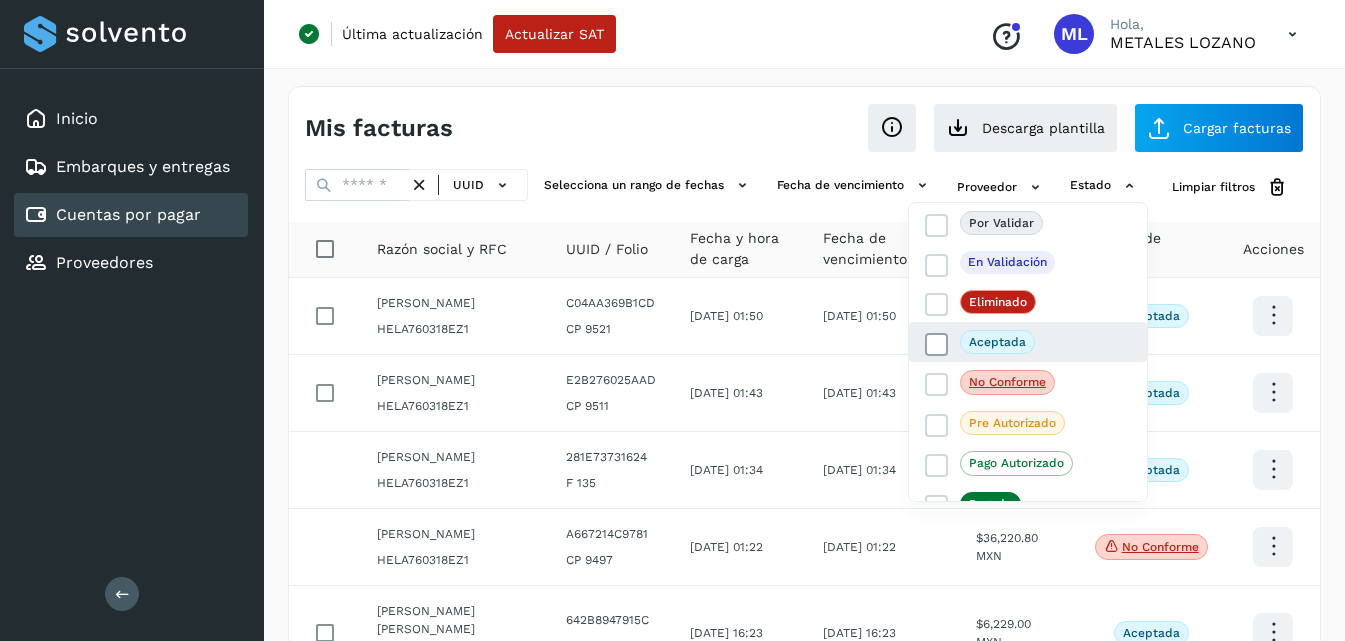 click on "Aceptada" 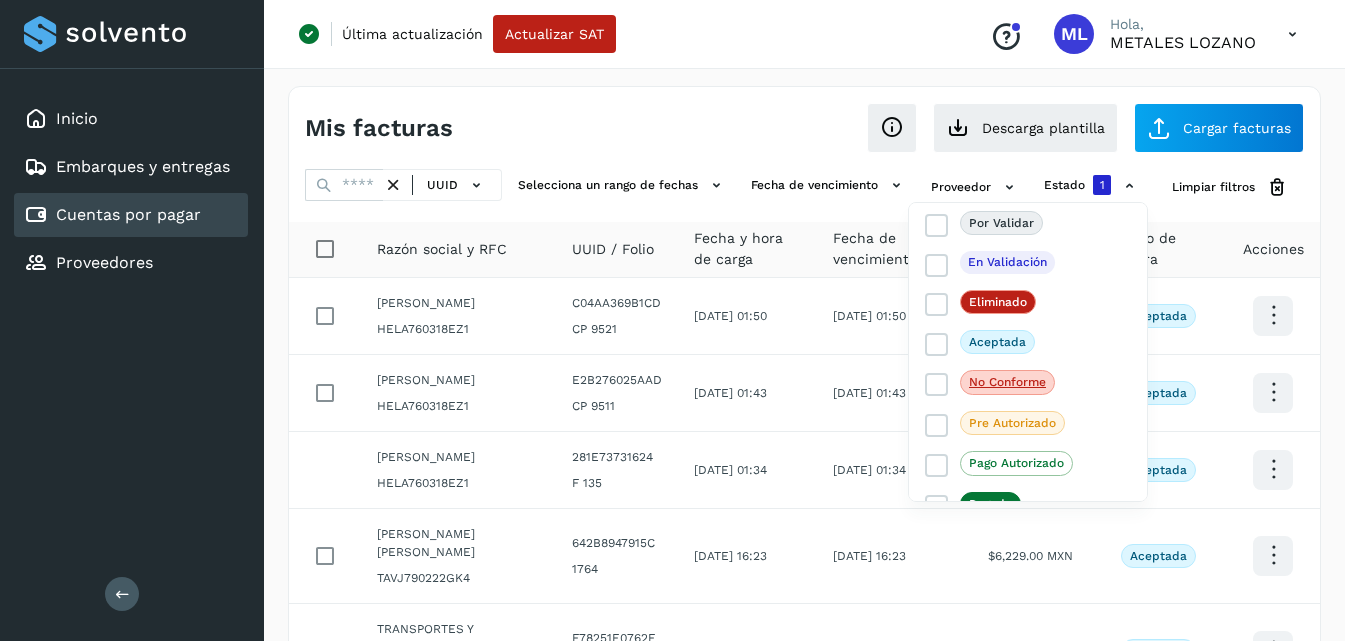 click at bounding box center (672, 320) 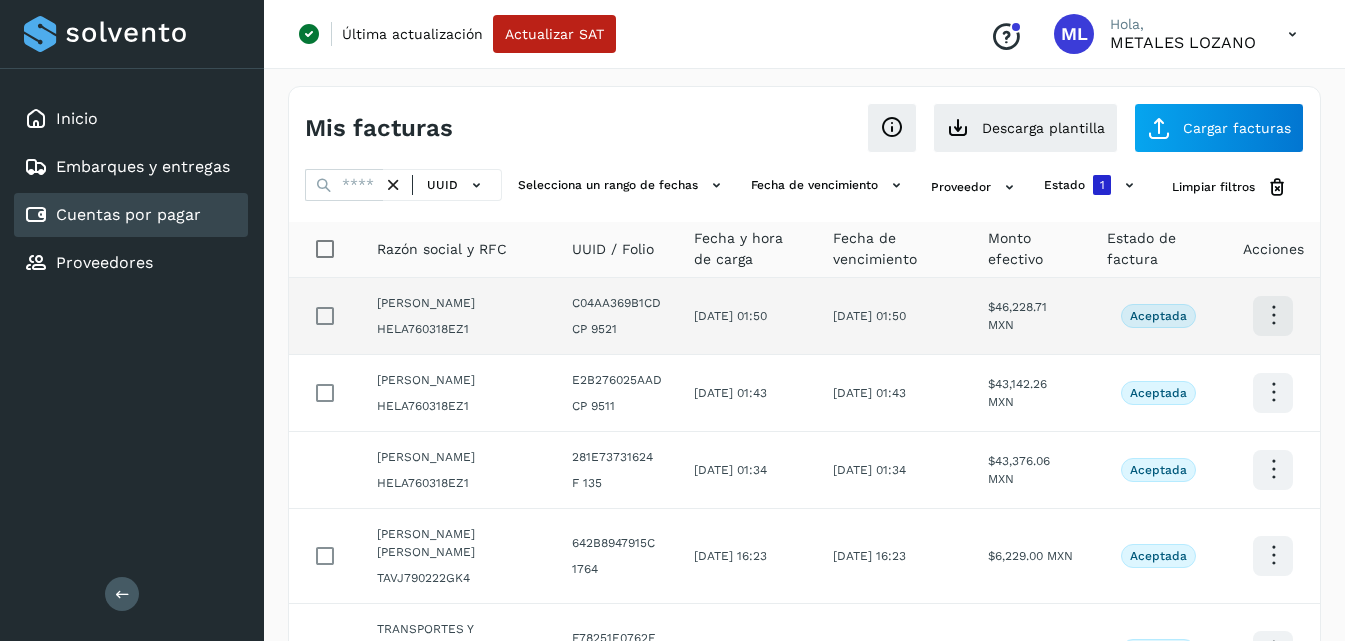click at bounding box center [1273, 315] 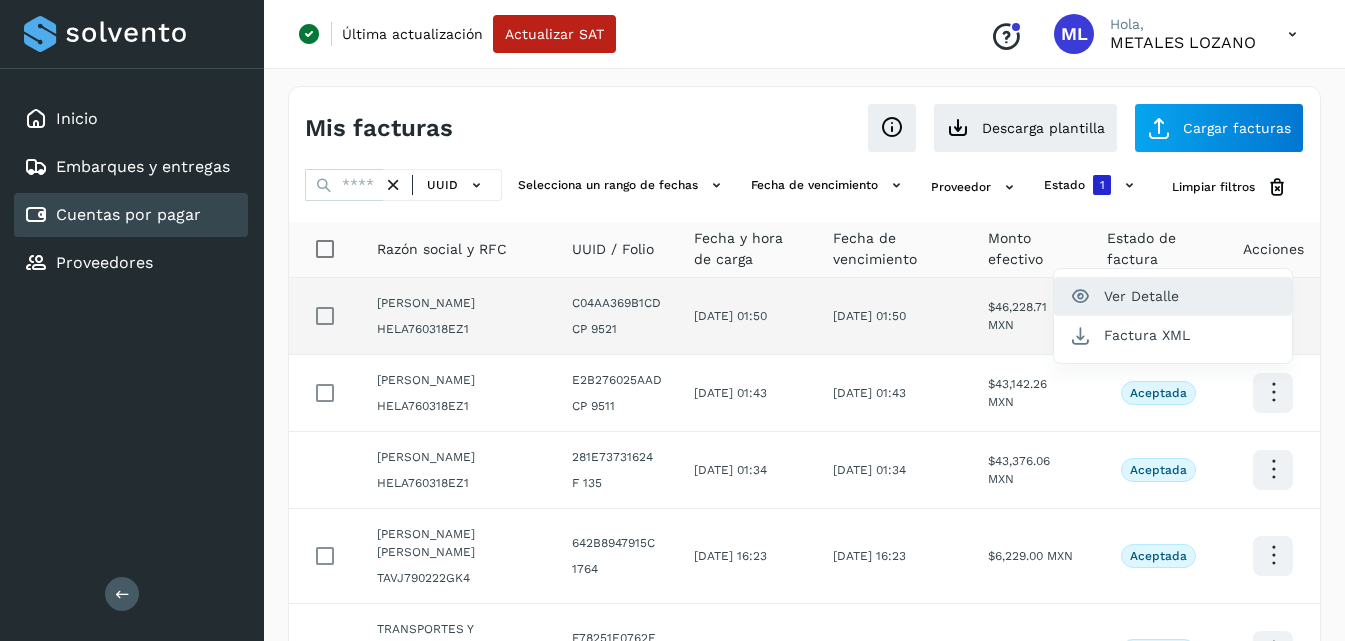 click on "Ver Detalle" 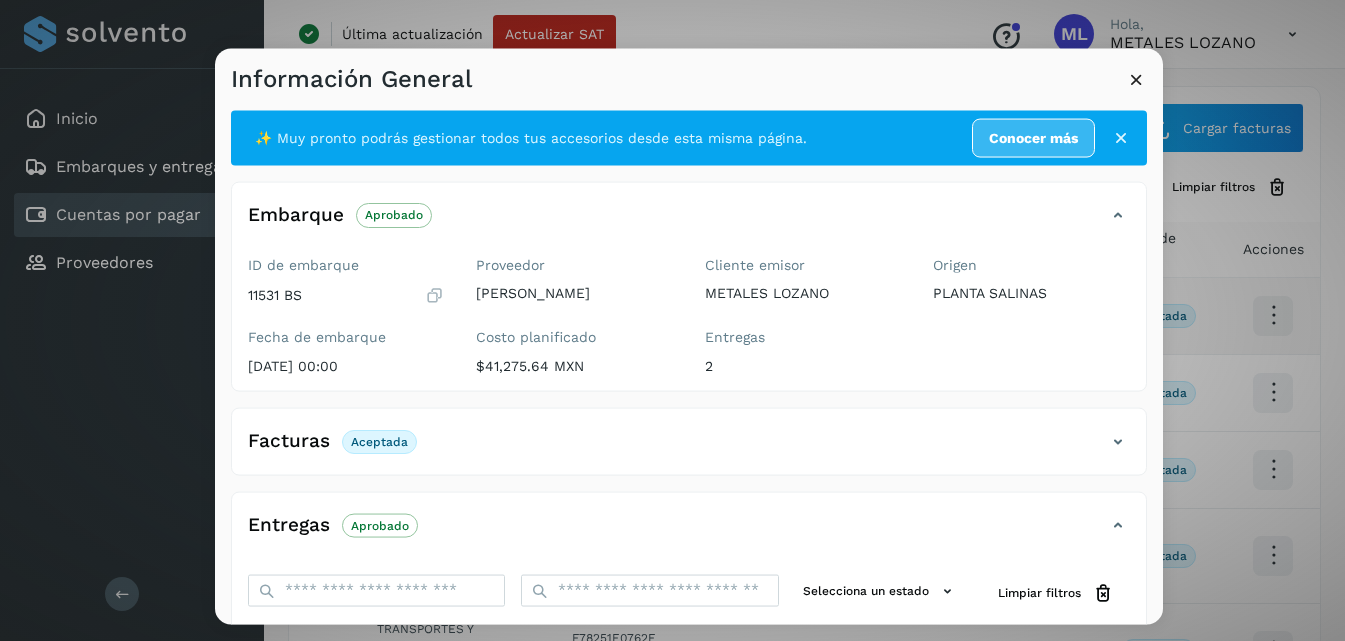 scroll, scrollTop: 393, scrollLeft: 0, axis: vertical 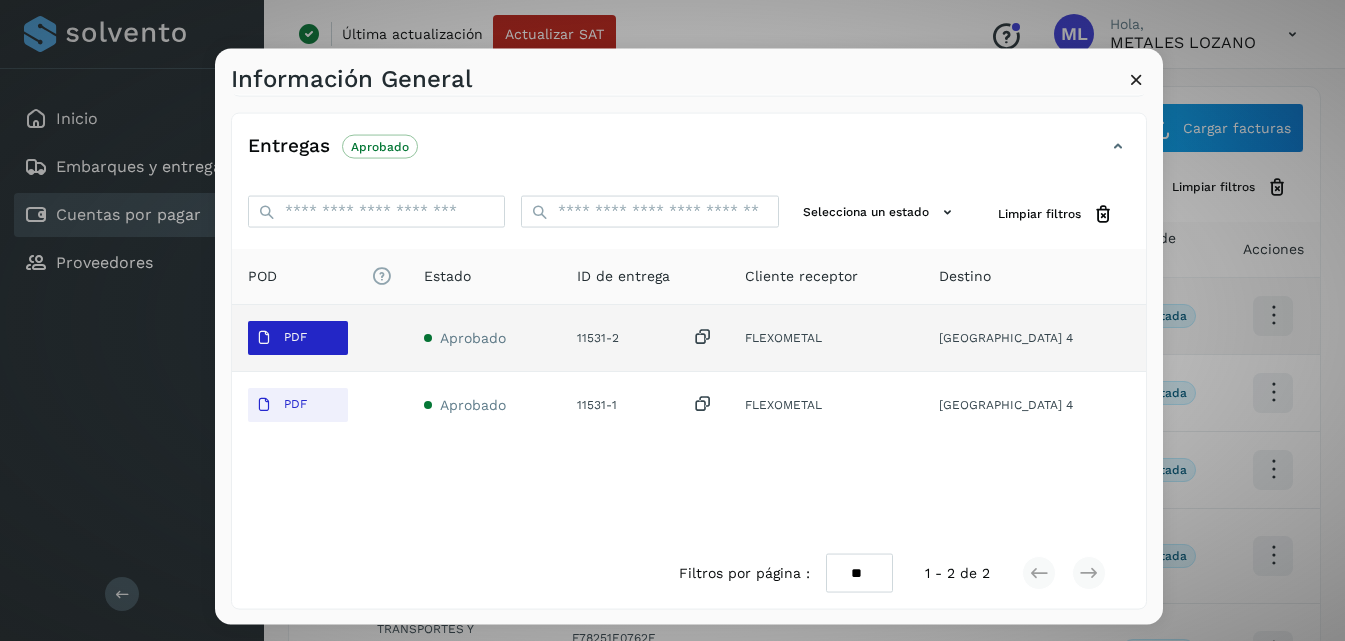click on "PDF" at bounding box center [281, 337] 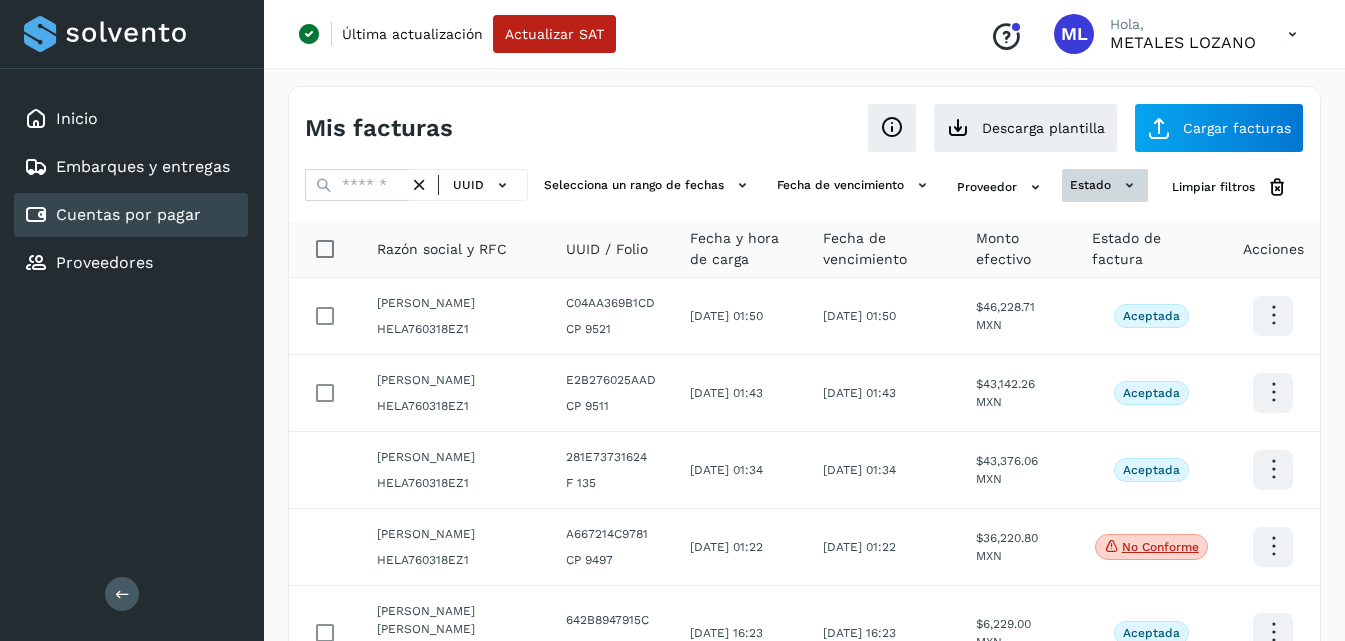 click on "estado" 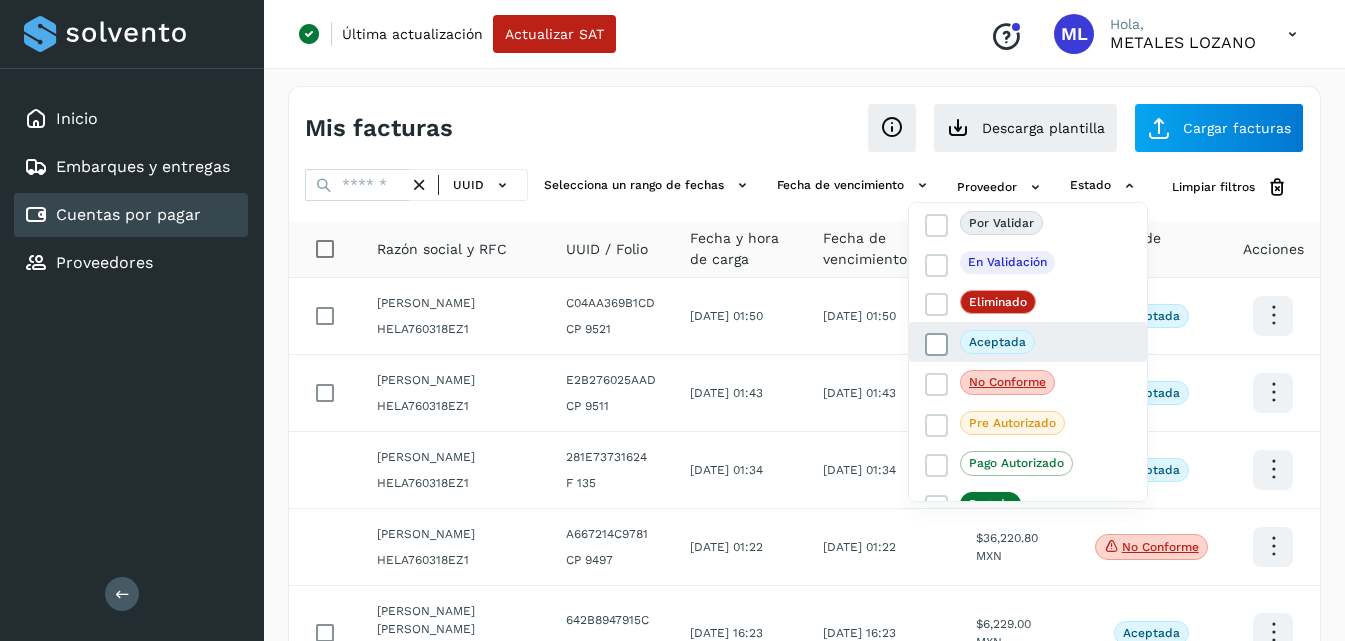 click on "Aceptada" 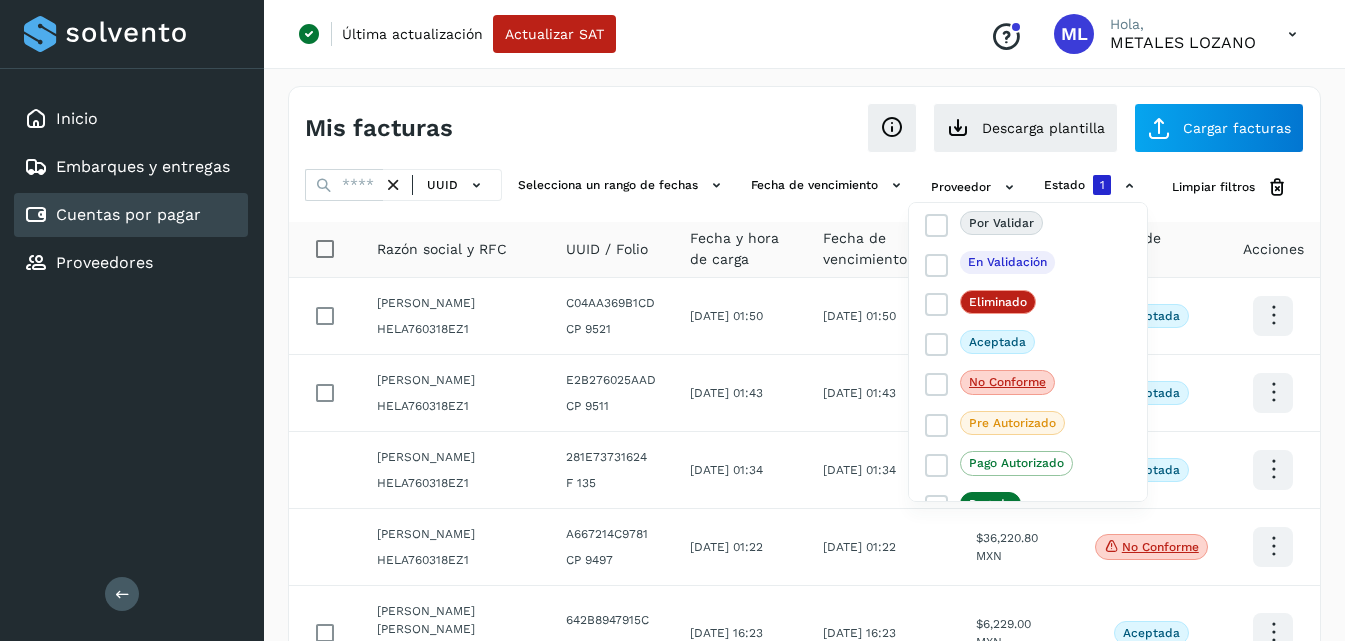 click at bounding box center [672, 320] 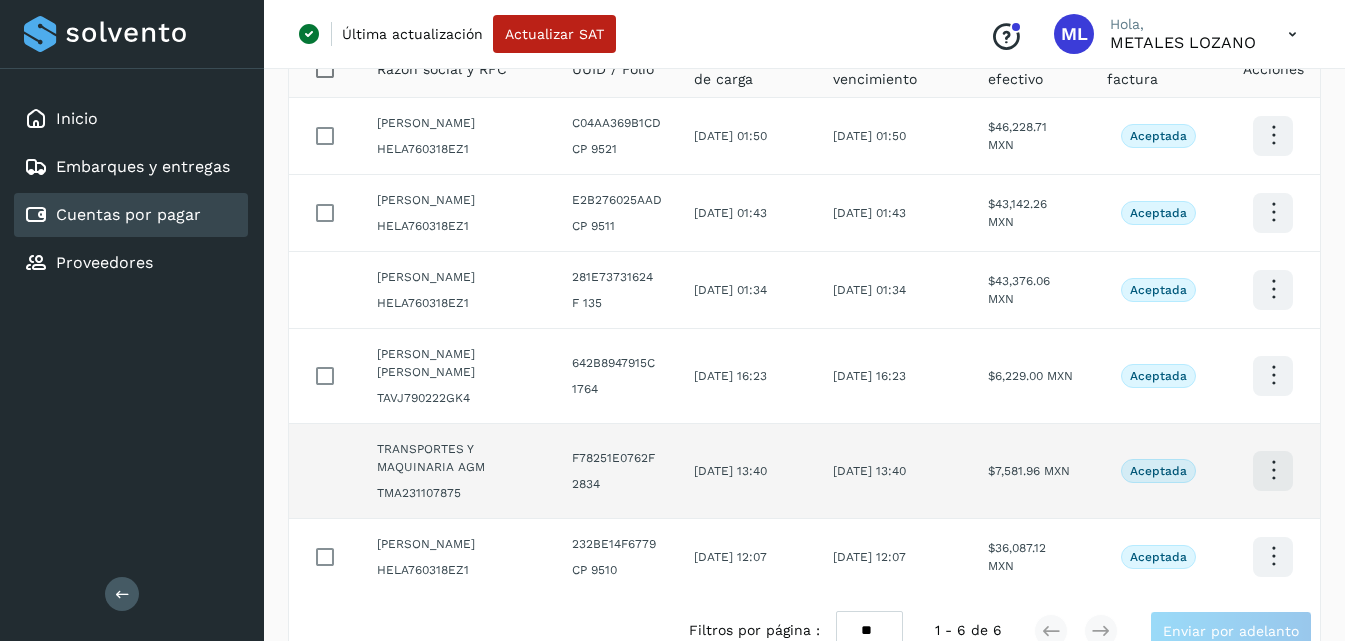 scroll, scrollTop: 300, scrollLeft: 0, axis: vertical 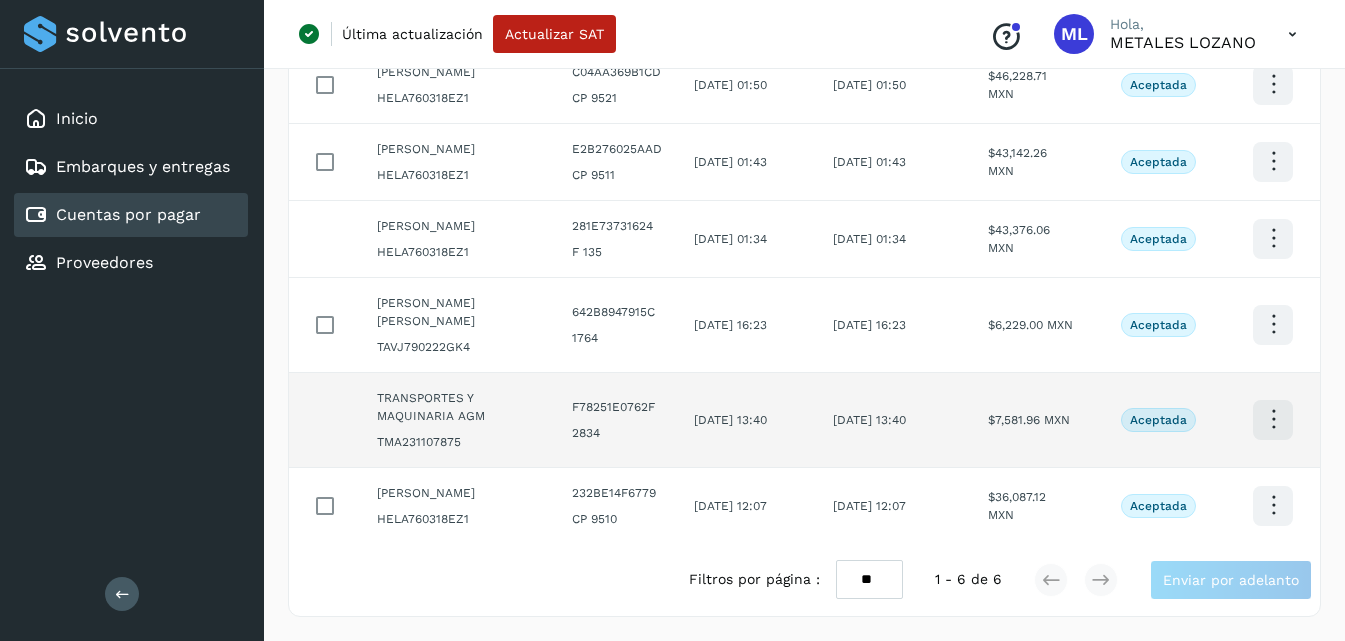 click at bounding box center [1273, 84] 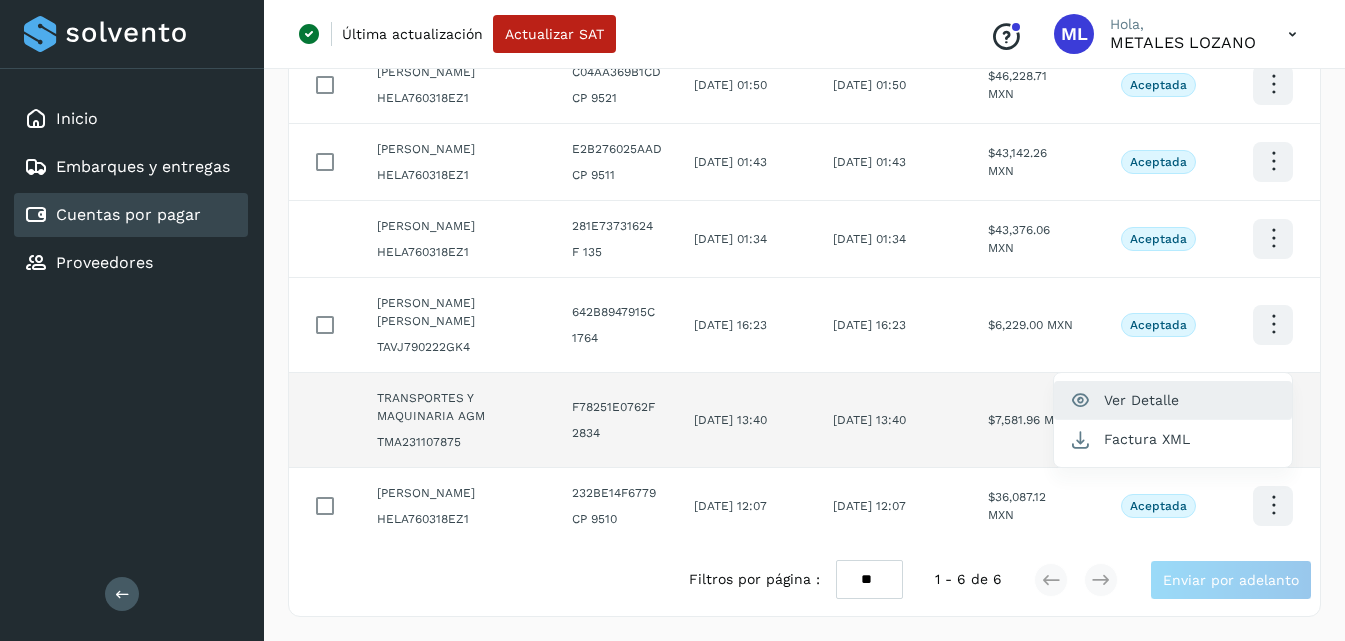 click on "Ver Detalle" 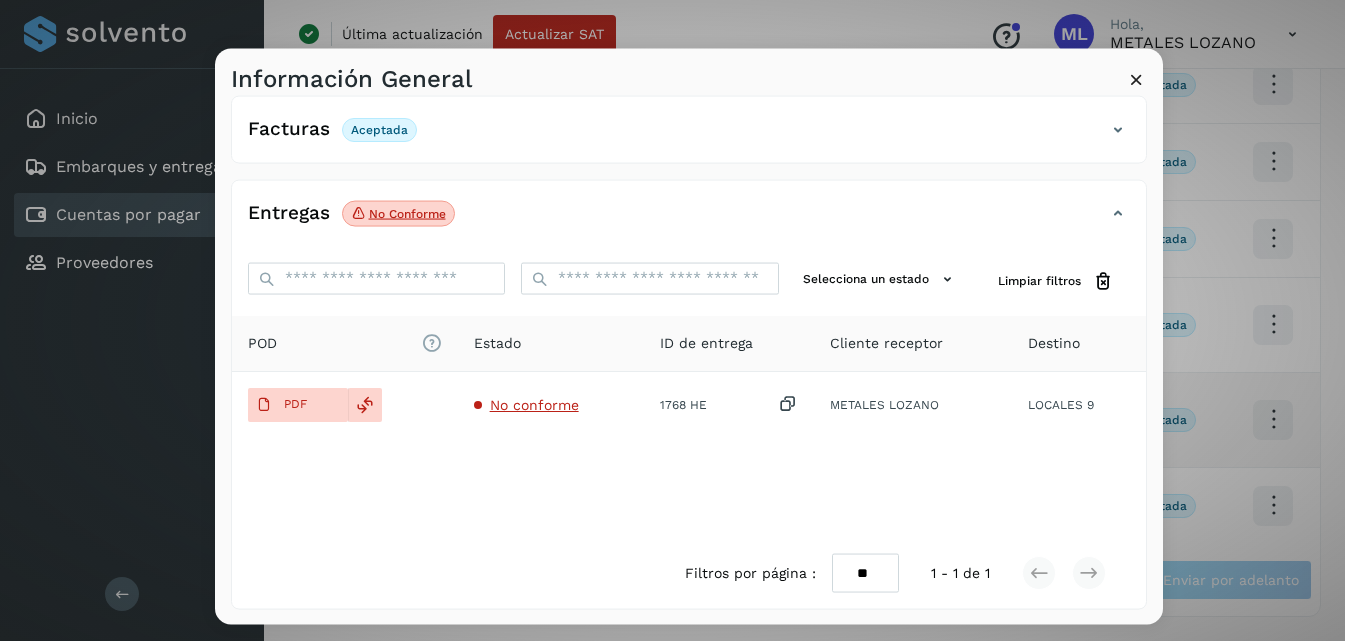 scroll, scrollTop: 326, scrollLeft: 0, axis: vertical 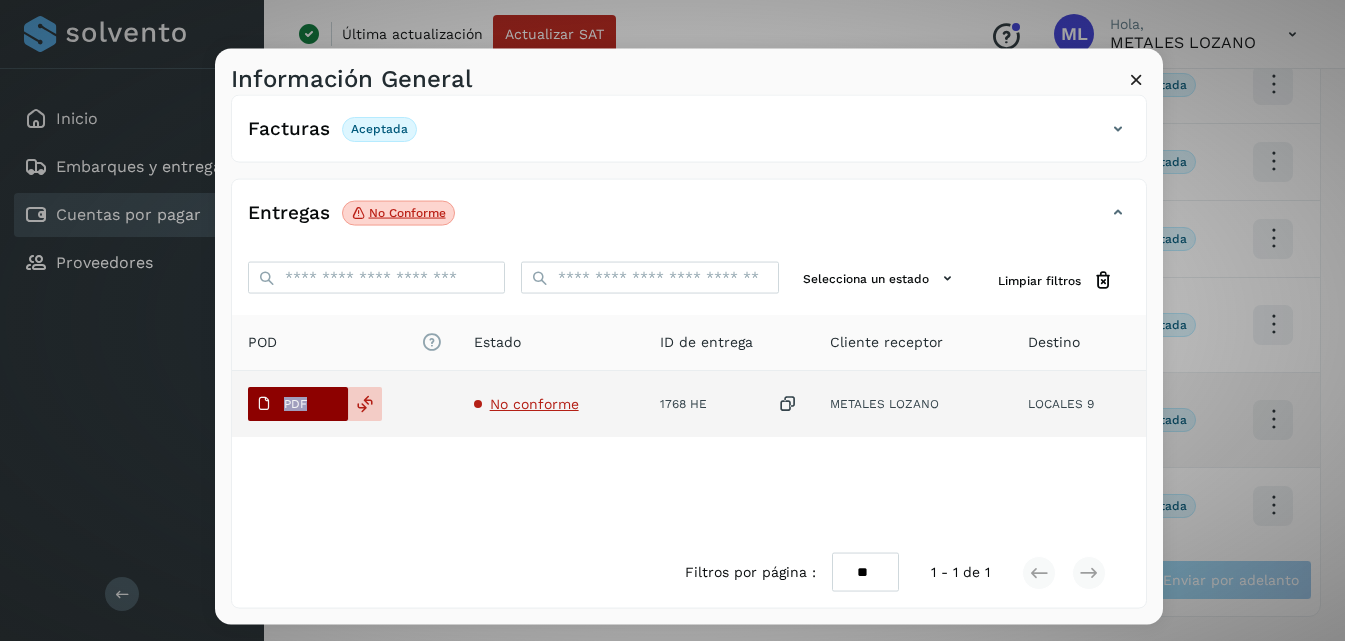 drag, startPoint x: 358, startPoint y: 398, endPoint x: 283, endPoint y: 404, distance: 75.23962 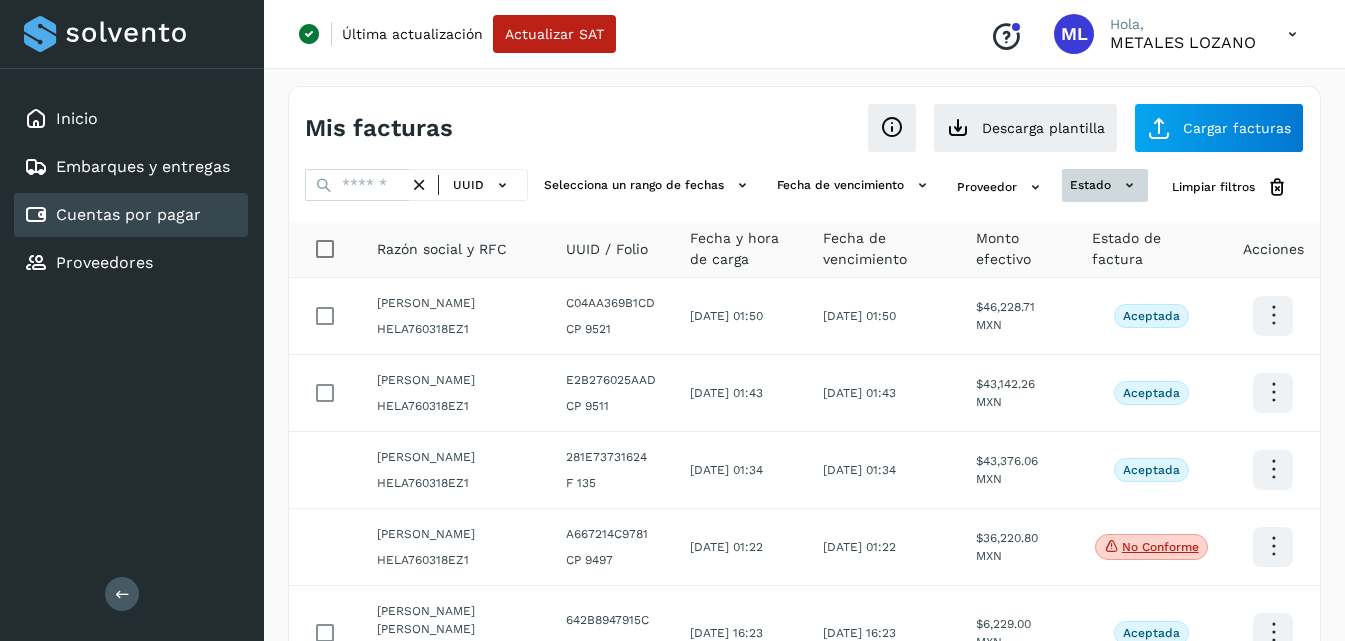 click on "estado" 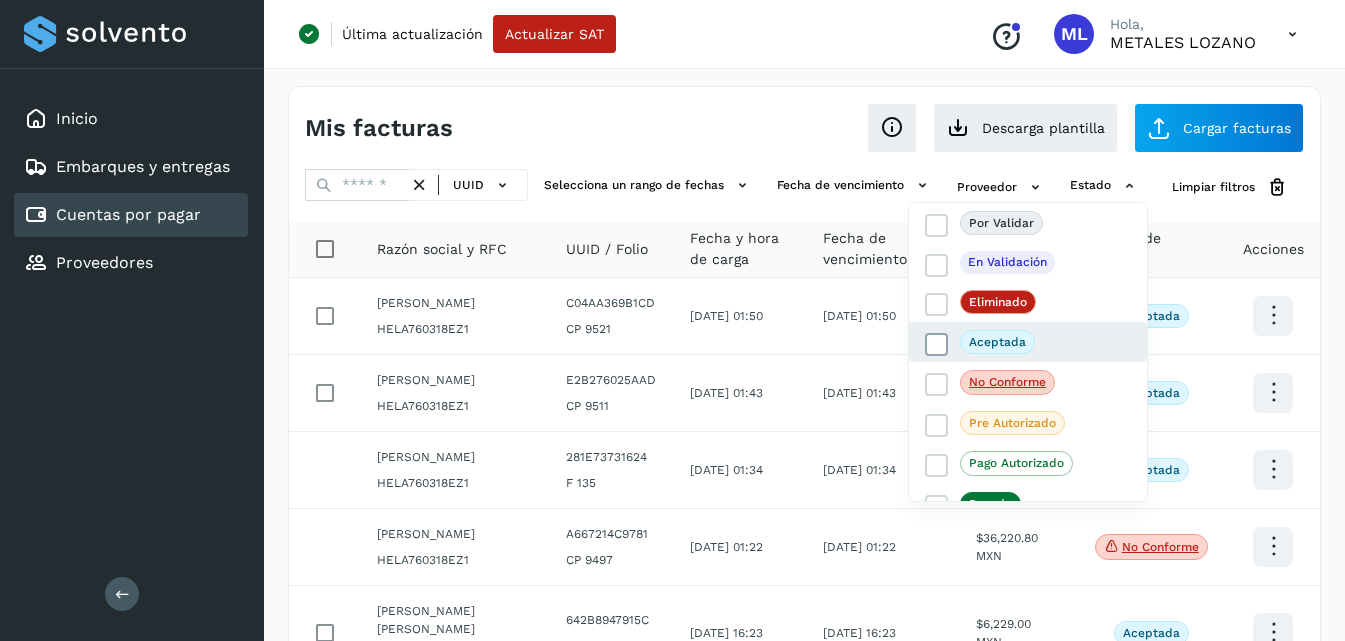 click on "Aceptada" 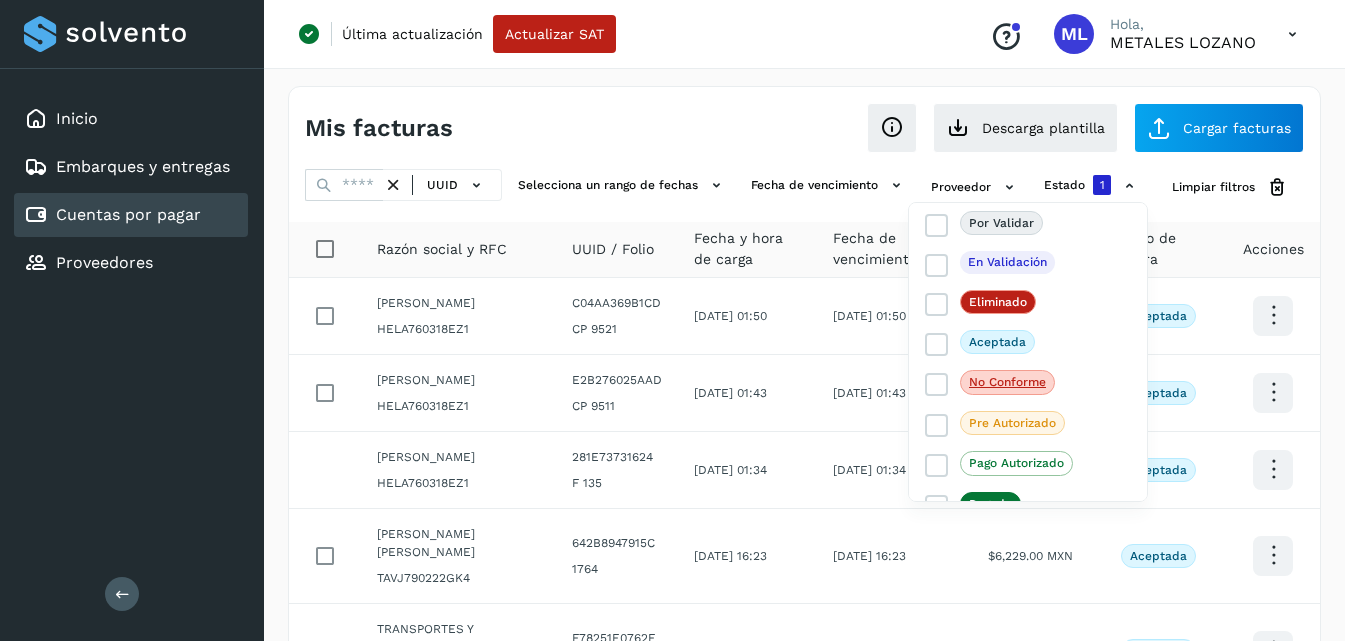 click at bounding box center (672, 320) 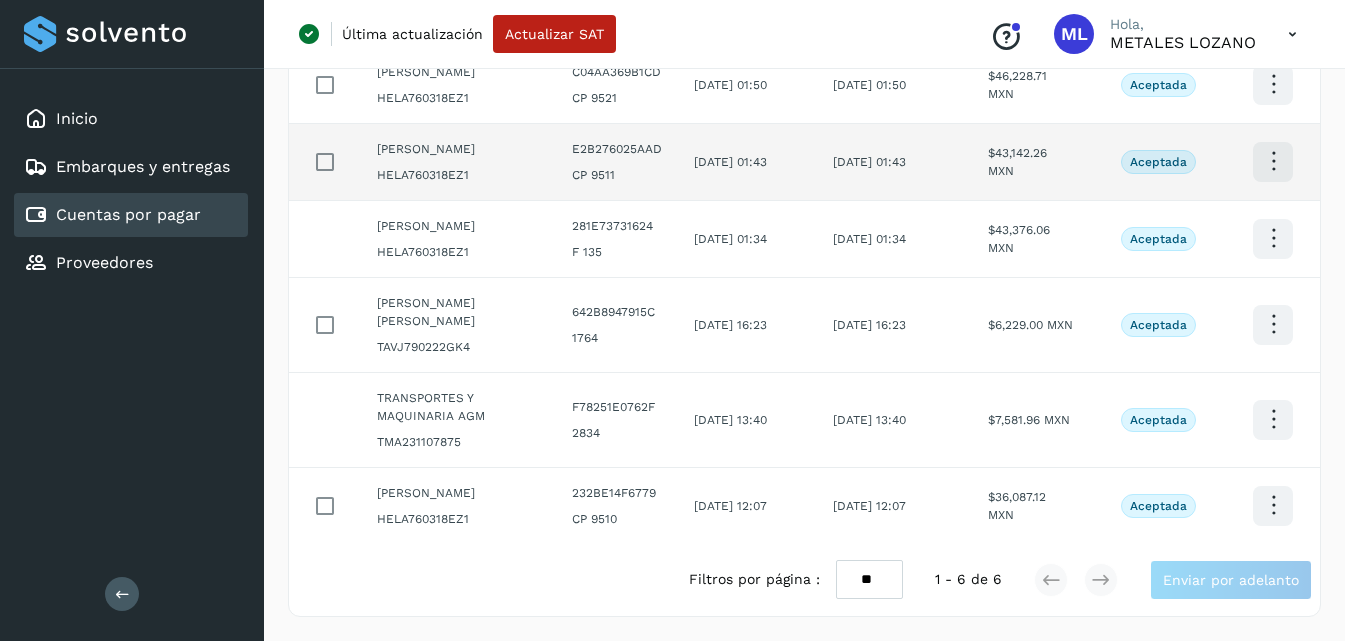 scroll, scrollTop: 303, scrollLeft: 0, axis: vertical 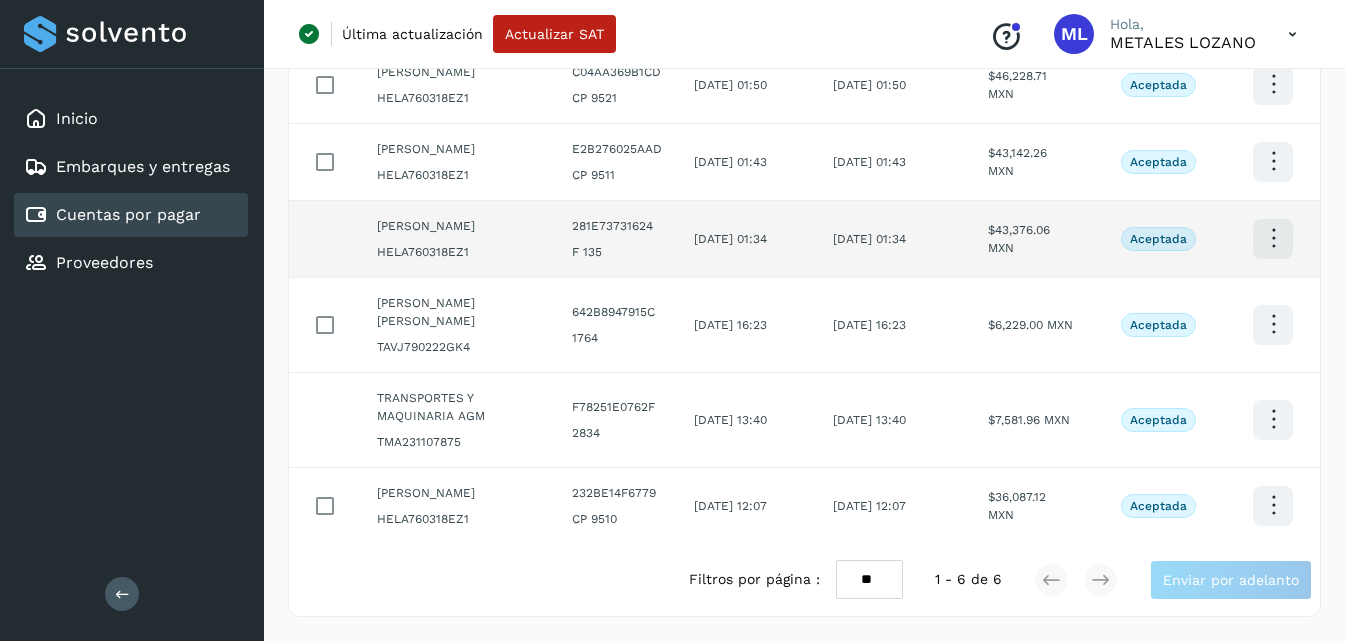 click at bounding box center [1273, 84] 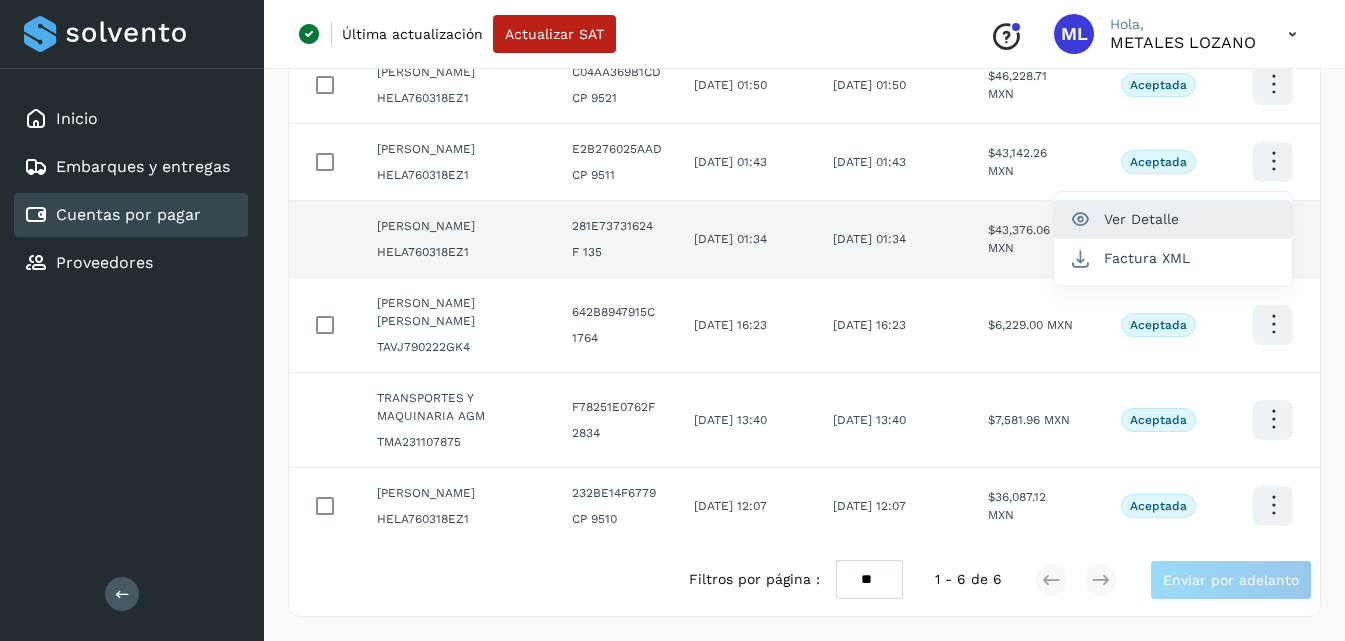 click on "Ver Detalle" 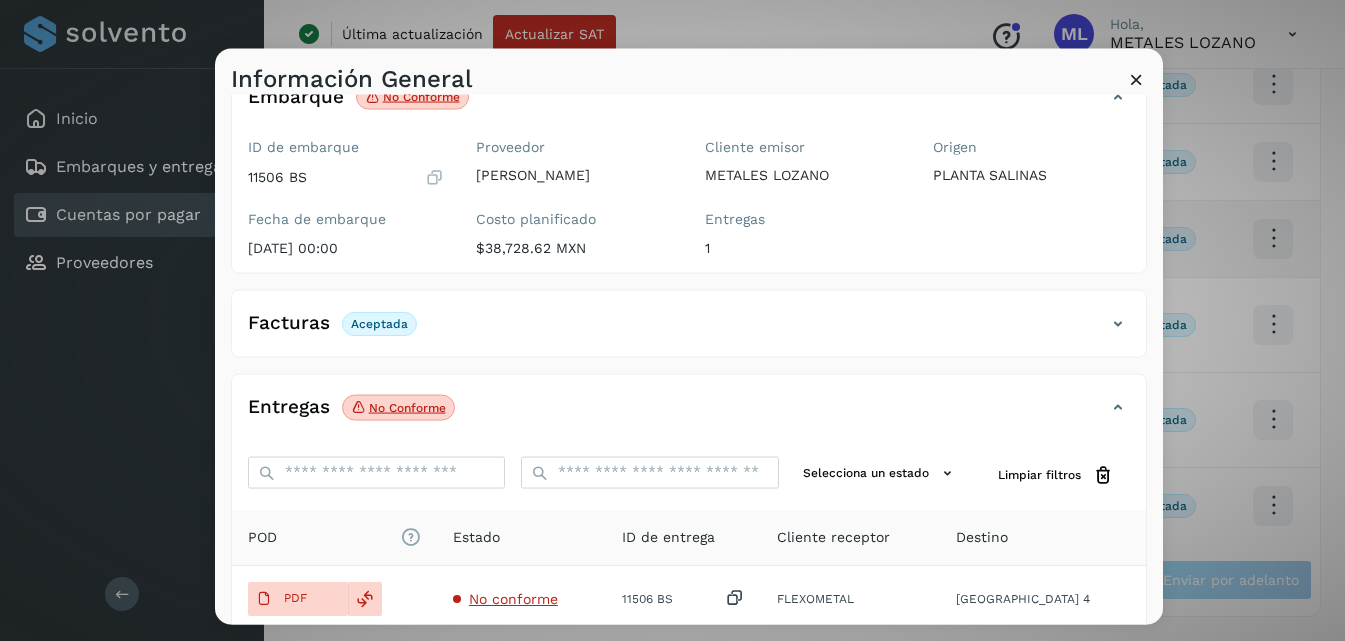 scroll, scrollTop: 326, scrollLeft: 0, axis: vertical 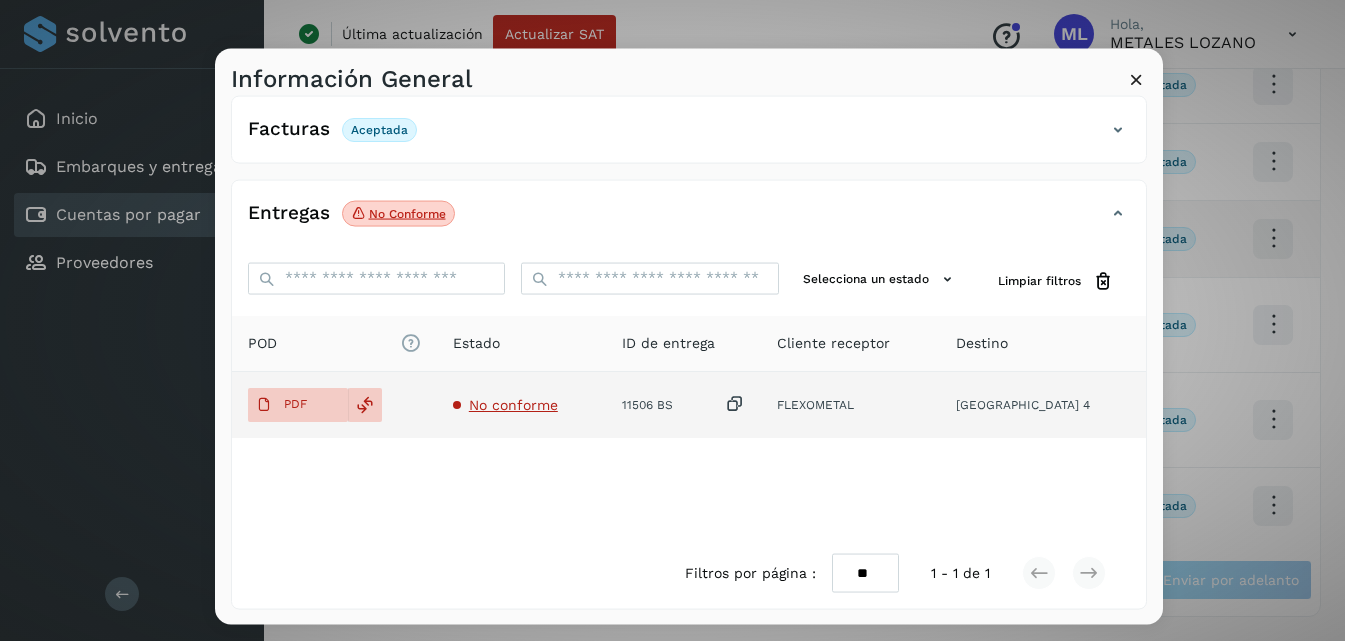 click on "PDF" 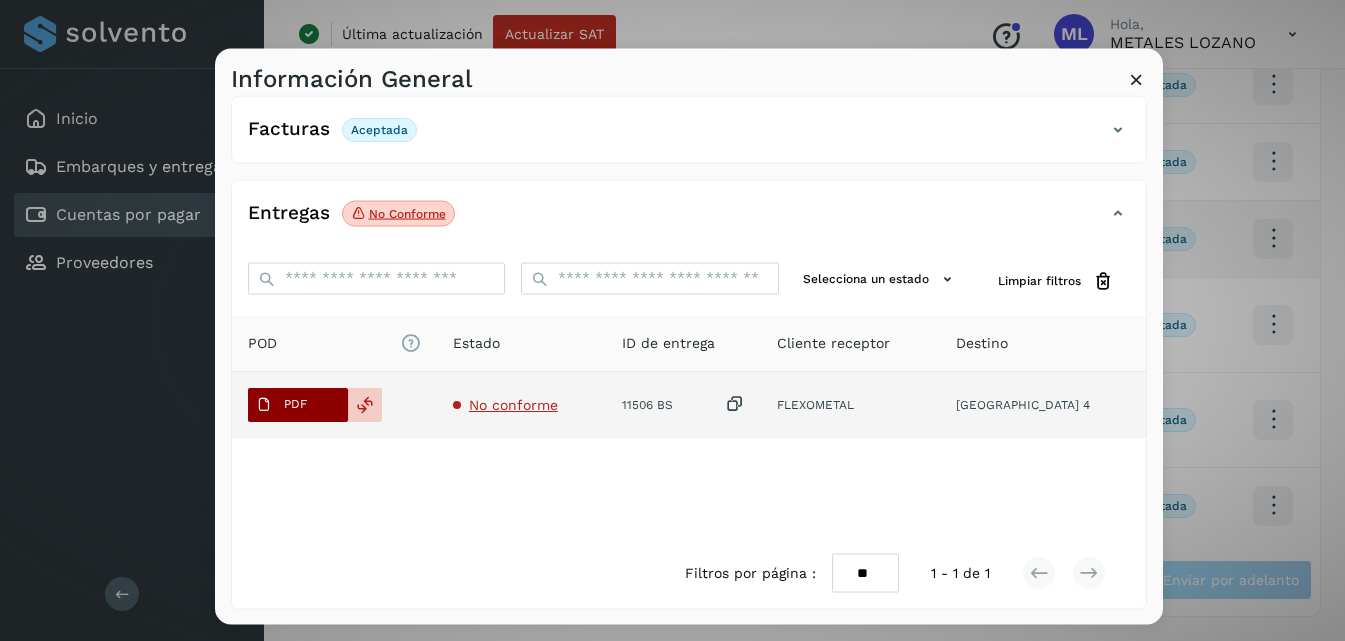 click on "PDF" at bounding box center (295, 404) 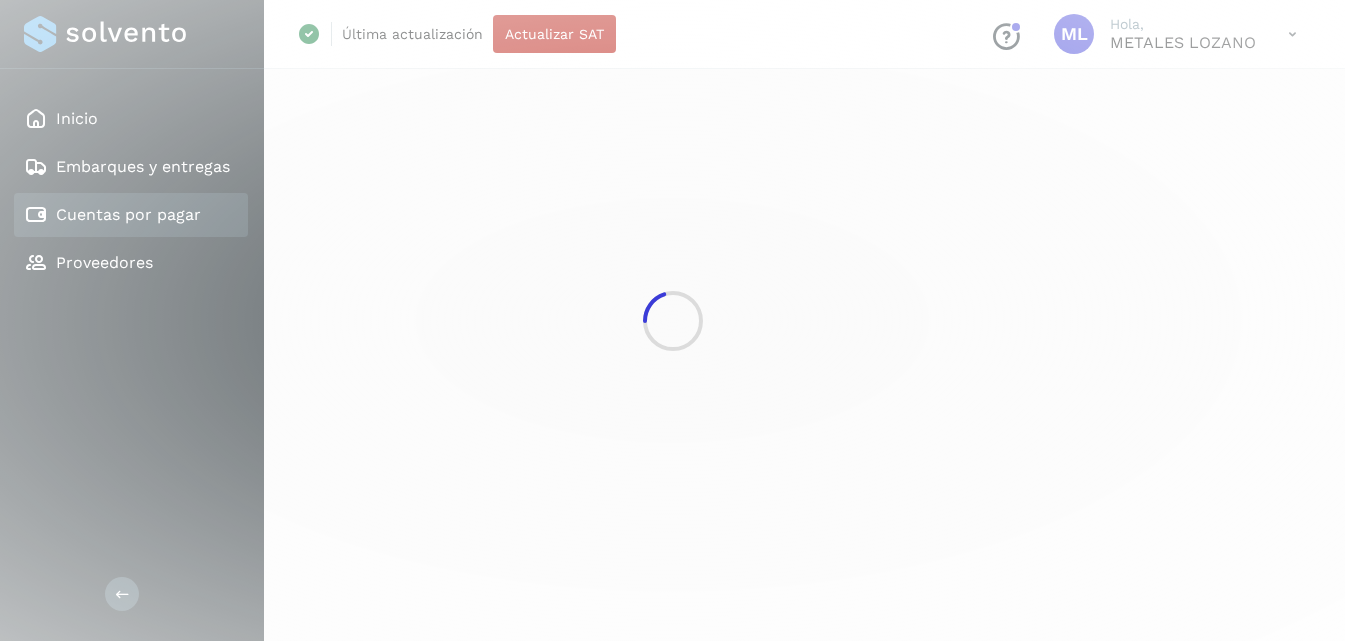 scroll, scrollTop: 0, scrollLeft: 0, axis: both 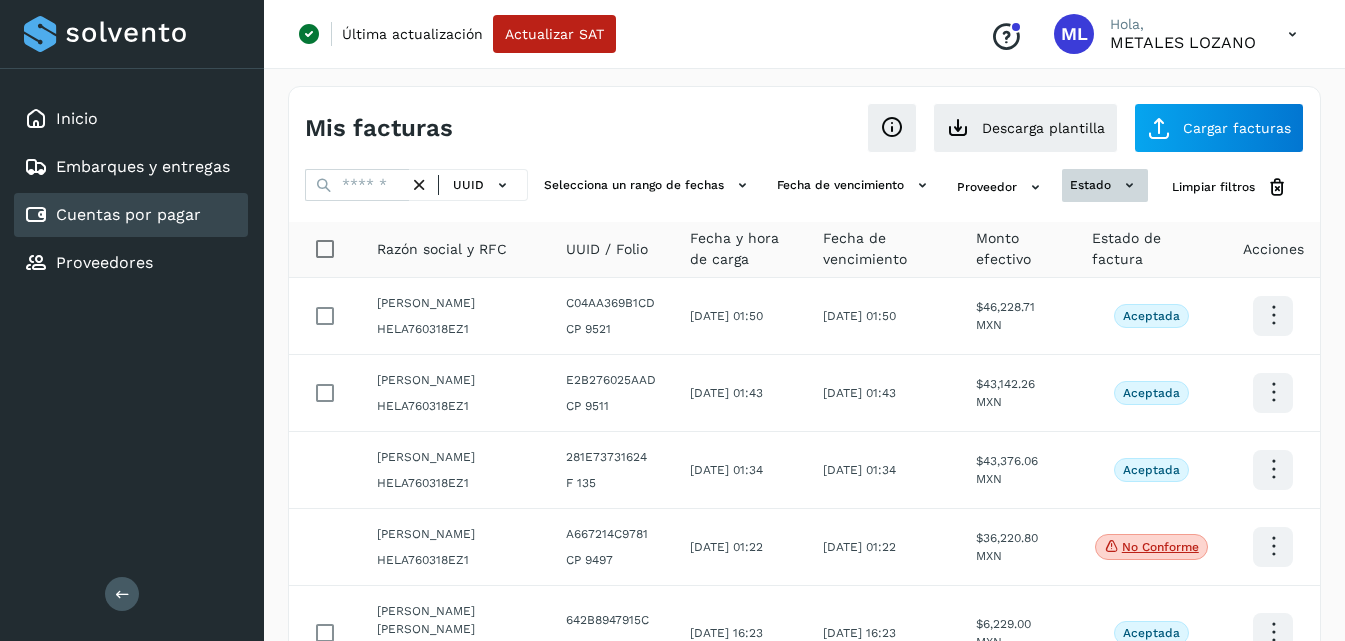 click on "estado" 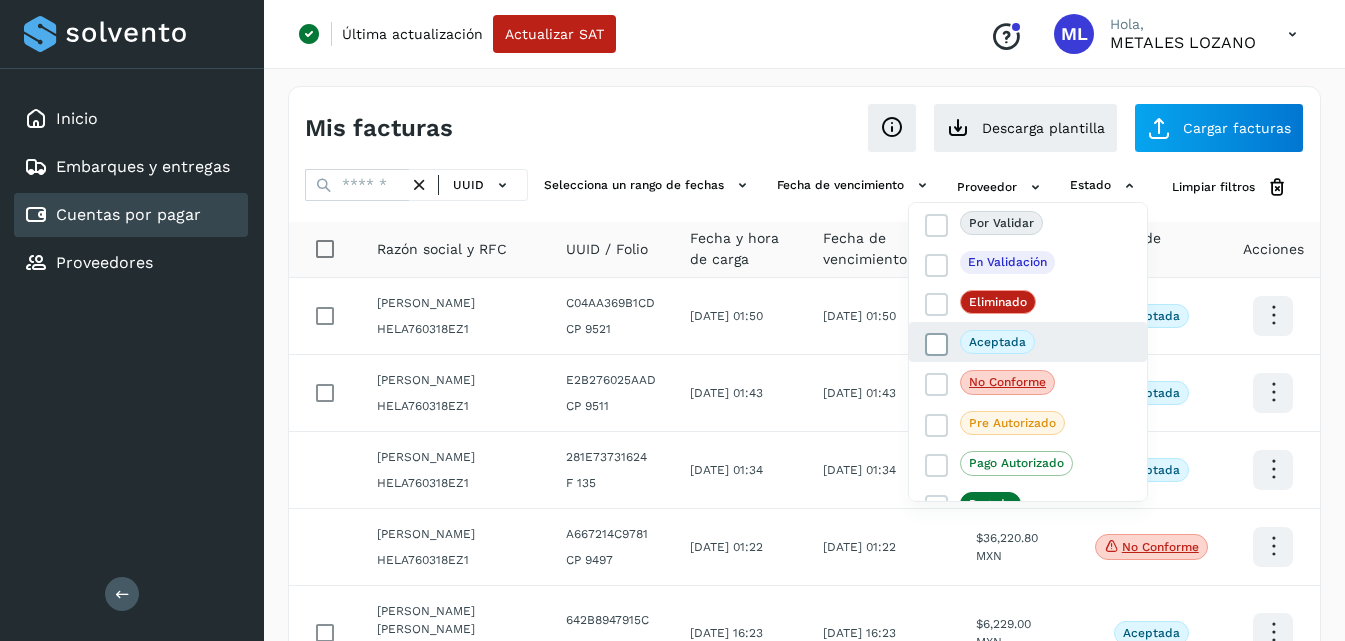 click on "Aceptada" 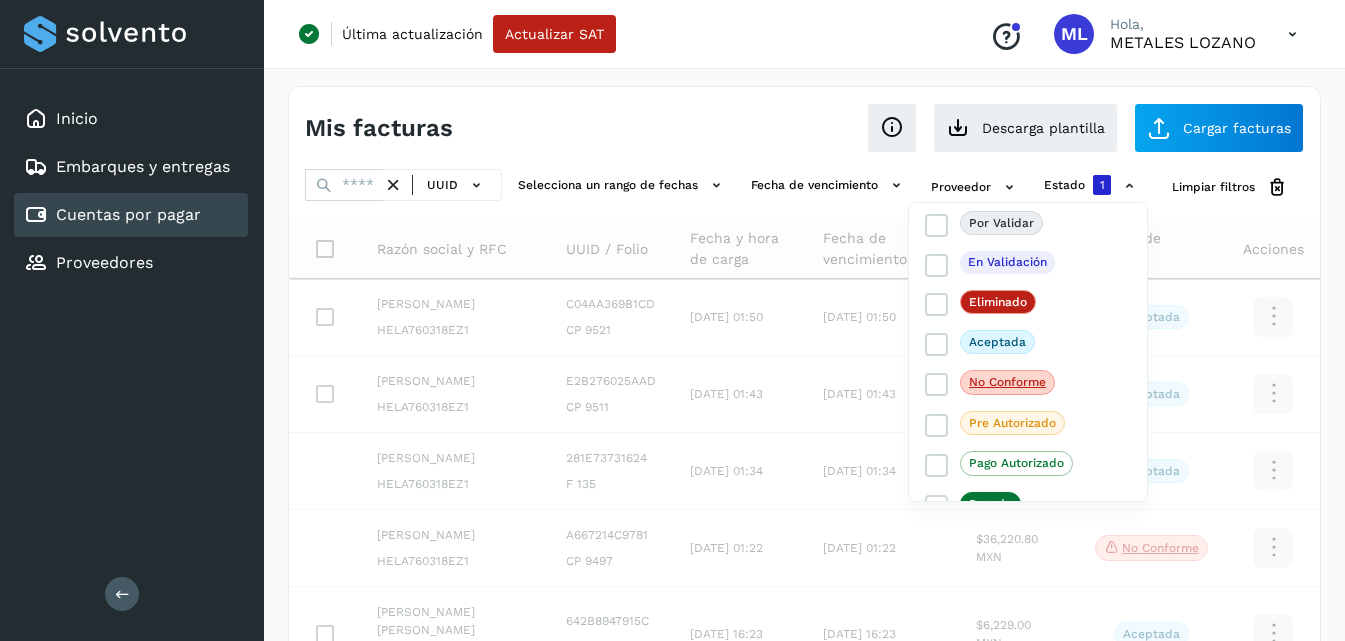 click at bounding box center [672, 320] 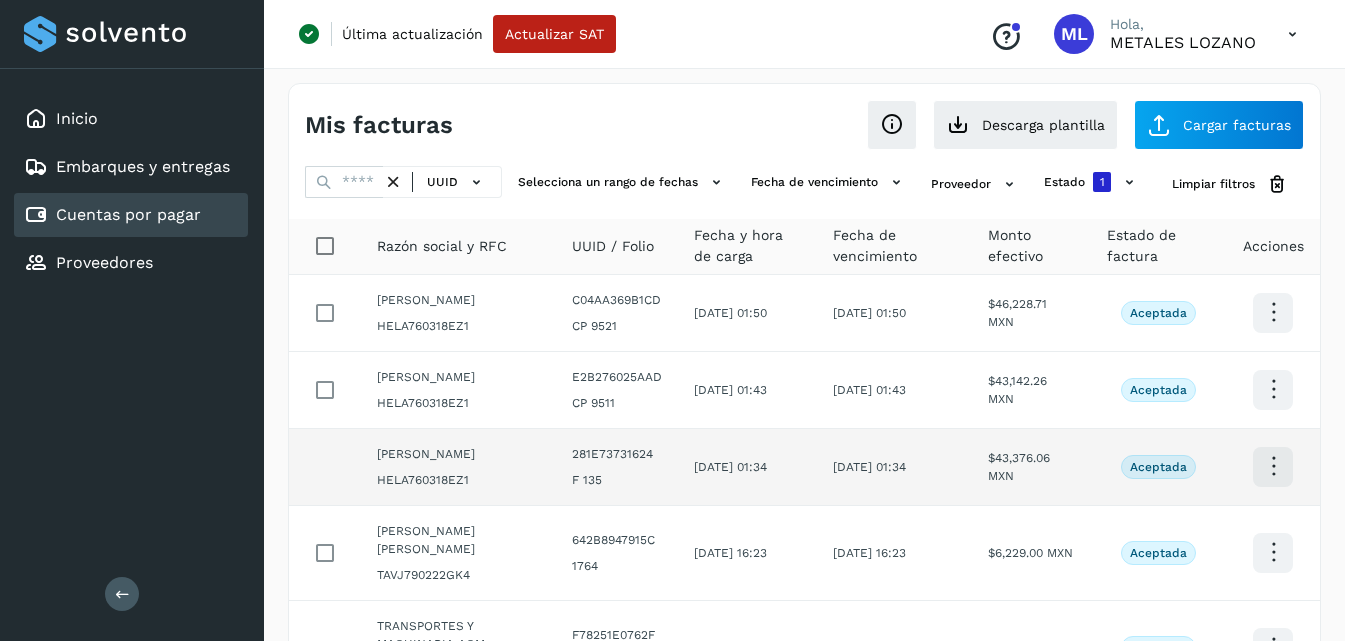 scroll, scrollTop: 0, scrollLeft: 0, axis: both 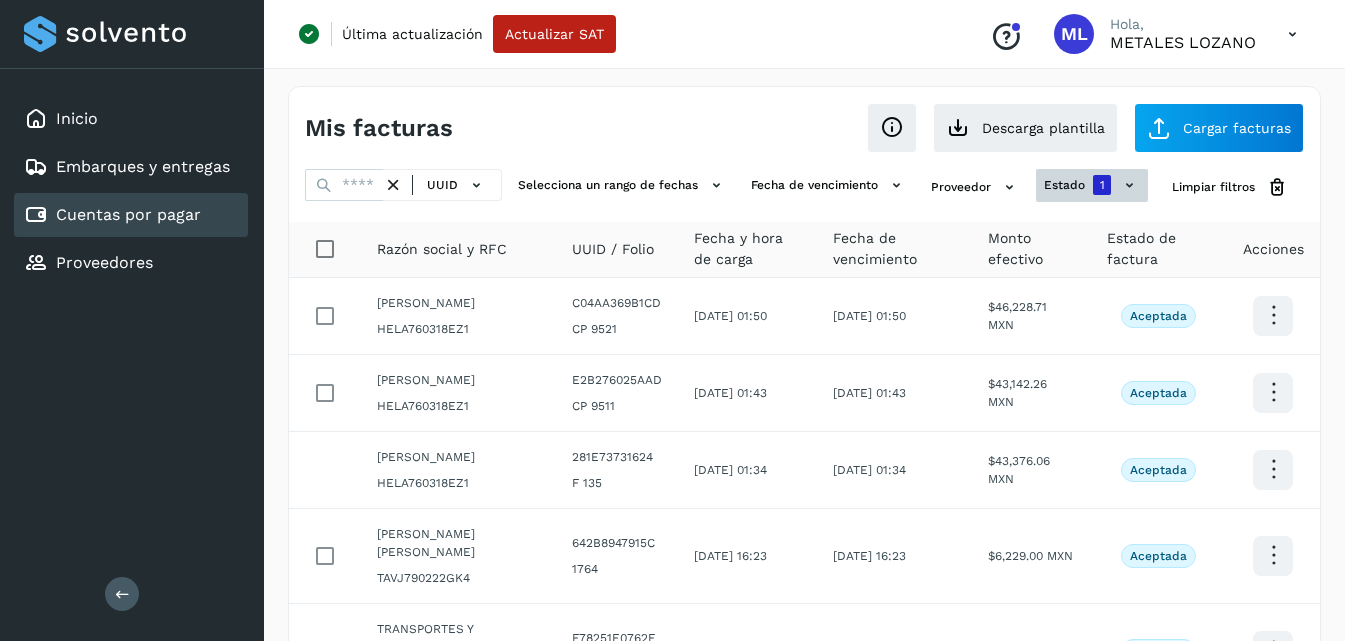 click on "estado" 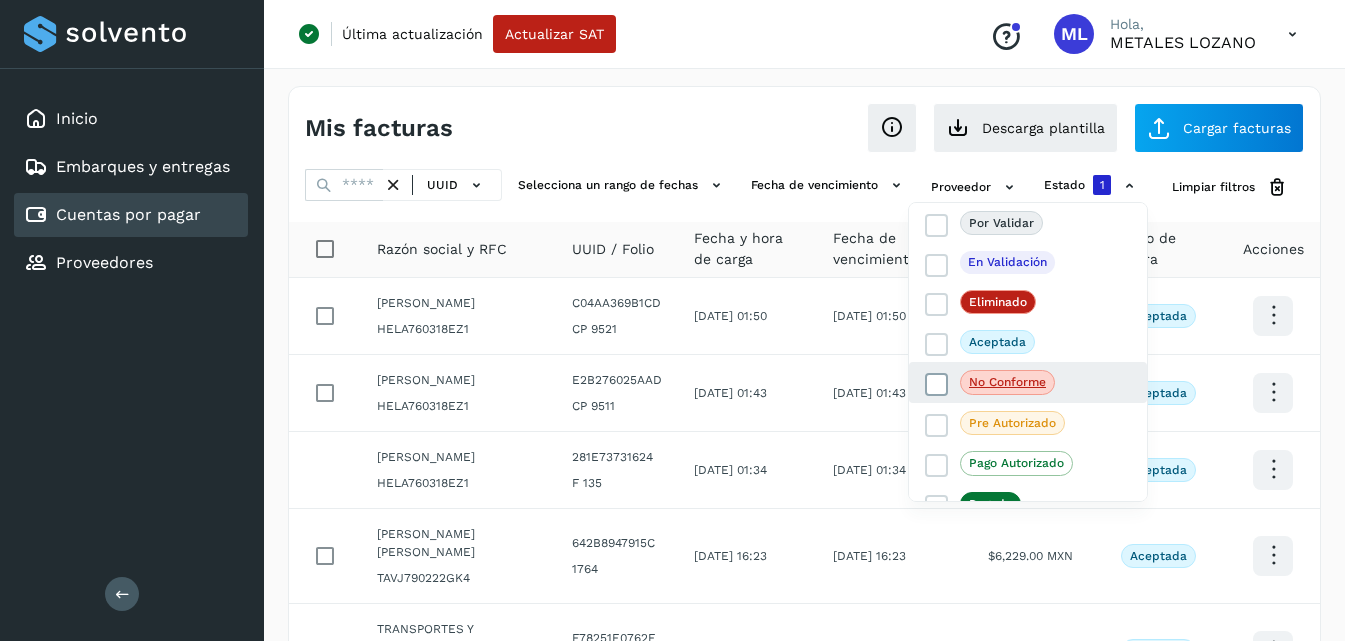 click at bounding box center [937, 385] 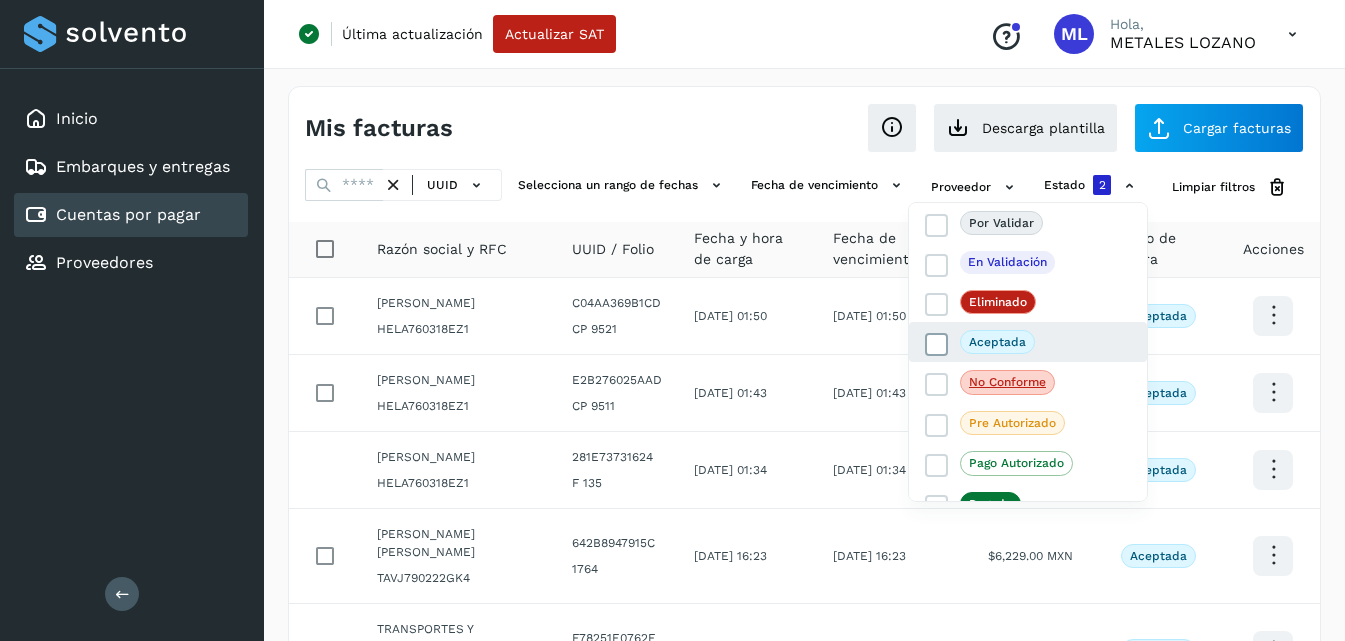 click at bounding box center [937, 345] 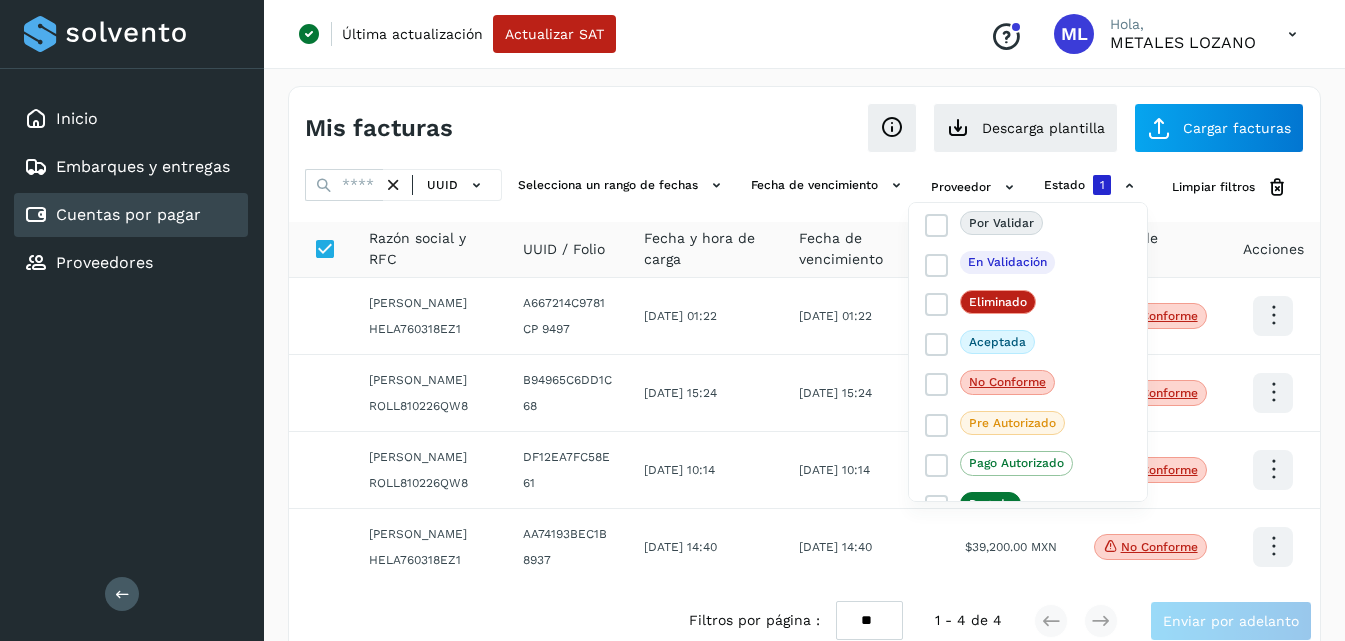 click at bounding box center [672, 320] 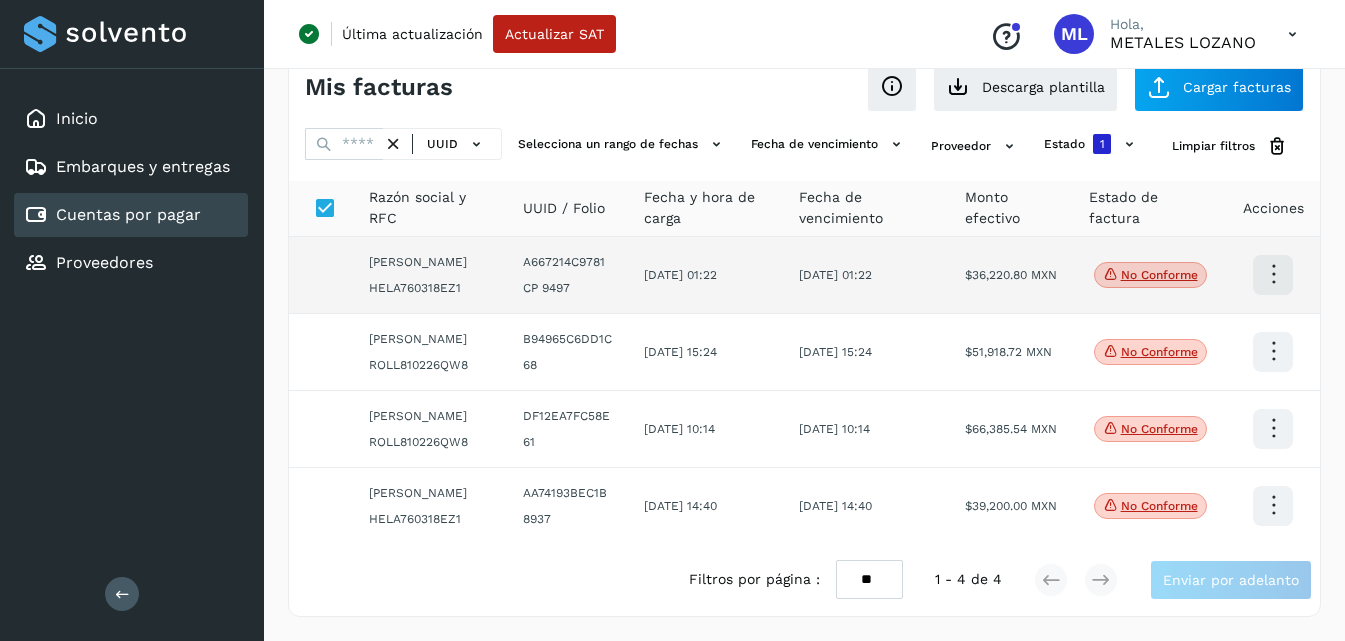 scroll, scrollTop: 113, scrollLeft: 0, axis: vertical 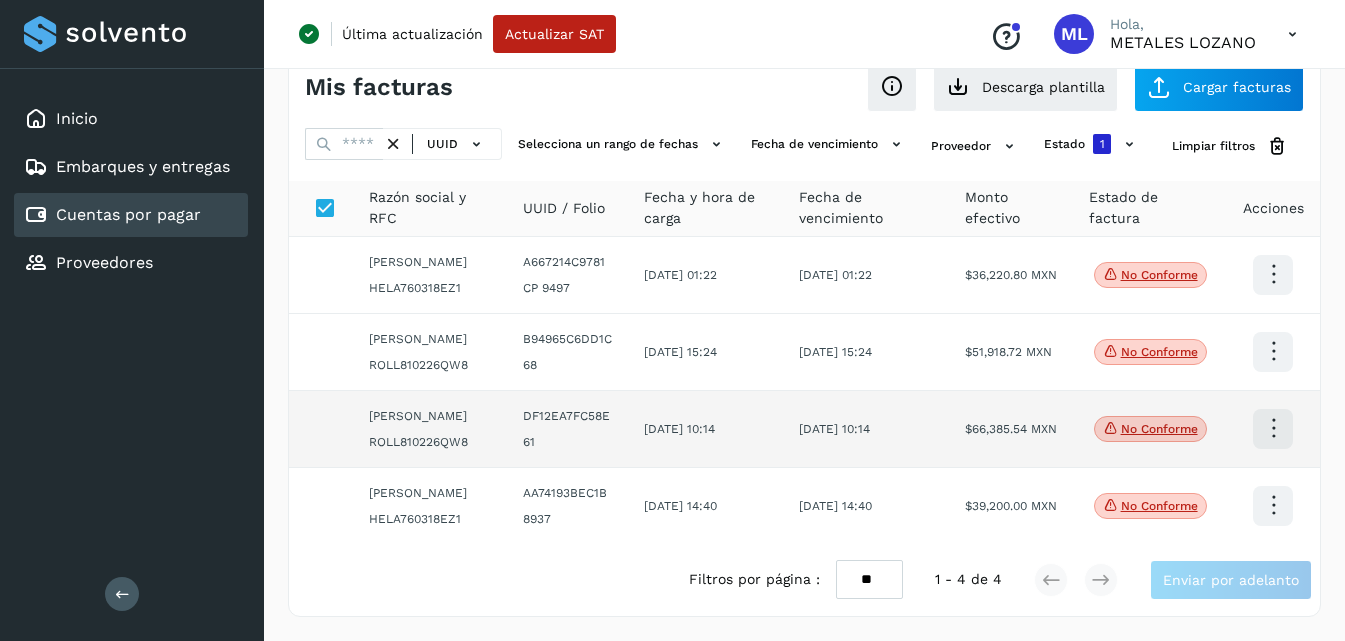 click at bounding box center [1273, 274] 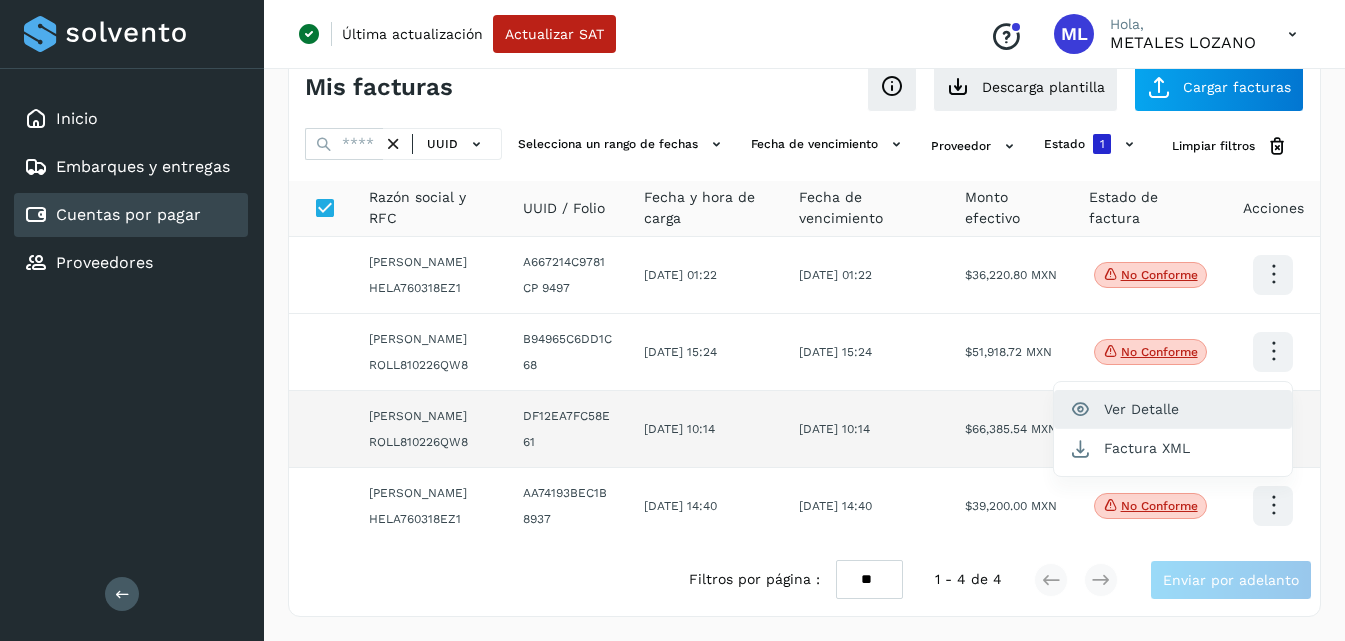 click on "Ver Detalle" 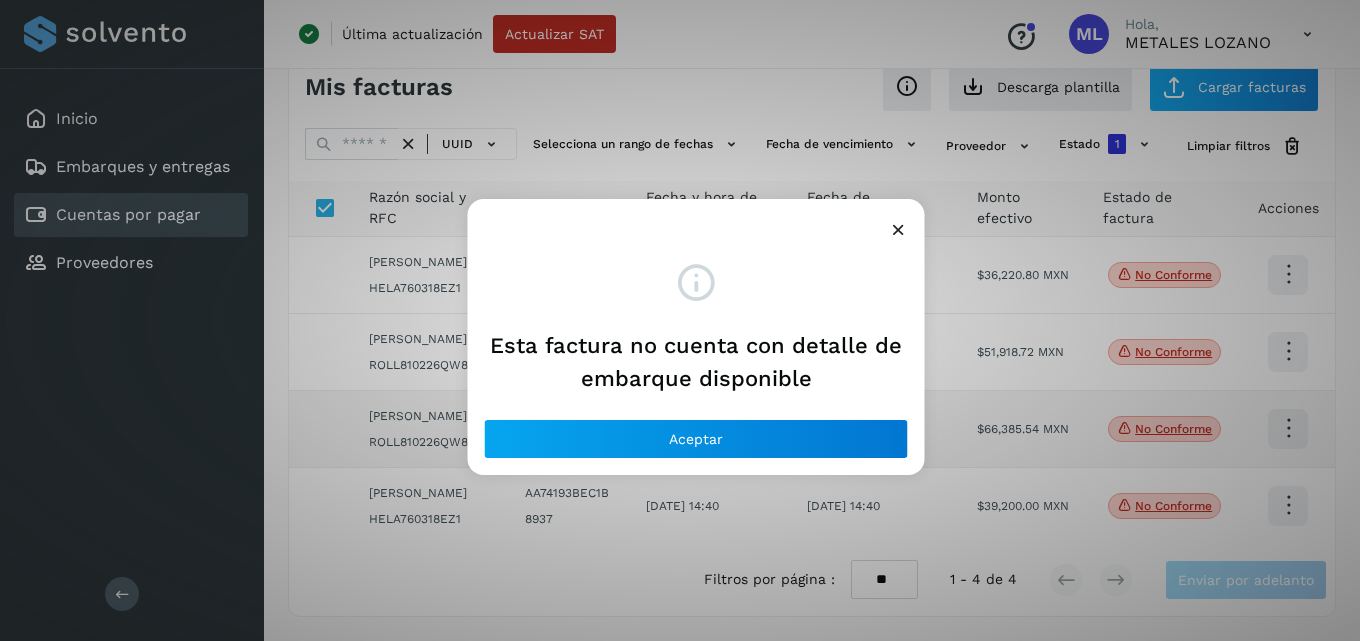 click at bounding box center (898, 229) 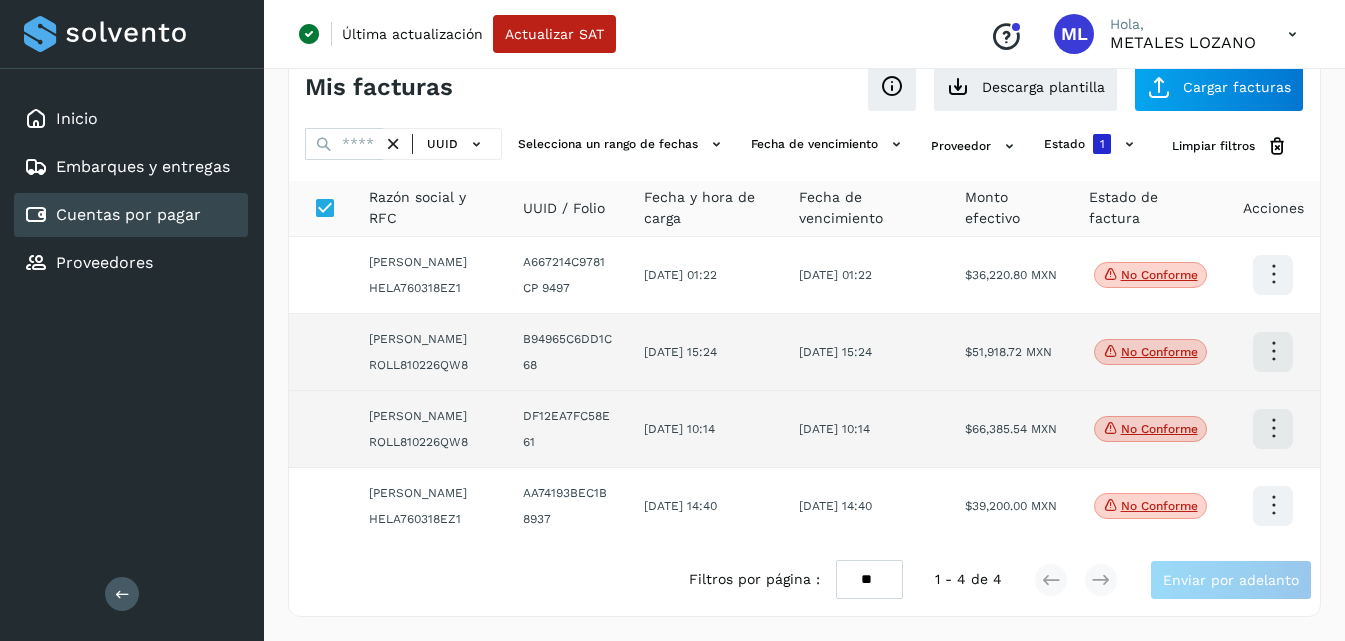 click at bounding box center [1273, 274] 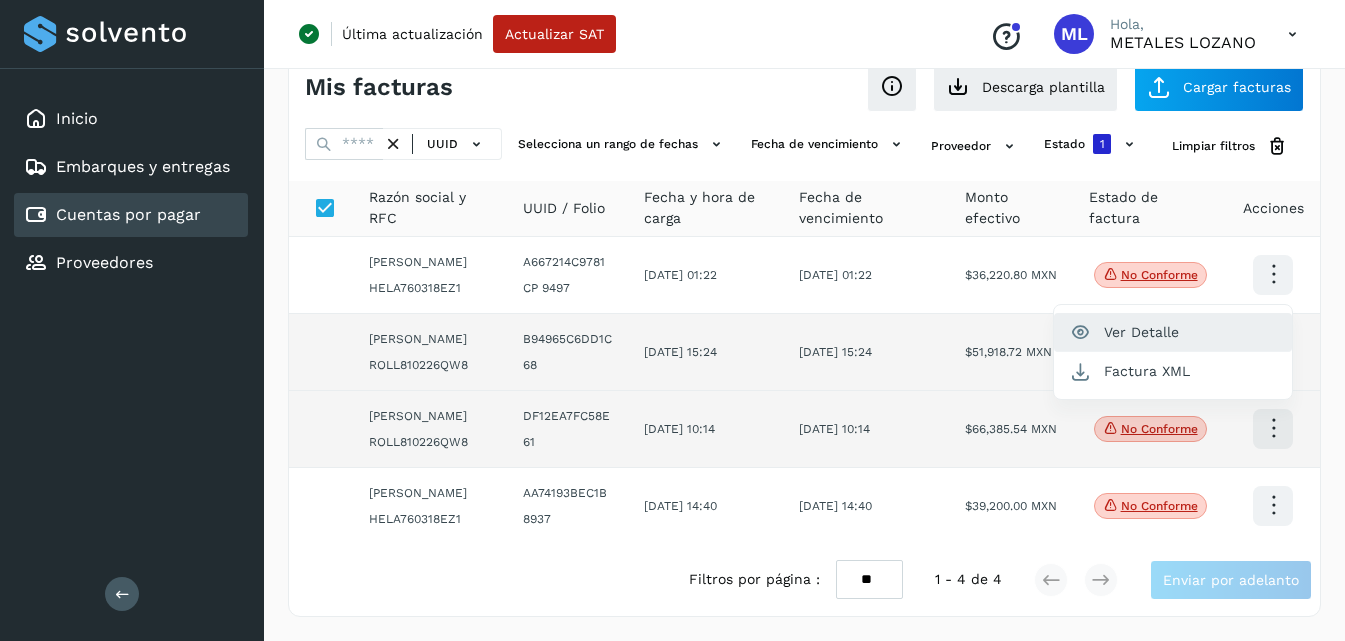 click on "Ver Detalle" 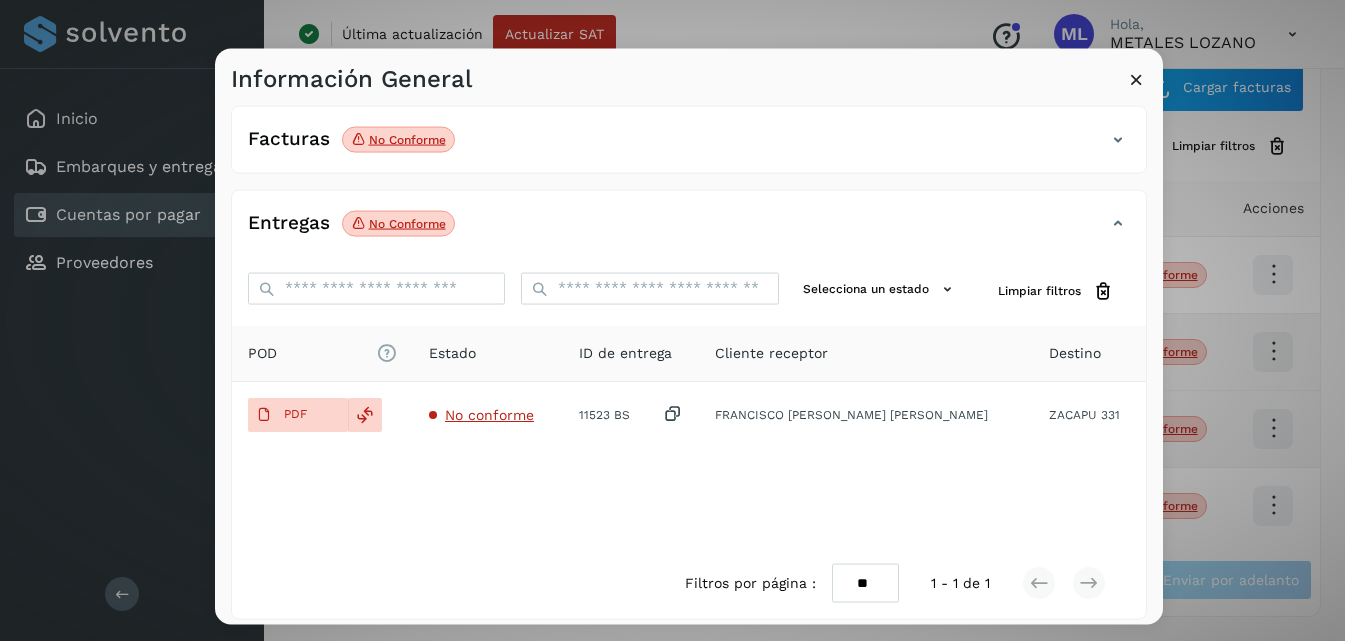 scroll, scrollTop: 326, scrollLeft: 0, axis: vertical 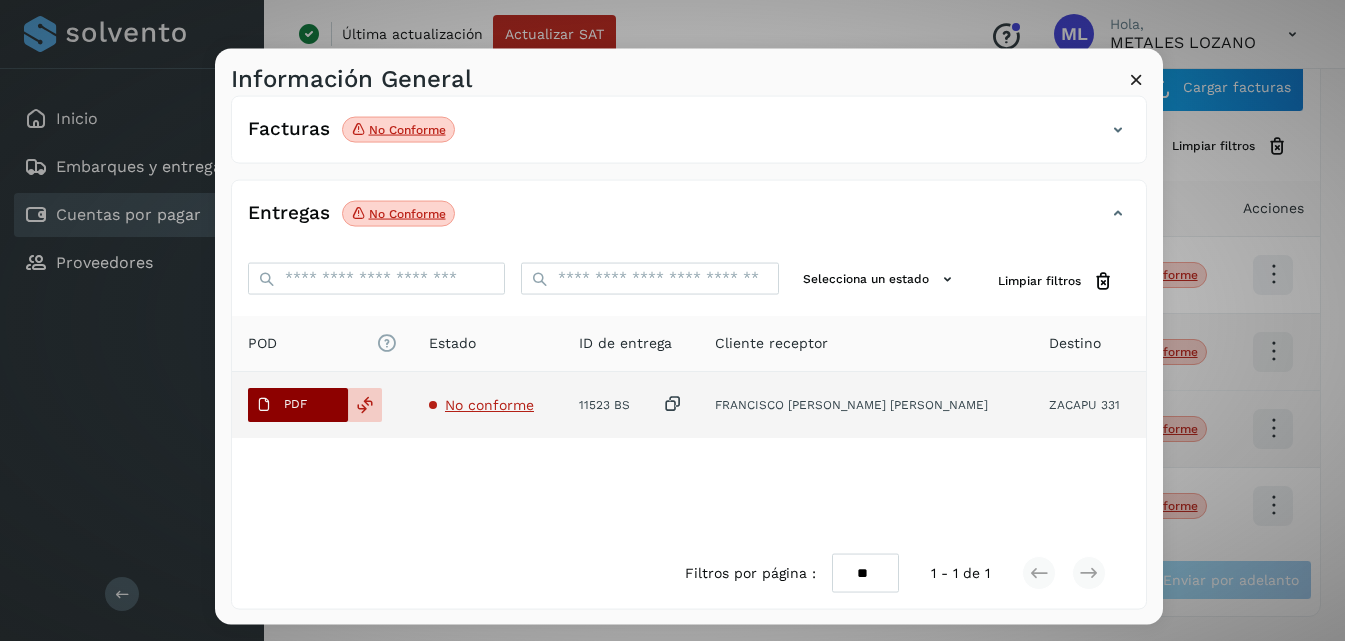 click on "PDF" at bounding box center [295, 404] 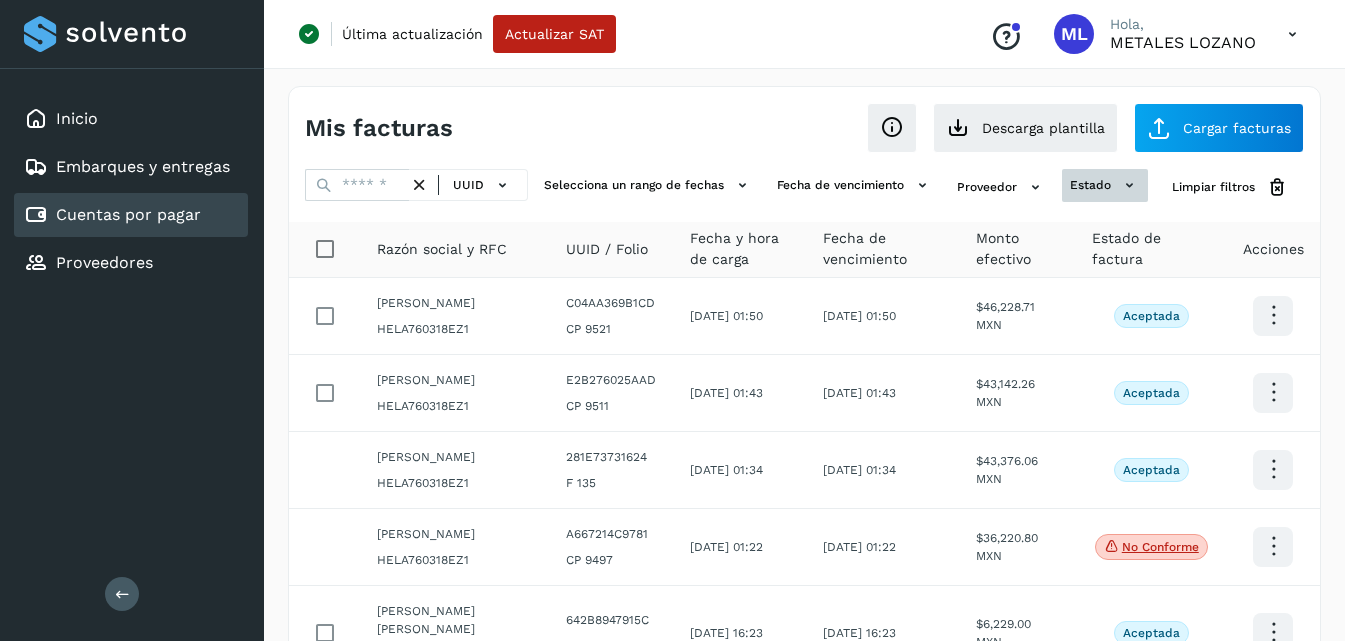 click on "estado" 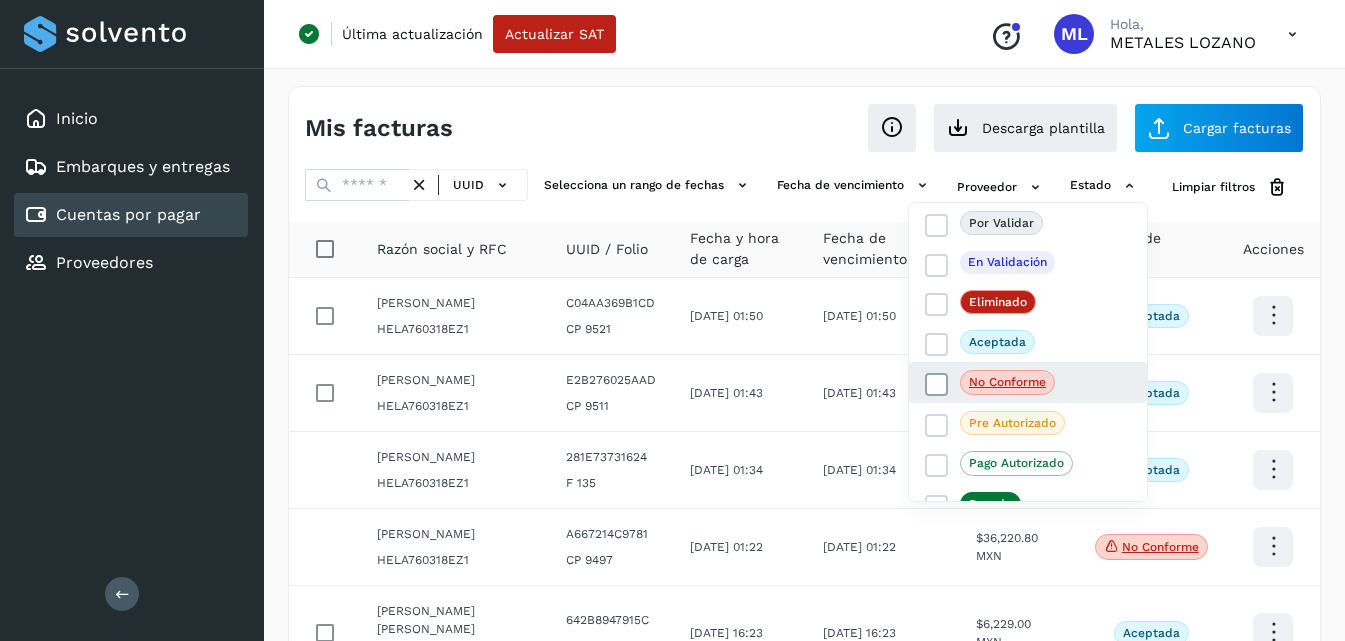 click on "No conforme" 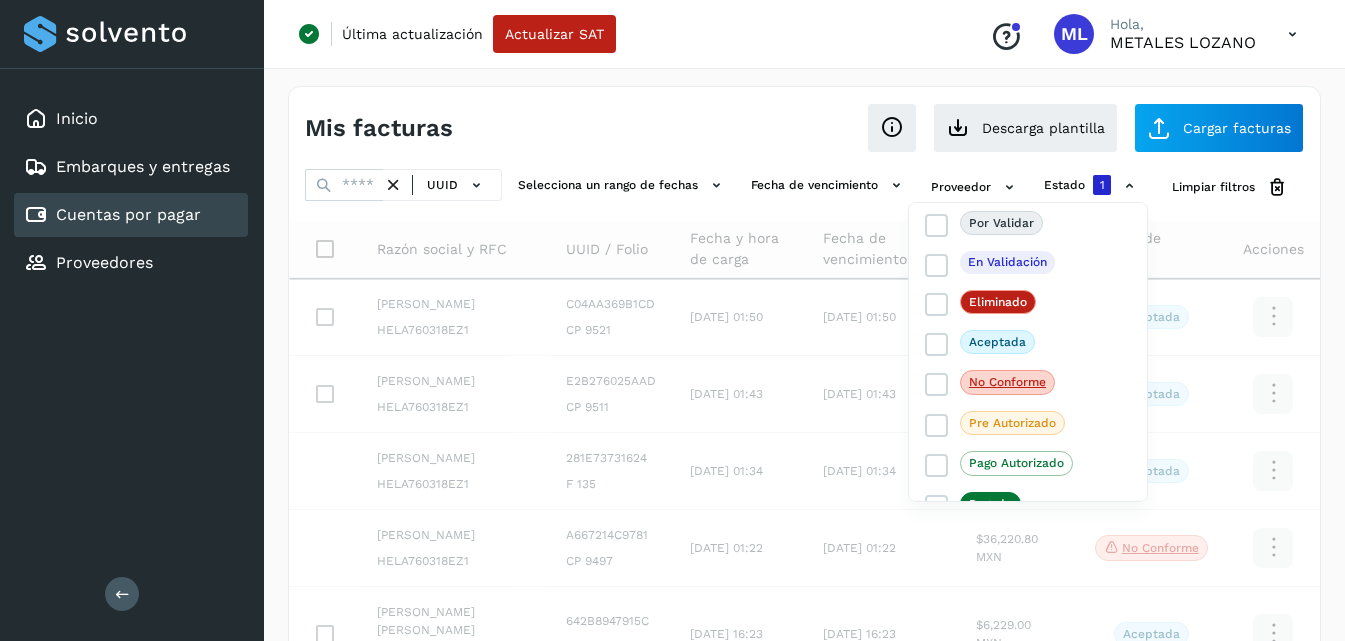 click at bounding box center (672, 320) 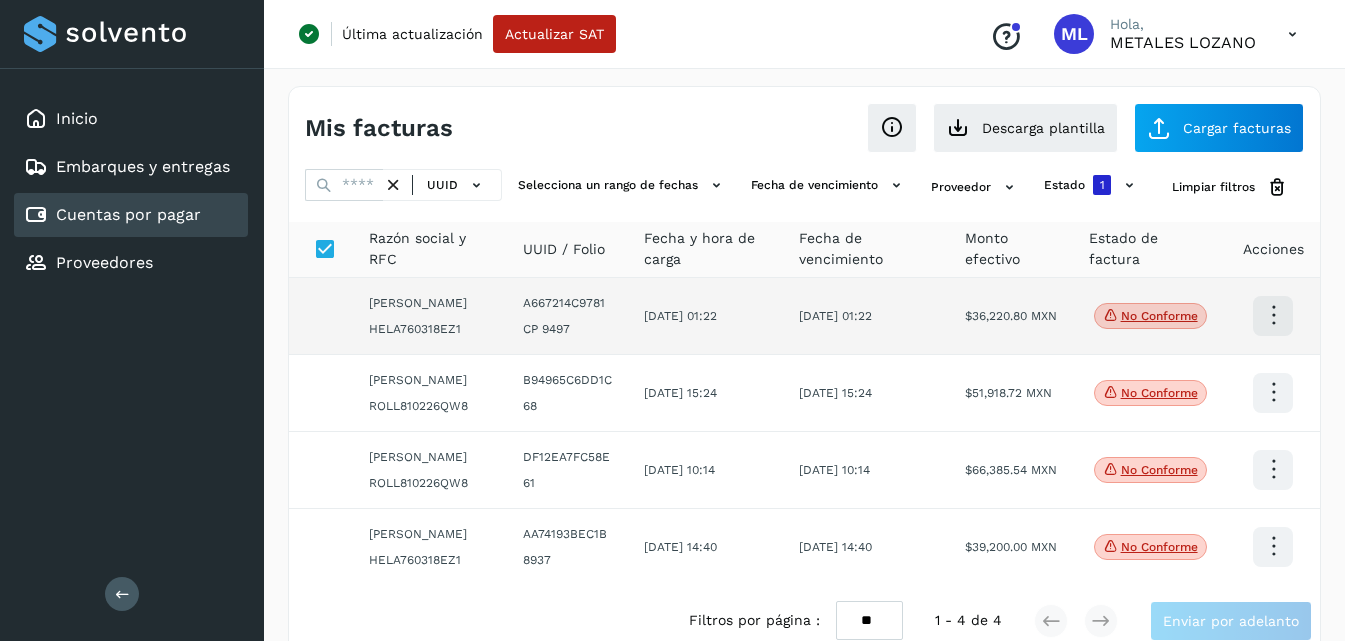 click at bounding box center (1273, 315) 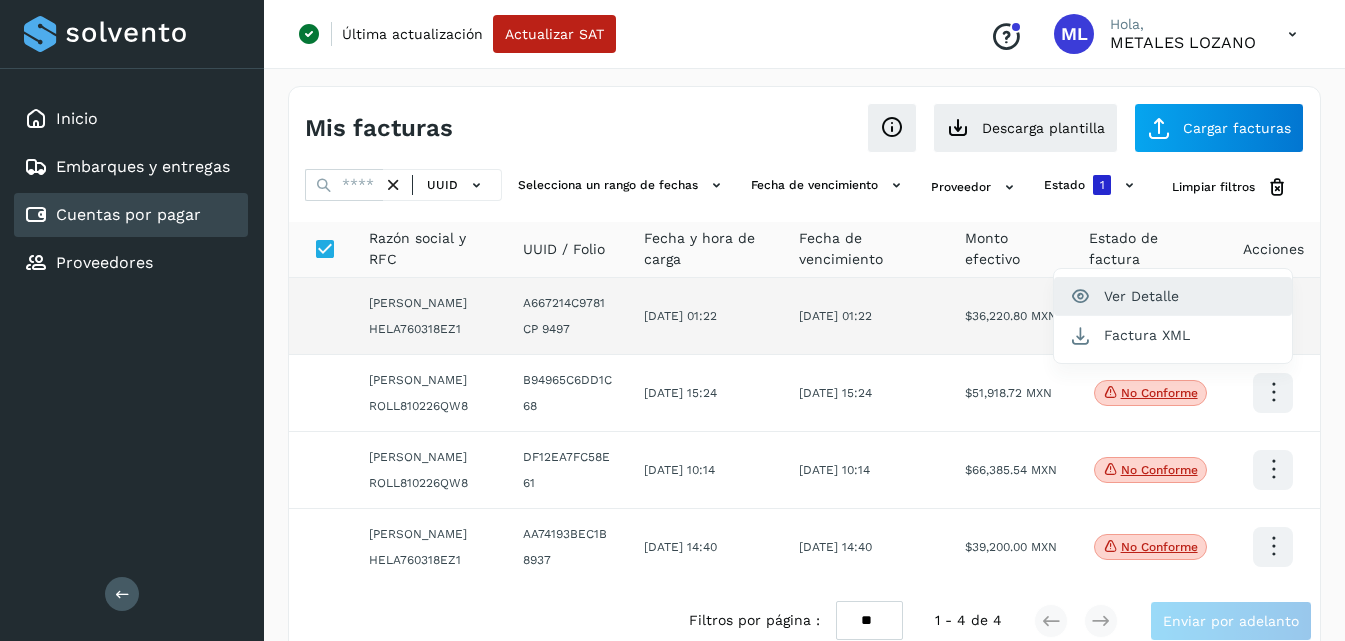 click on "Ver Detalle" 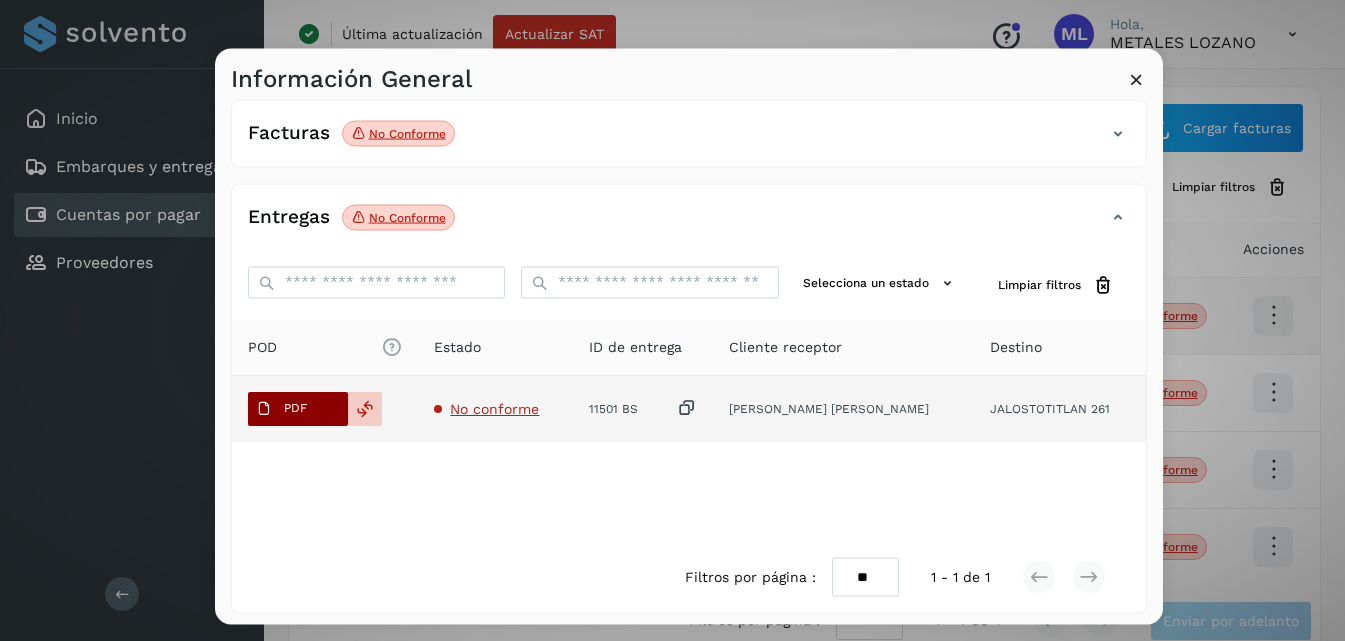 scroll, scrollTop: 326, scrollLeft: 0, axis: vertical 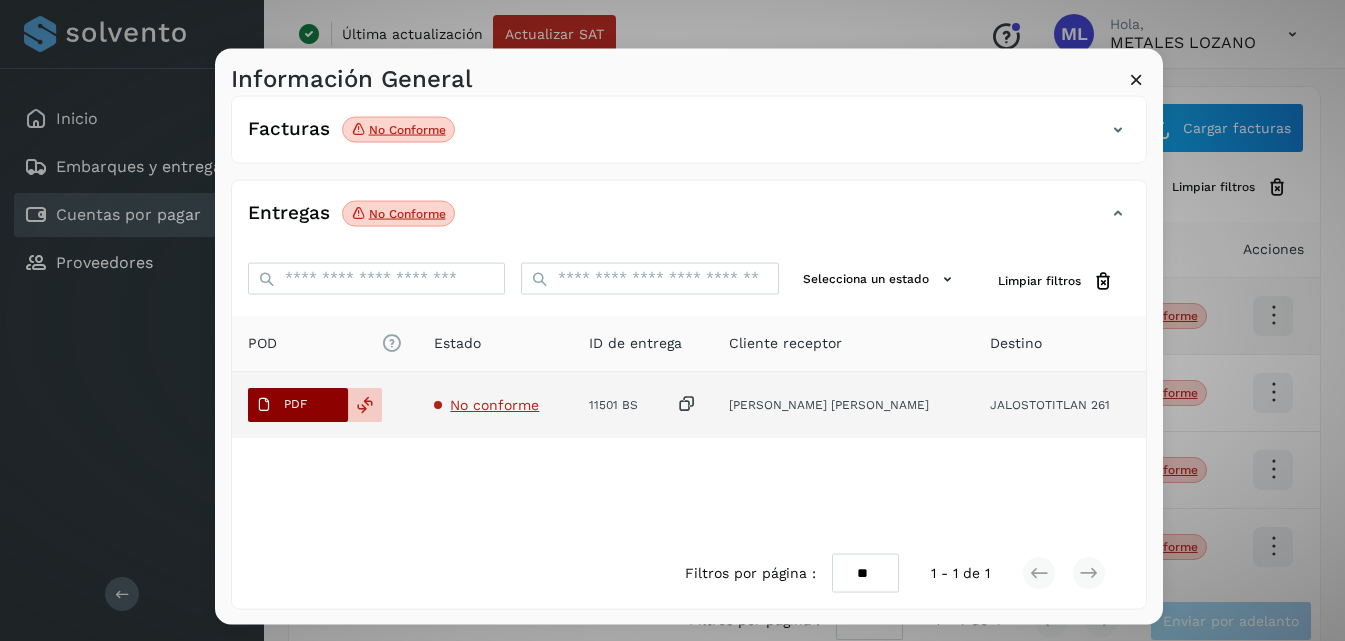 click on "PDF" at bounding box center [295, 404] 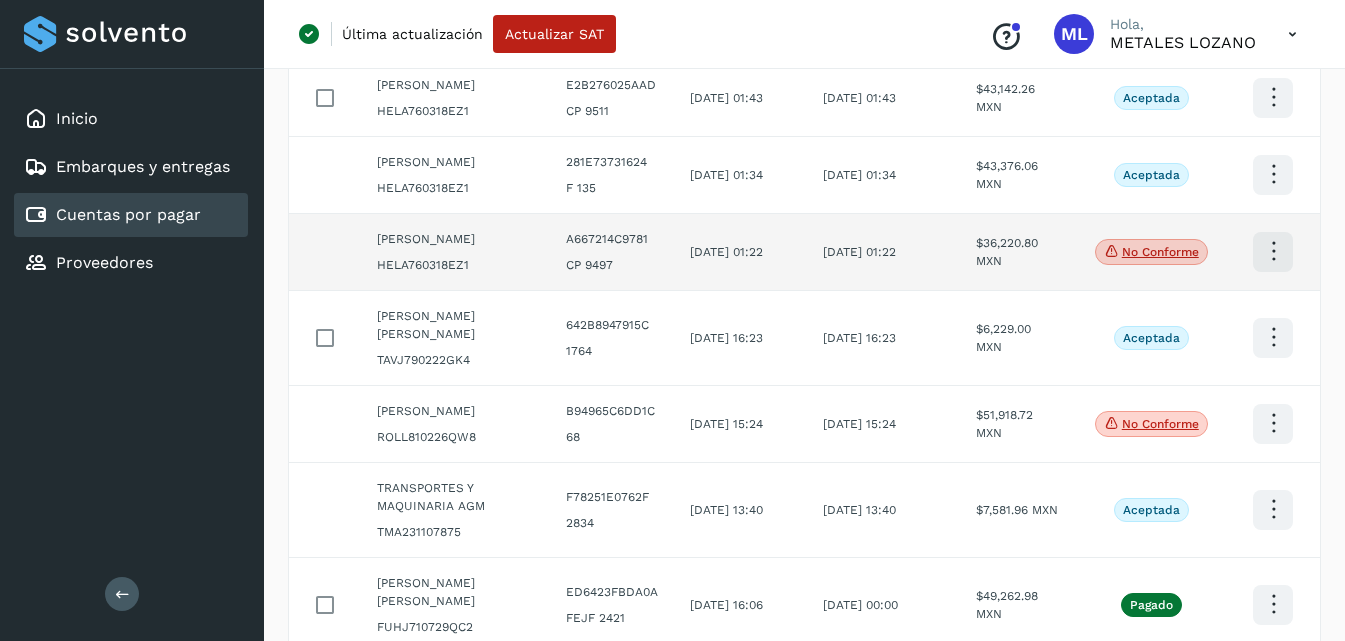 scroll, scrollTop: 300, scrollLeft: 0, axis: vertical 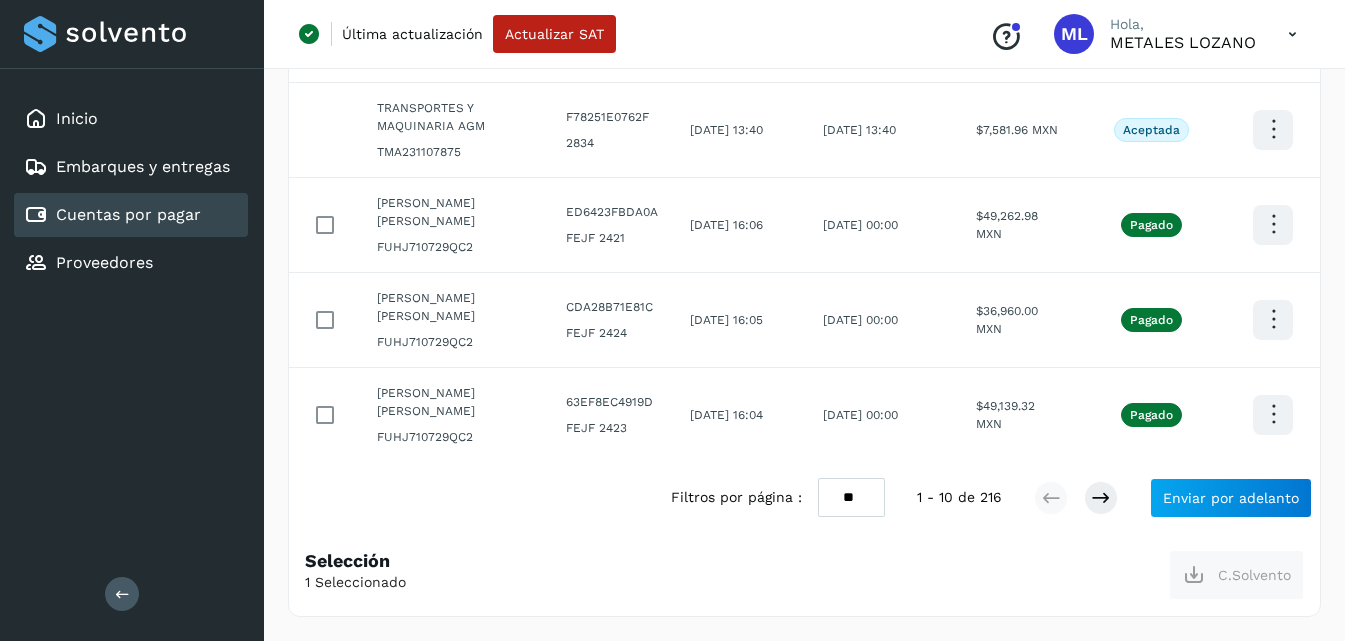 click on "** ** **" at bounding box center (851, 497) 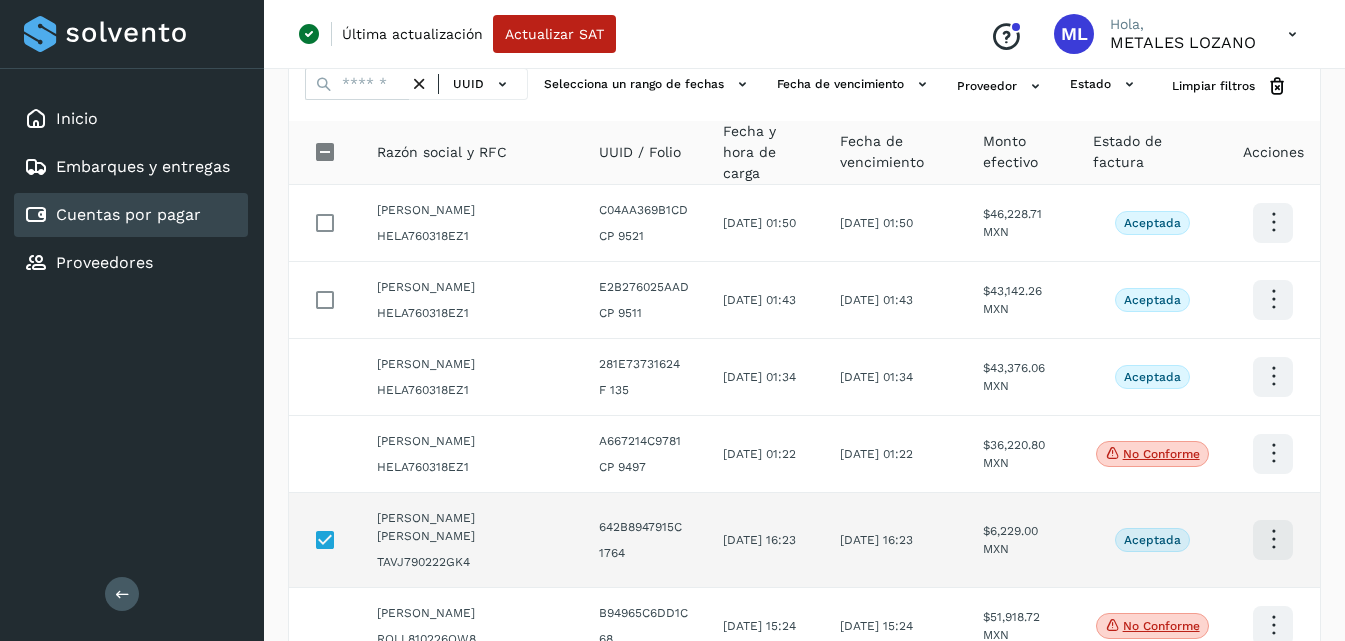 scroll, scrollTop: 100, scrollLeft: 0, axis: vertical 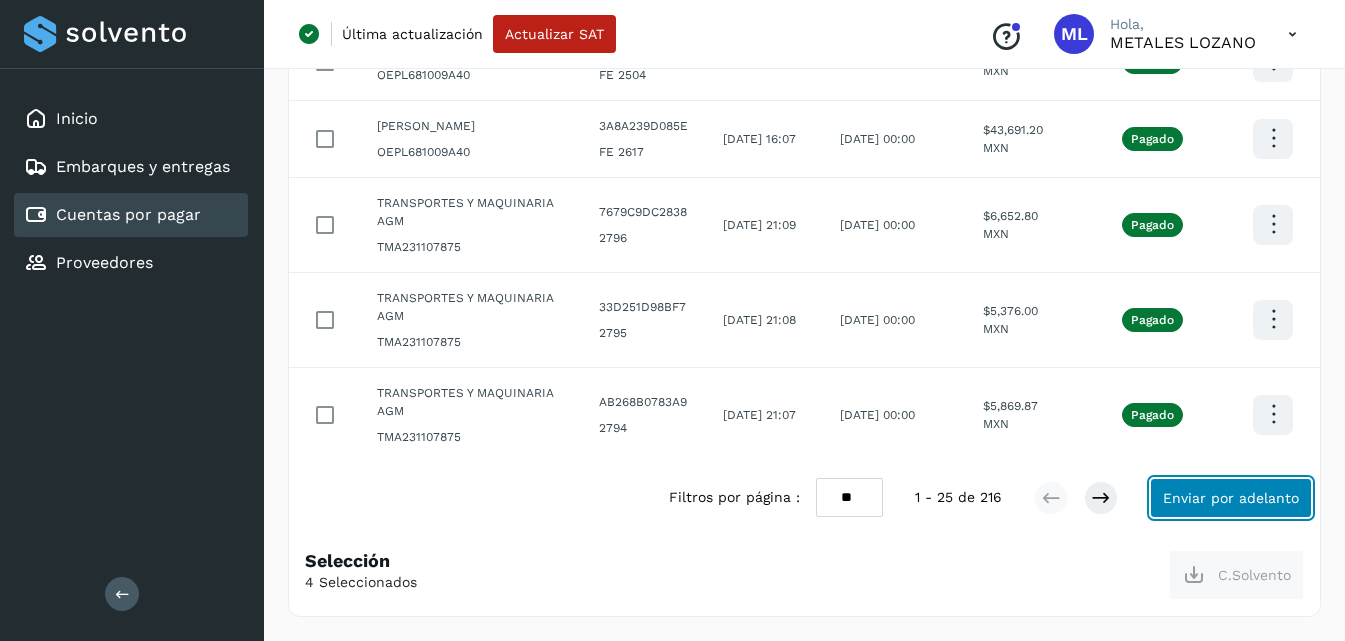 click on "Enviar por adelanto" 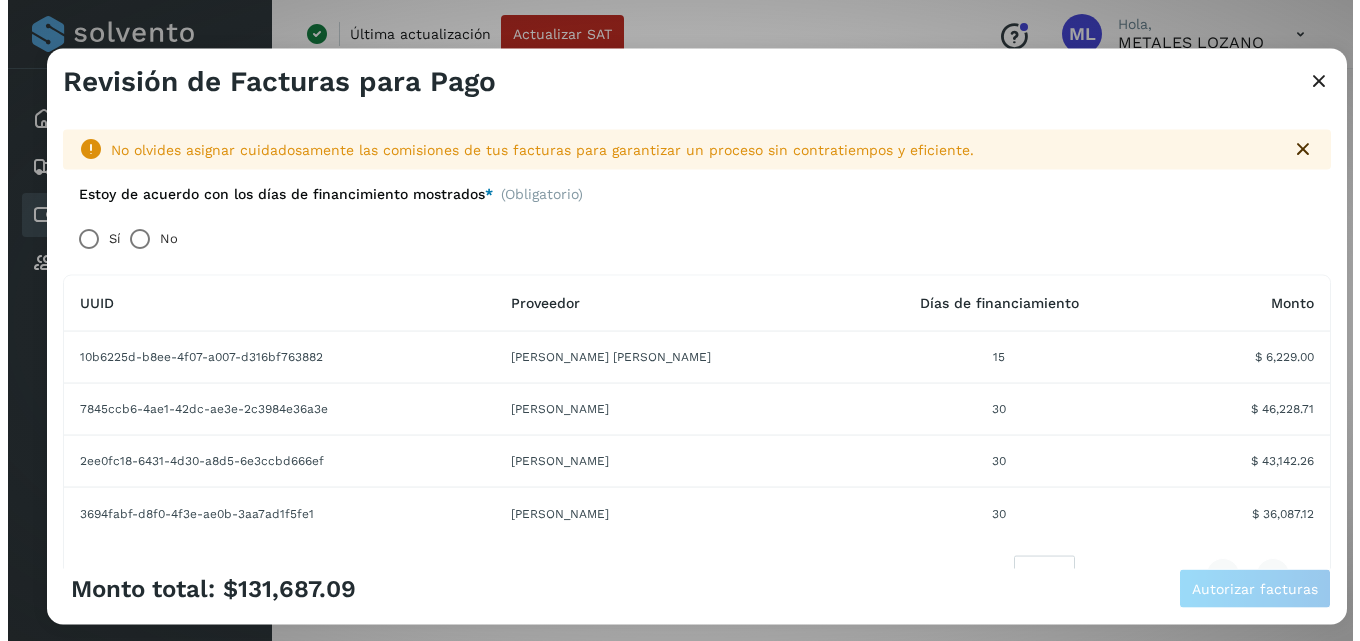 scroll, scrollTop: 1866, scrollLeft: 0, axis: vertical 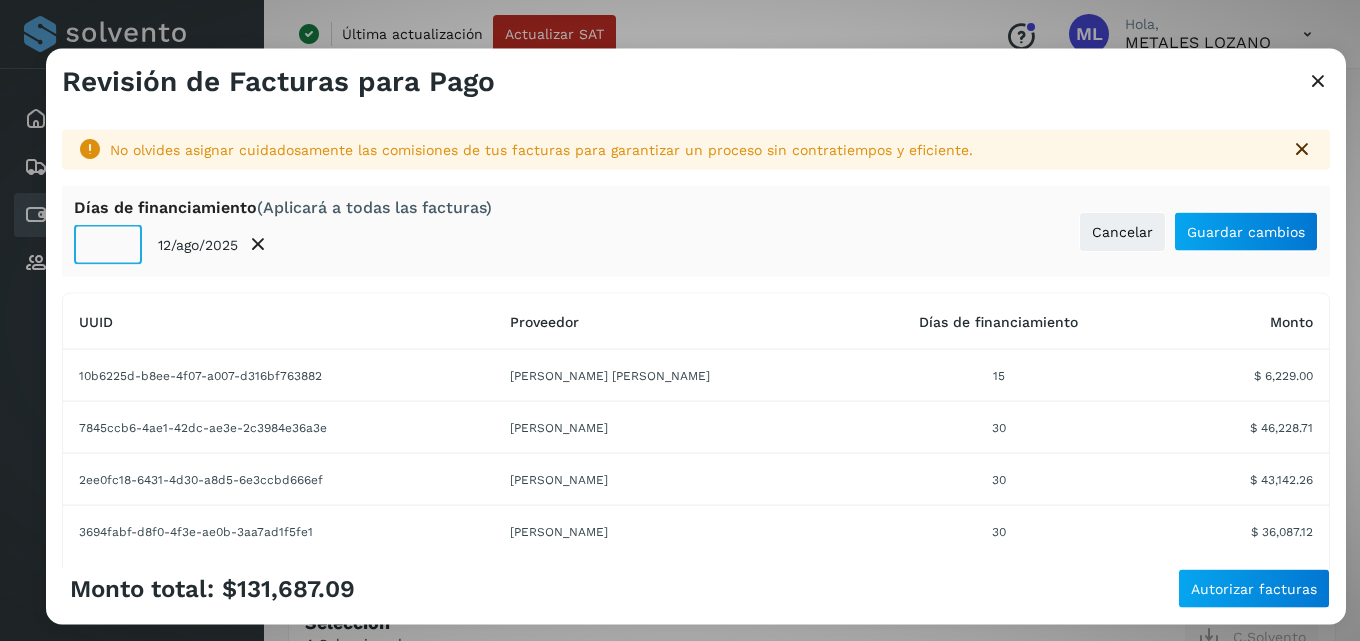 click on "**" 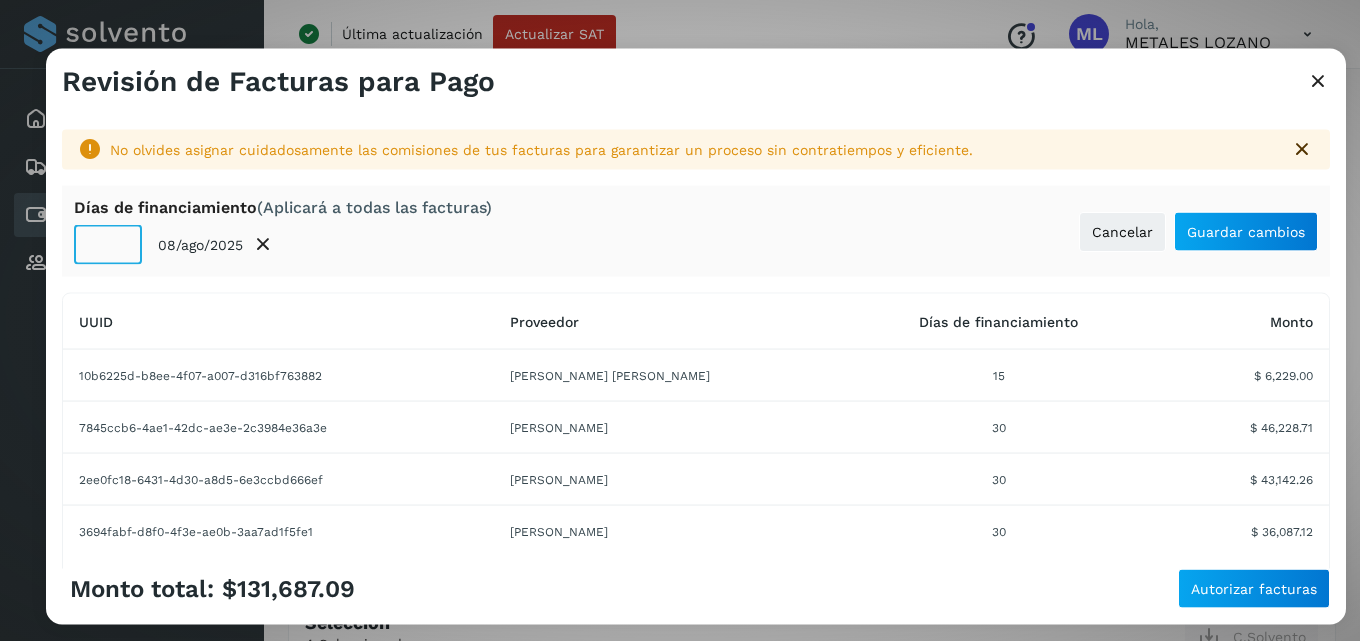 click on "**" 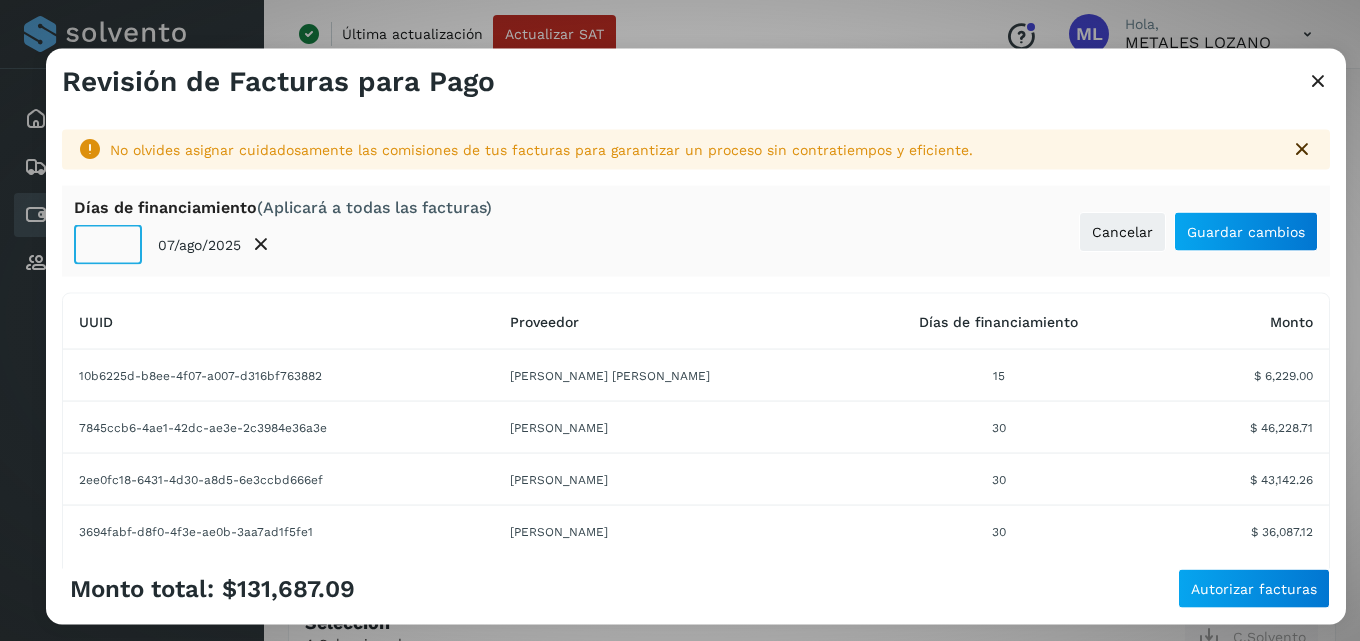 click on "**" 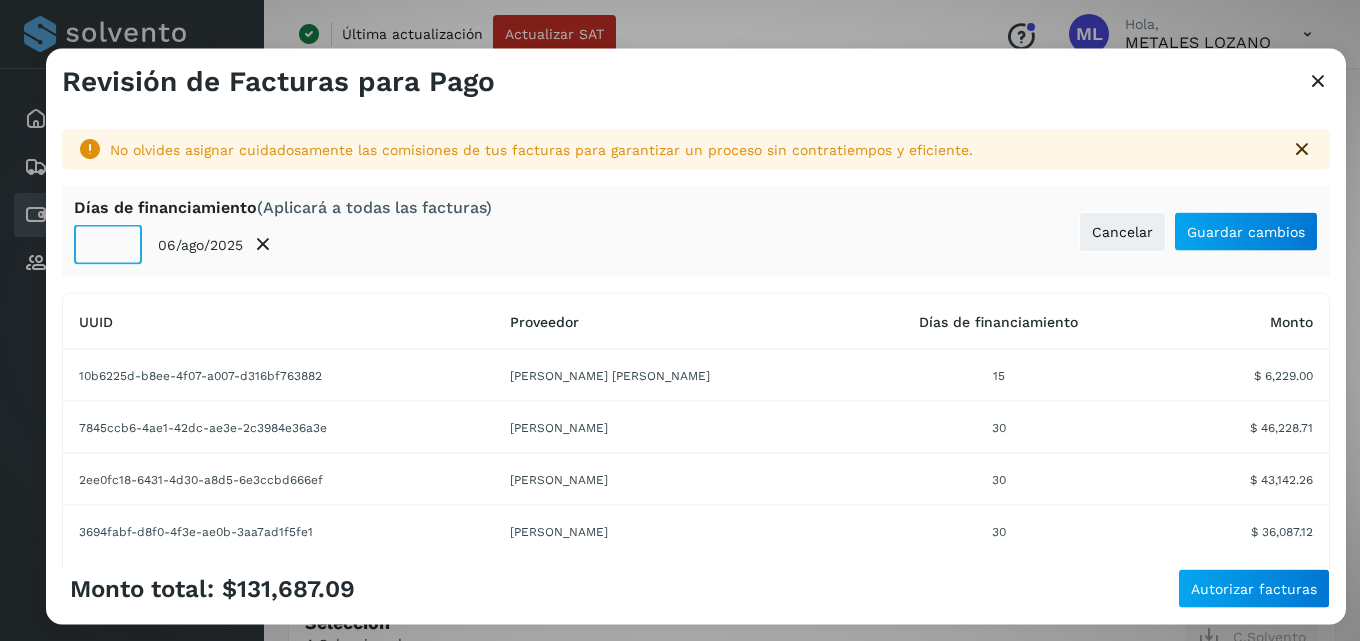 click on "**" 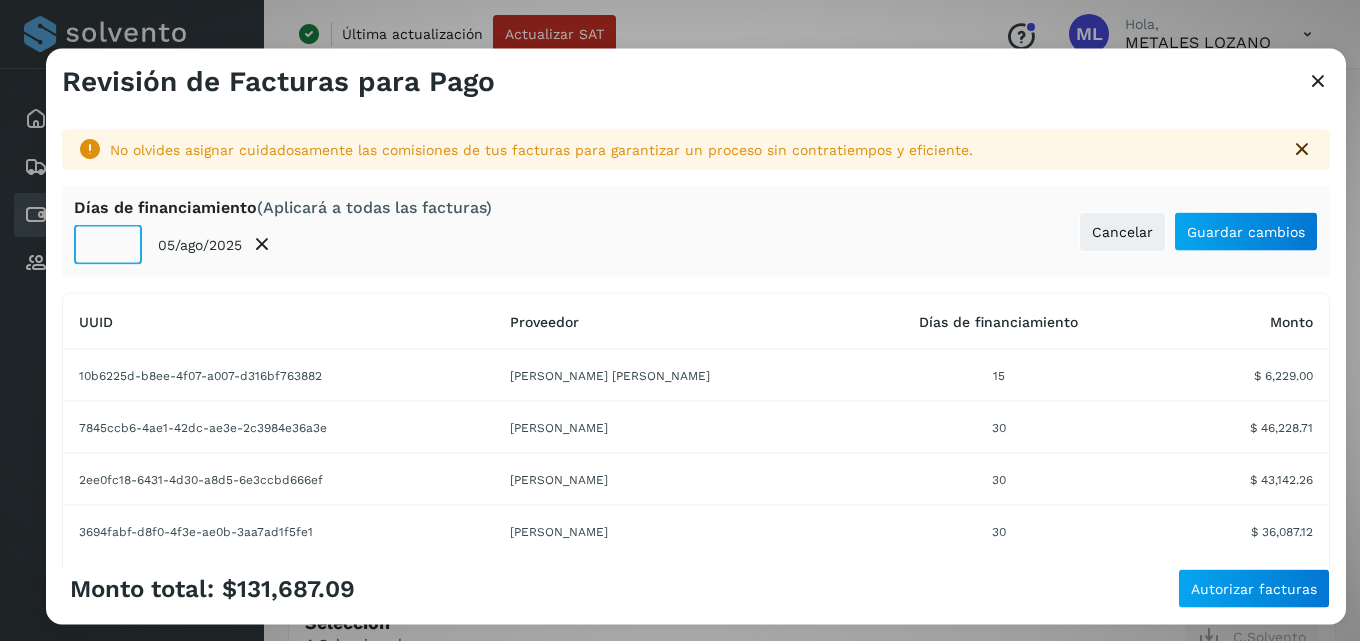 click on "**" 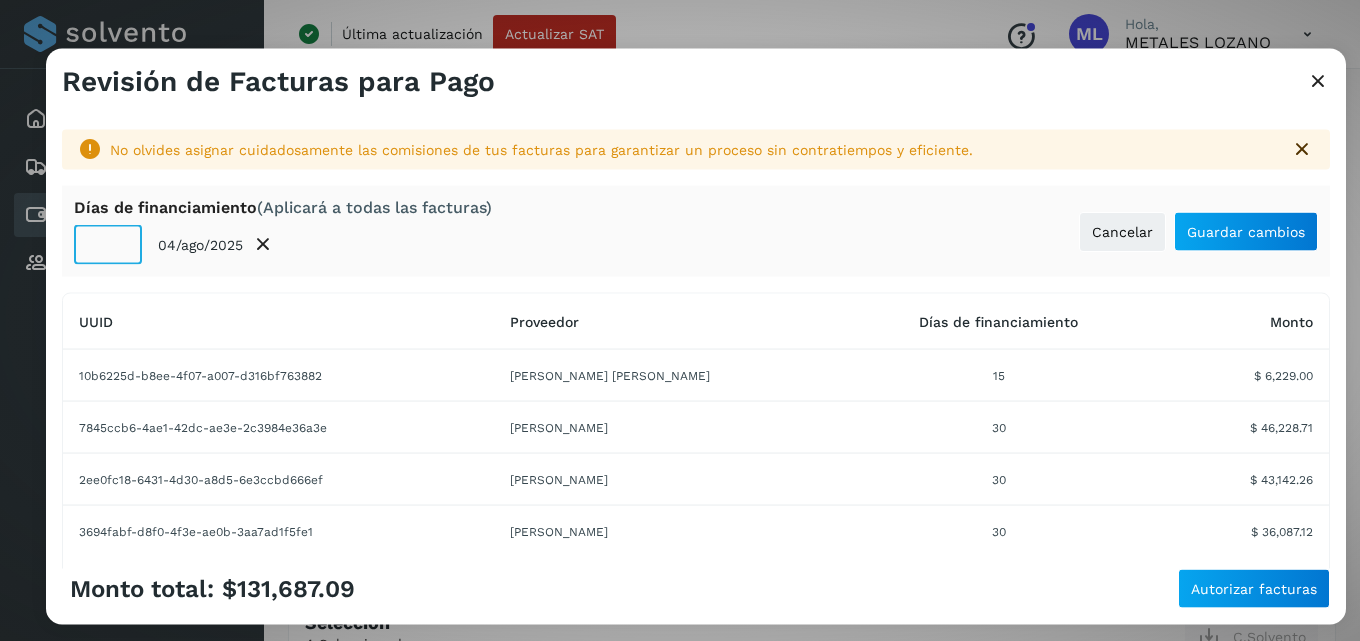 click on "**" 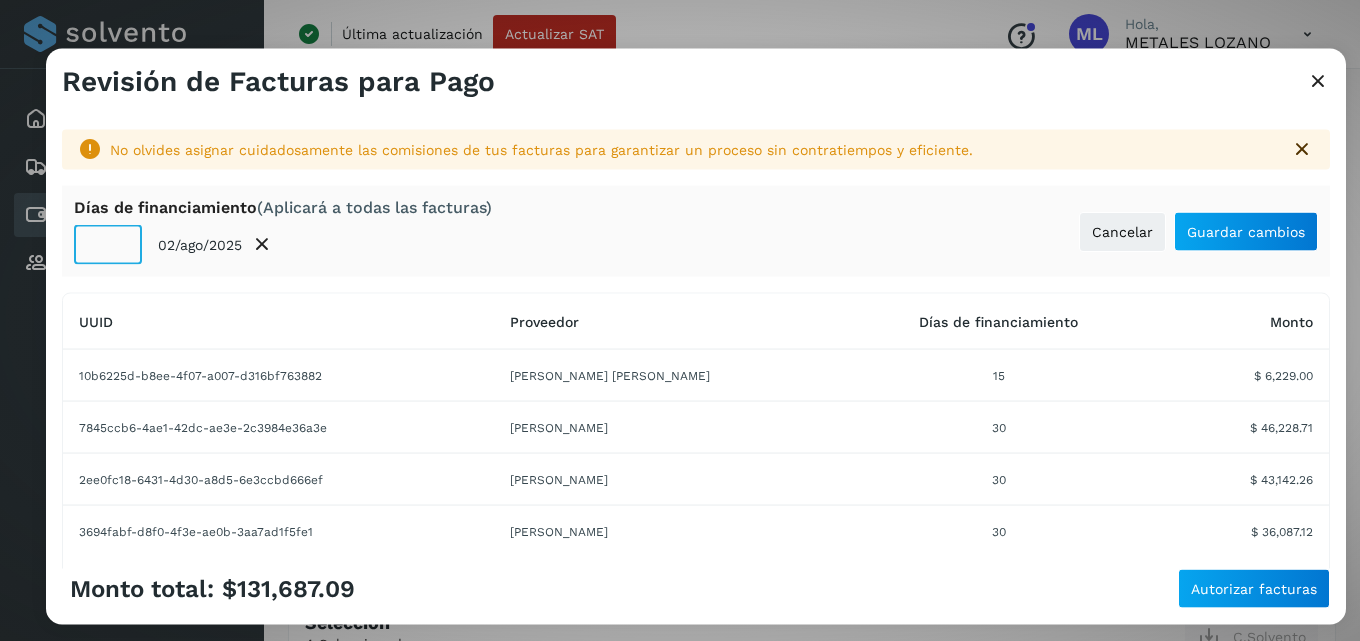 click on "**" 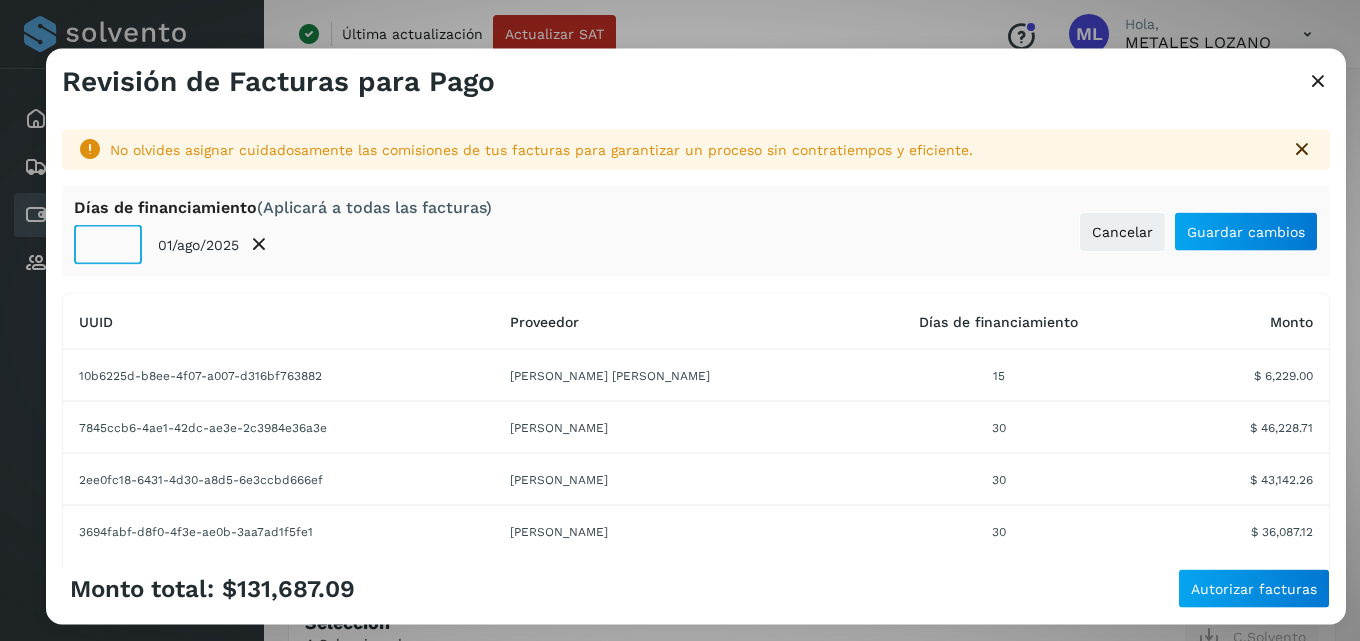 click on "**" 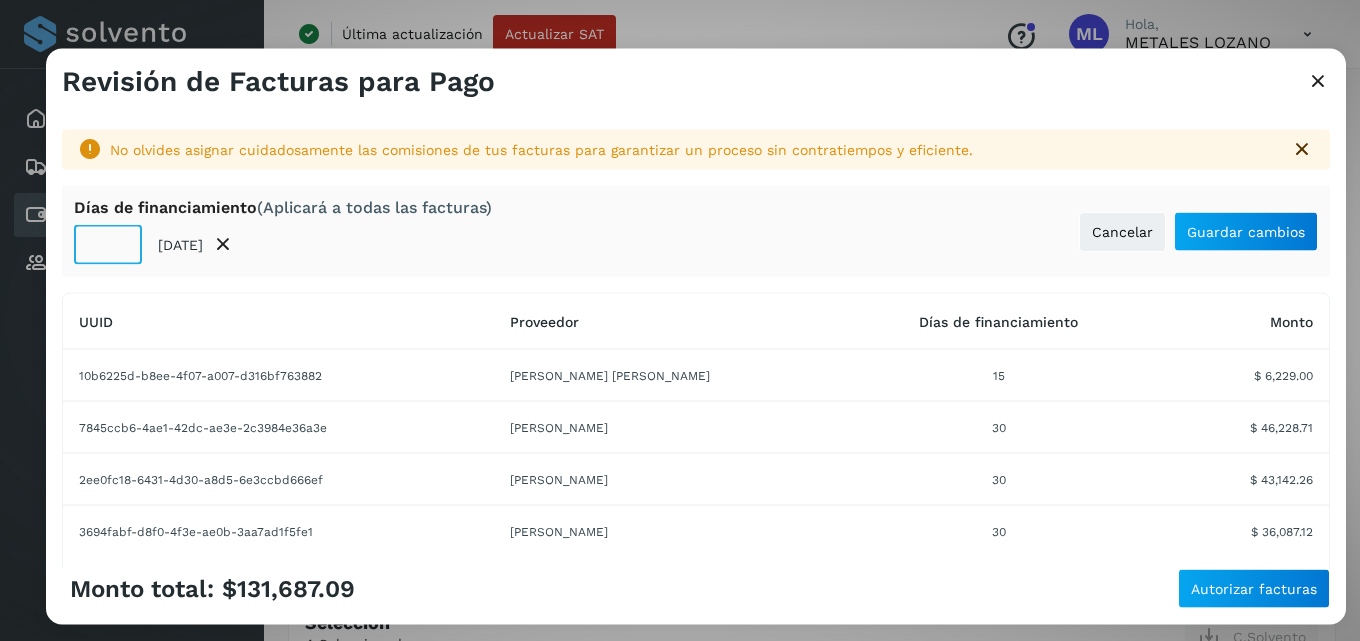 click on "**" 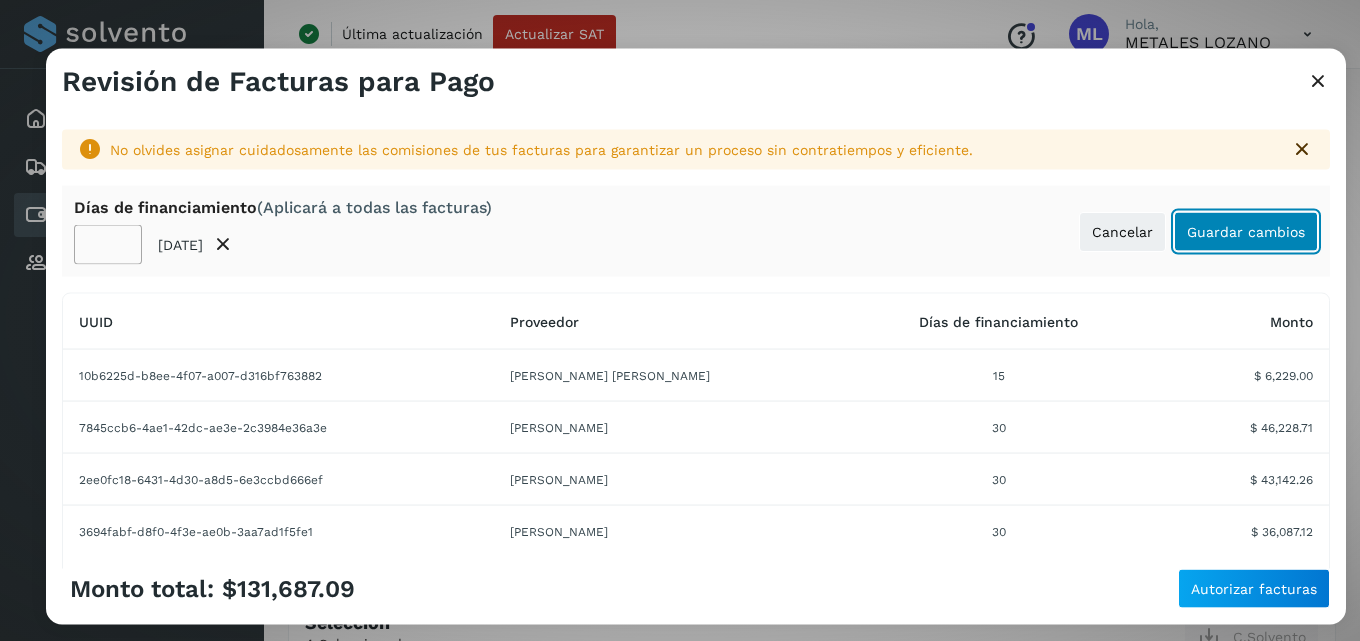 click on "Guardar cambios" 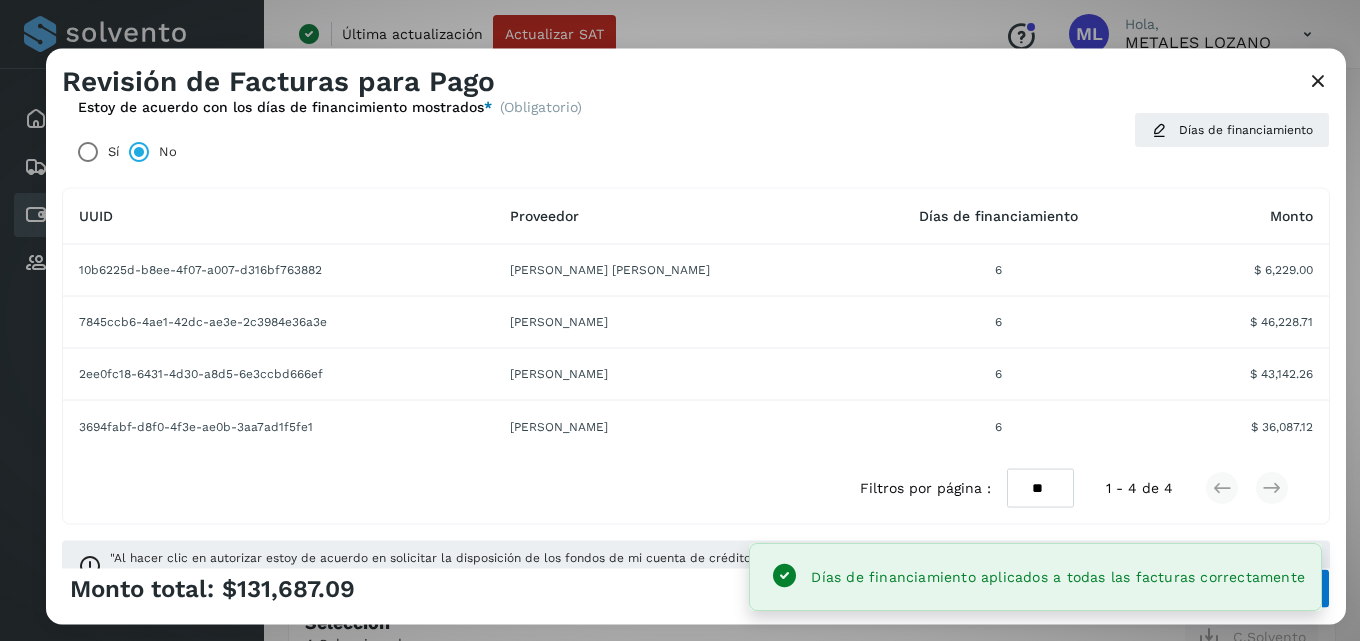 scroll, scrollTop: 132, scrollLeft: 0, axis: vertical 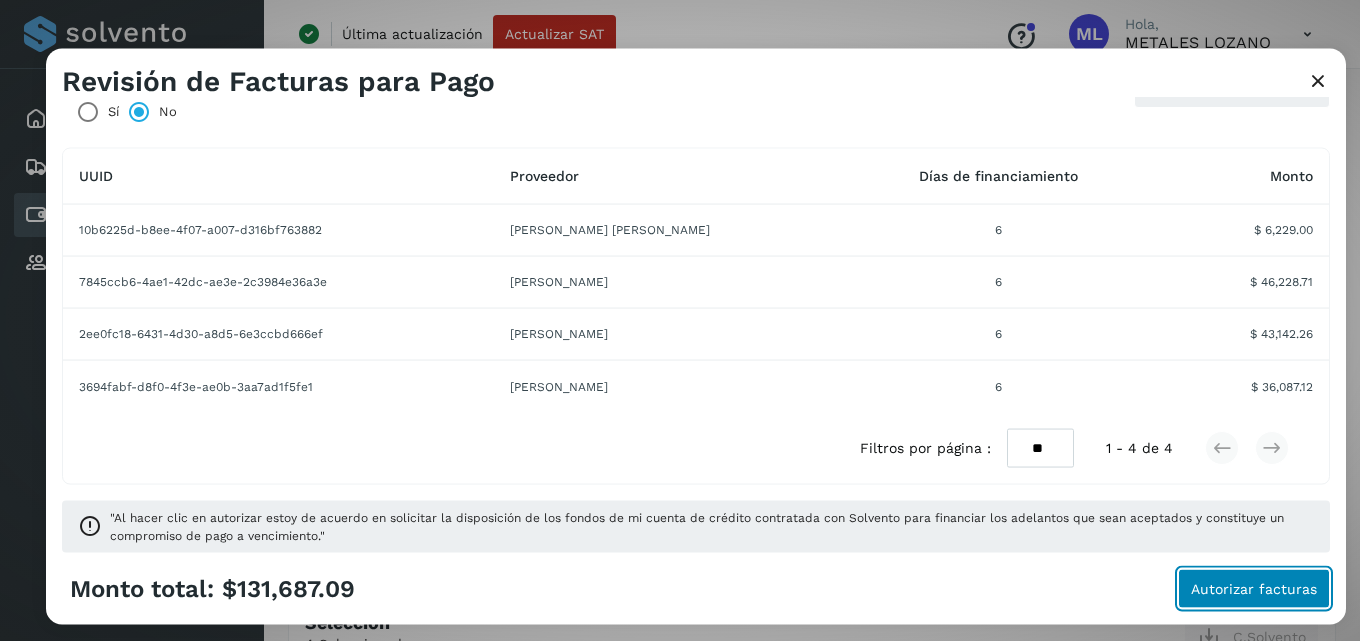 click on "Autorizar facturas" at bounding box center (1254, 589) 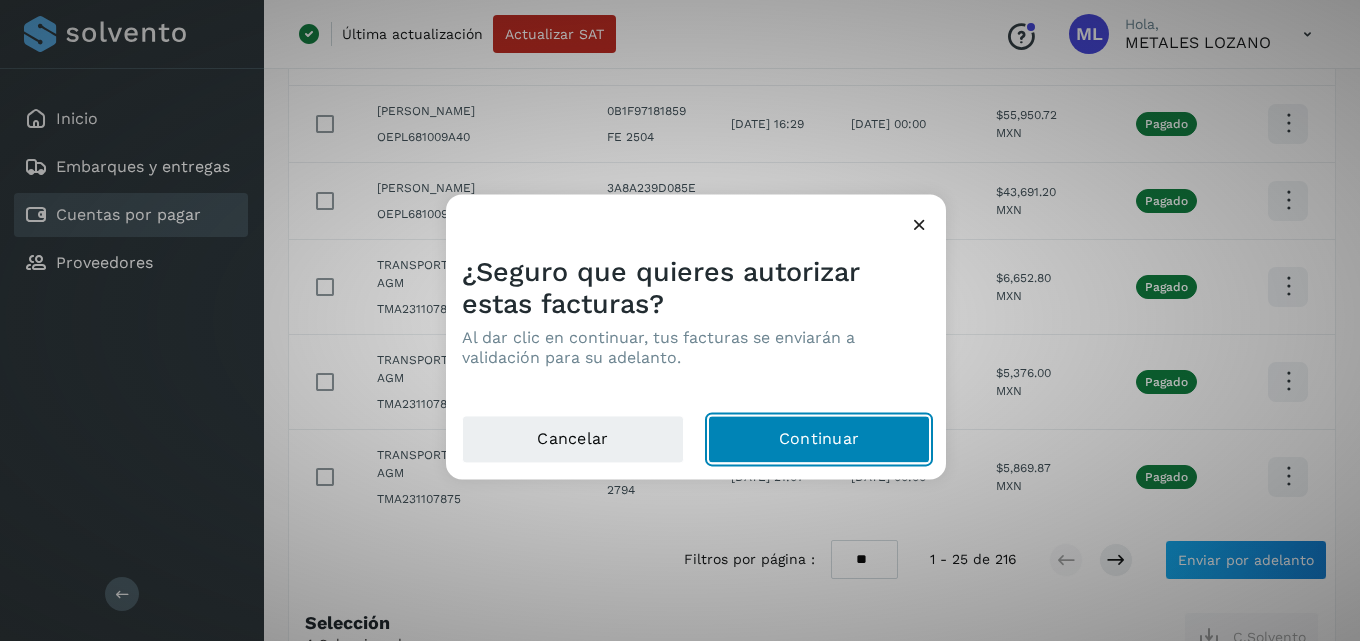 click on "Continuar" 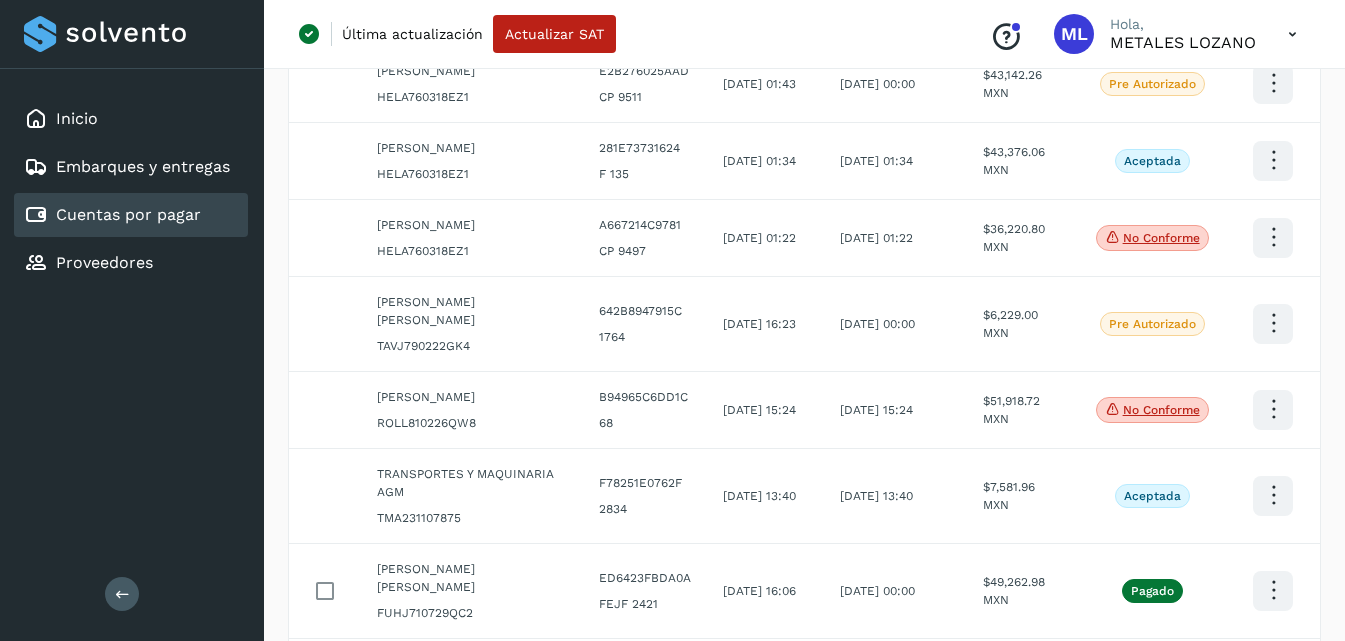 scroll, scrollTop: 0, scrollLeft: 0, axis: both 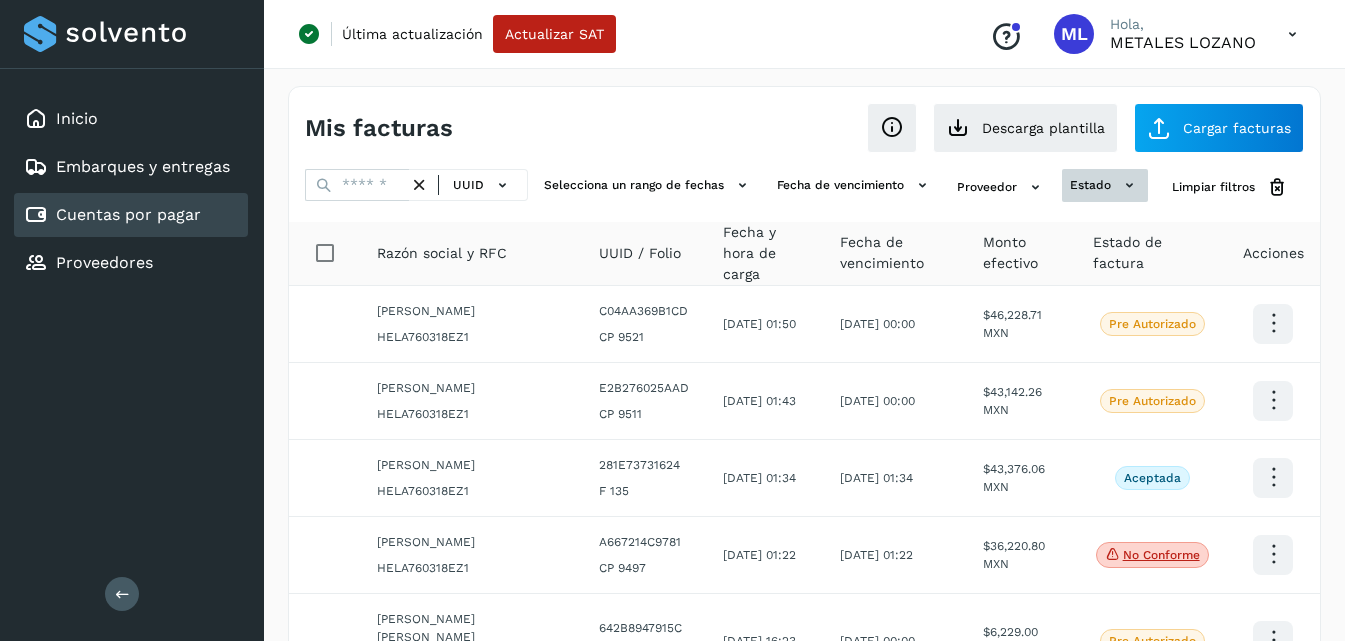 click on "estado" 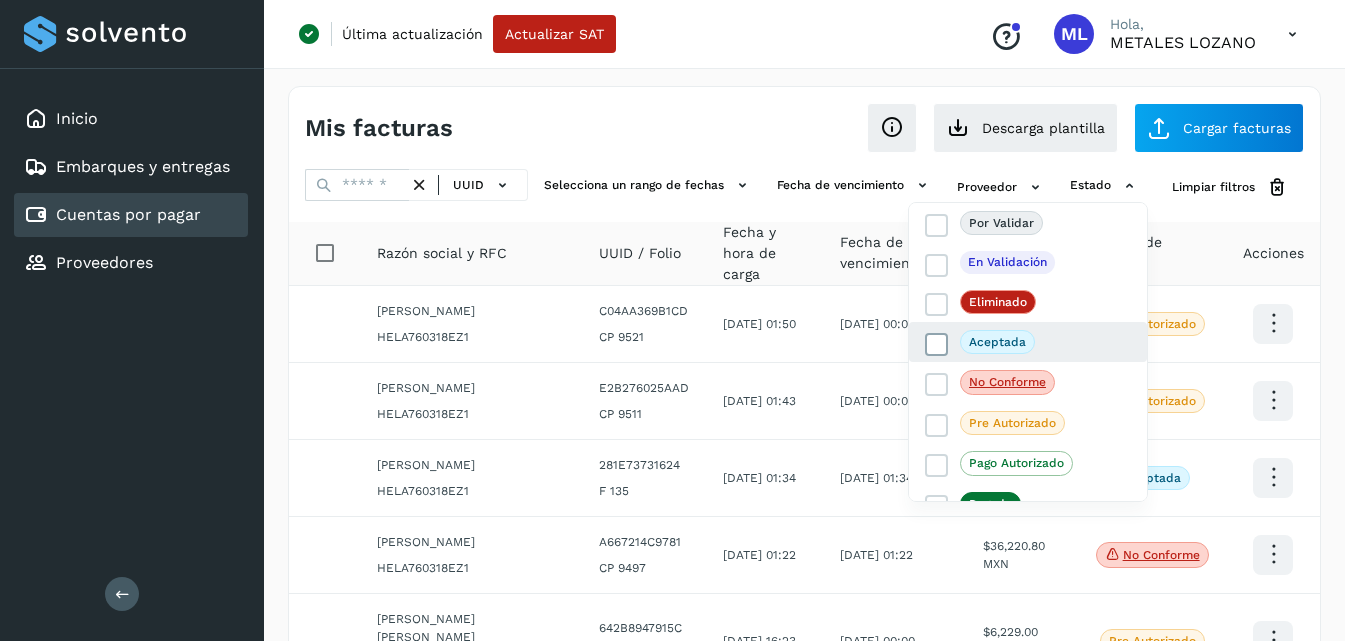 click on "Aceptada" 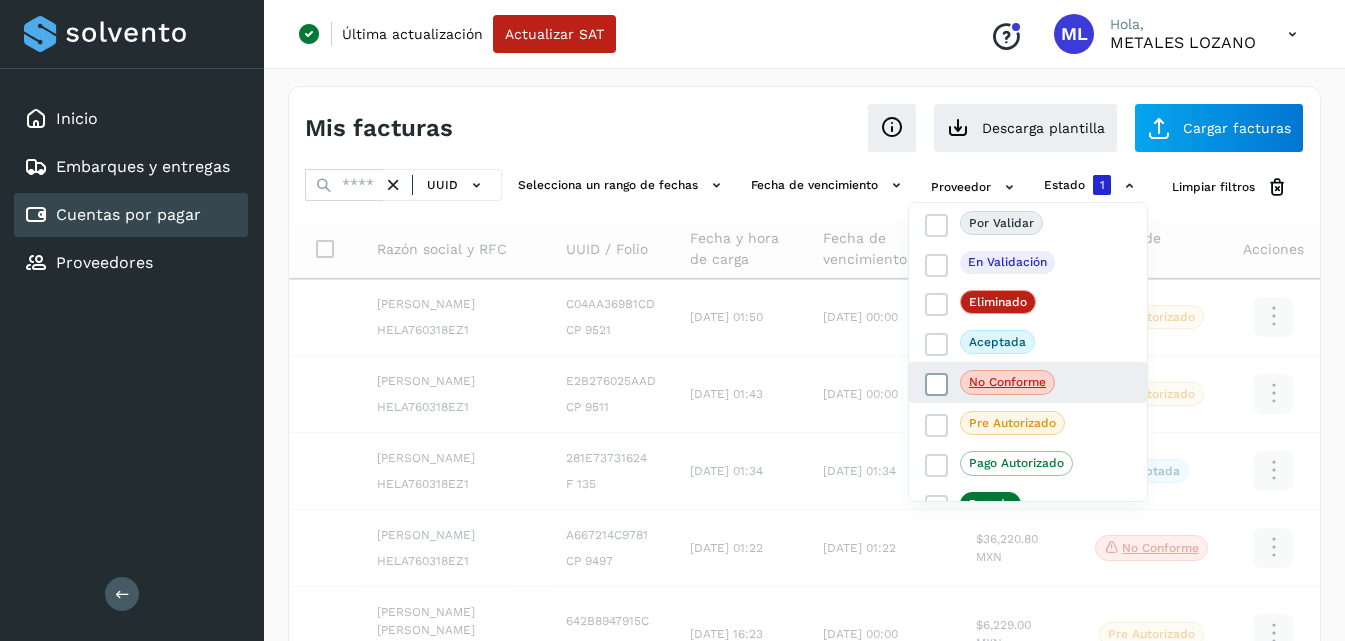 click on "No conforme" at bounding box center (990, 382) 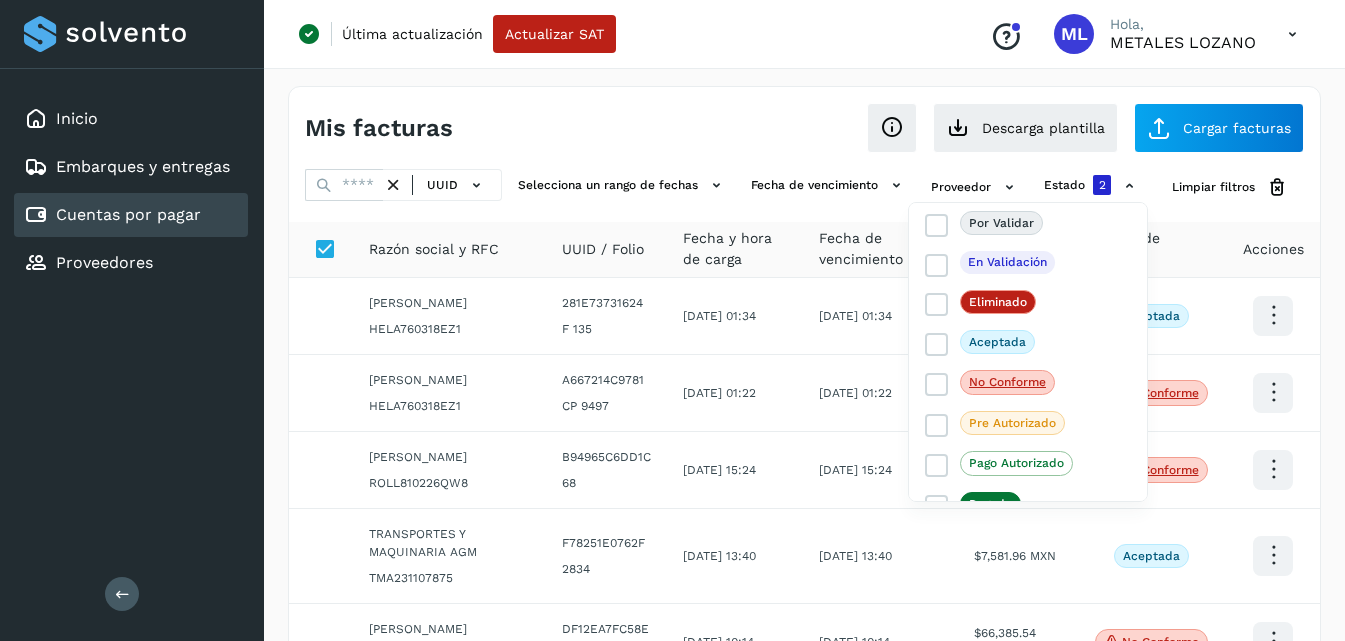 click at bounding box center (672, 320) 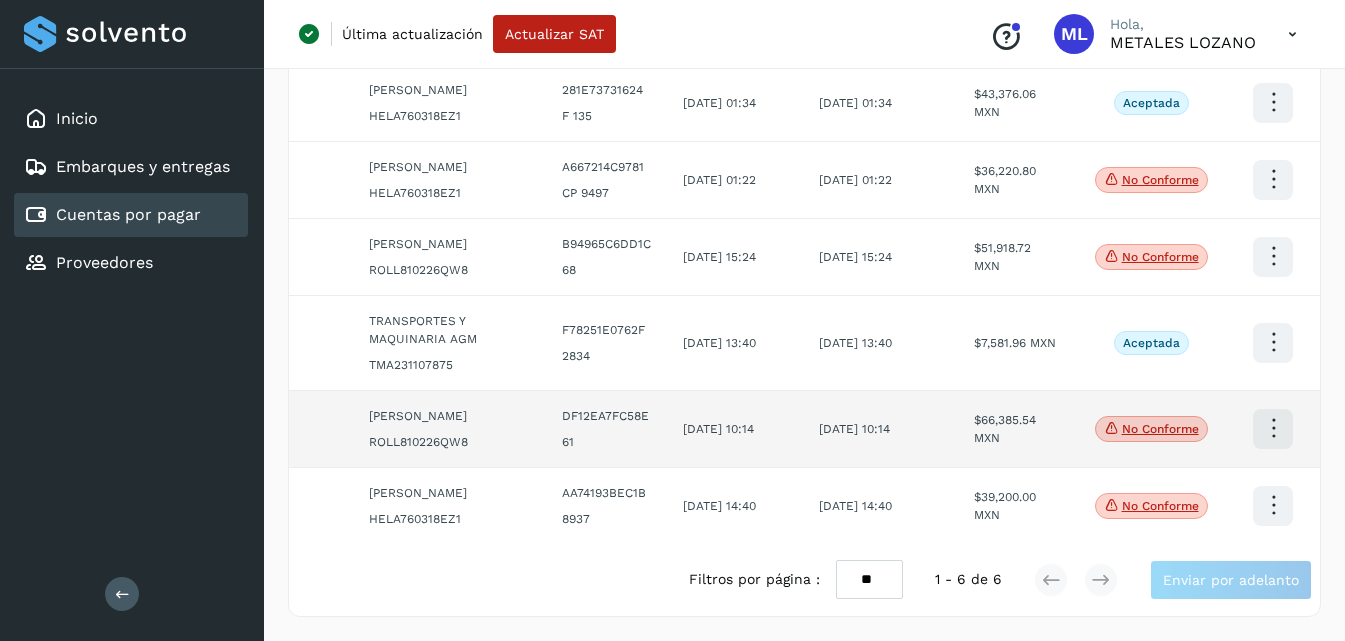 scroll, scrollTop: 303, scrollLeft: 0, axis: vertical 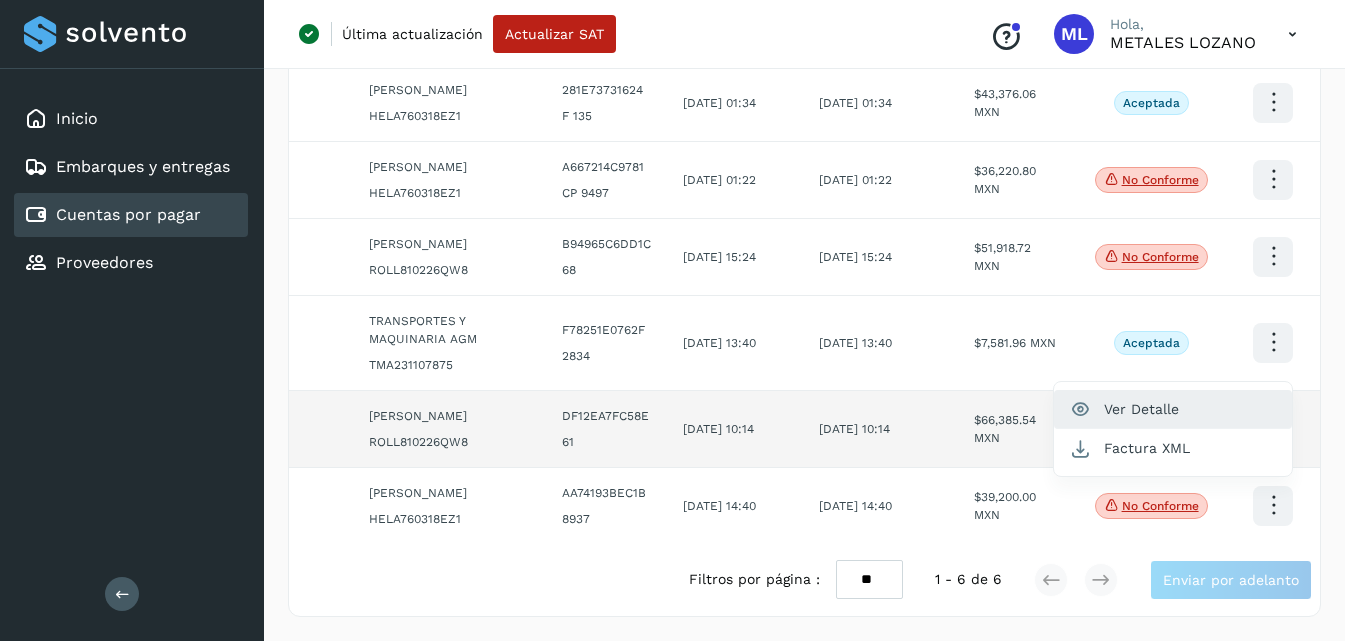 click on "Ver Detalle" 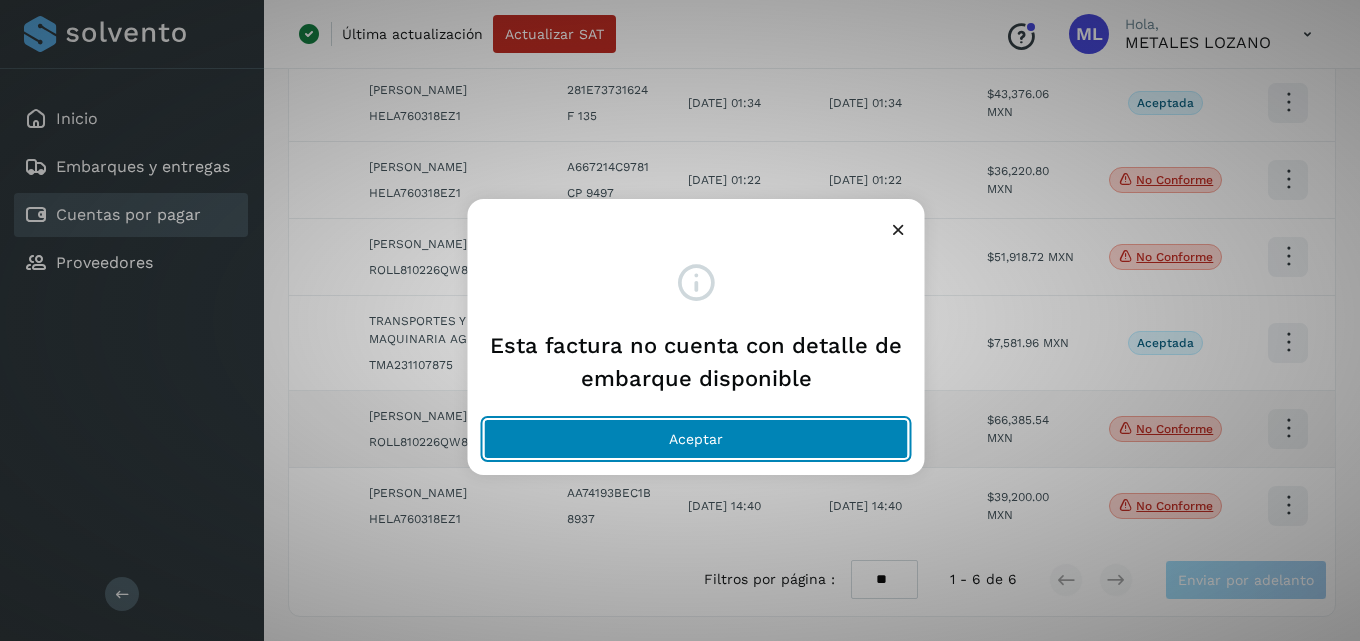 click on "Aceptar" at bounding box center [696, 439] 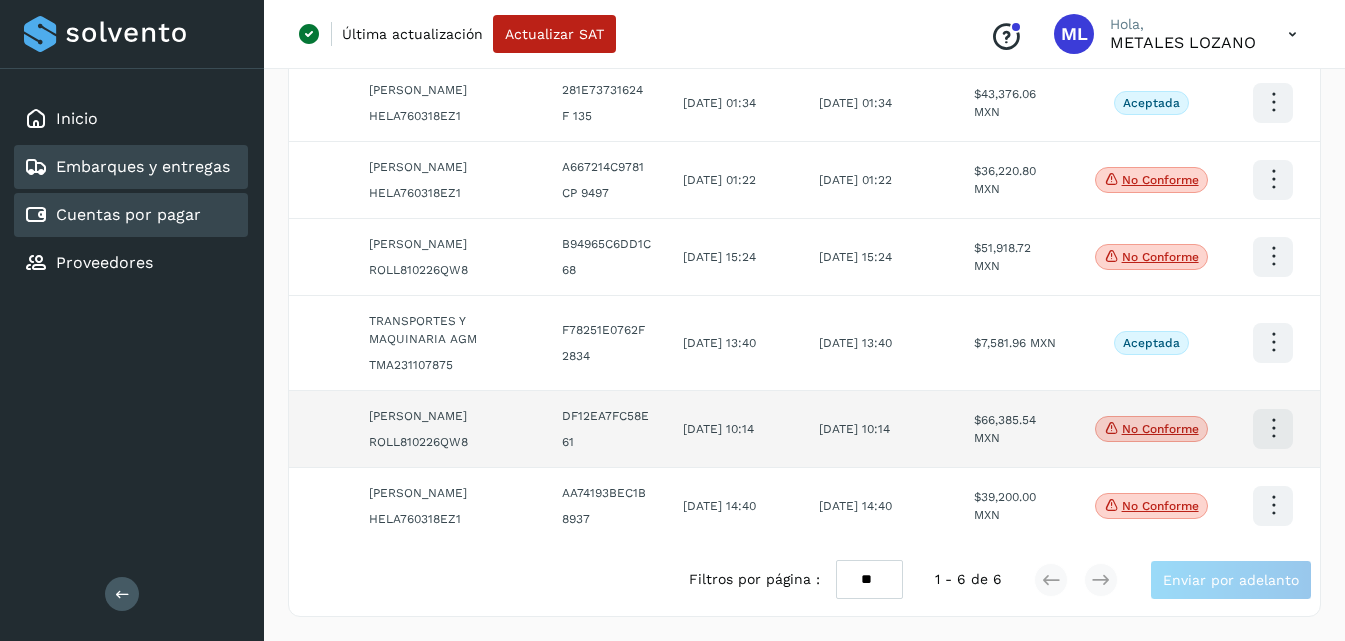 click on "Embarques y entregas" at bounding box center [143, 166] 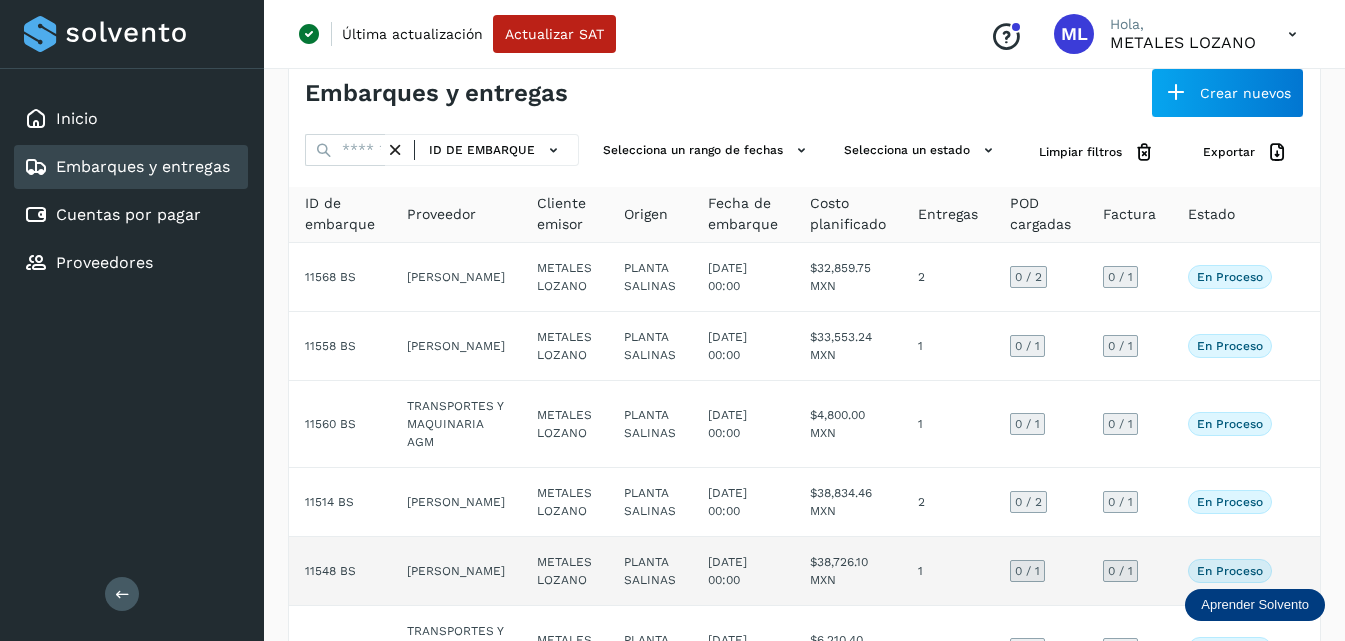 scroll, scrollTop: 0, scrollLeft: 0, axis: both 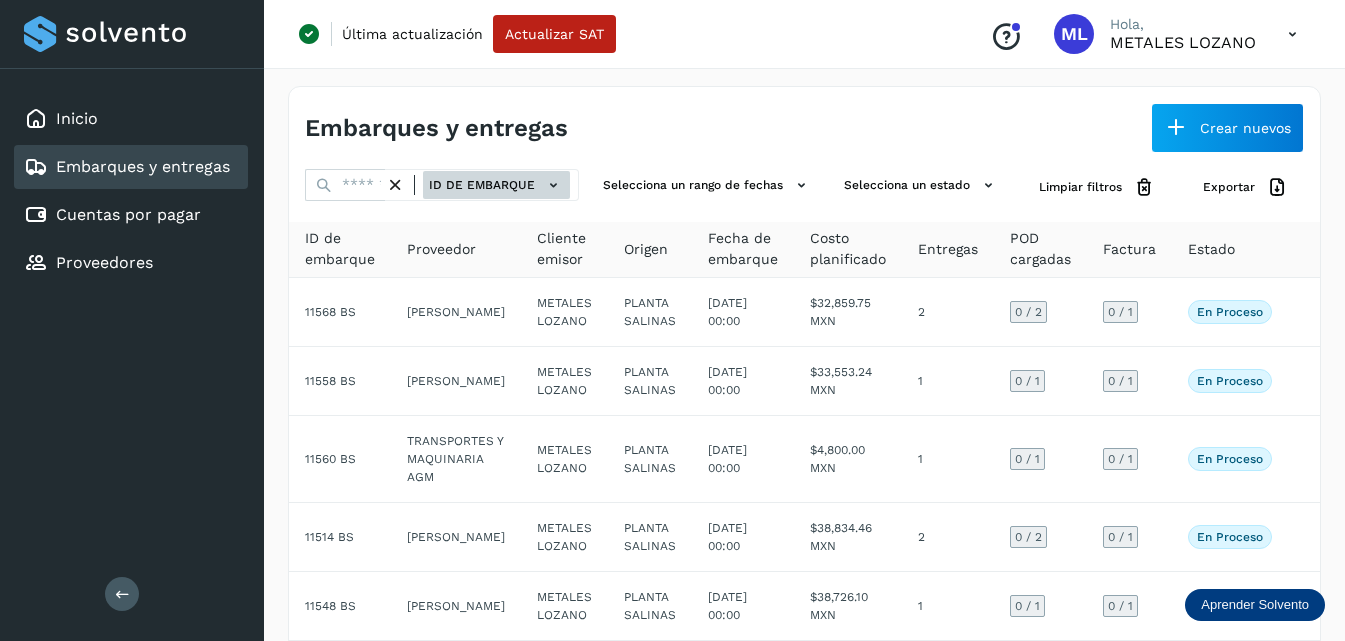 click on "ID de embarque" 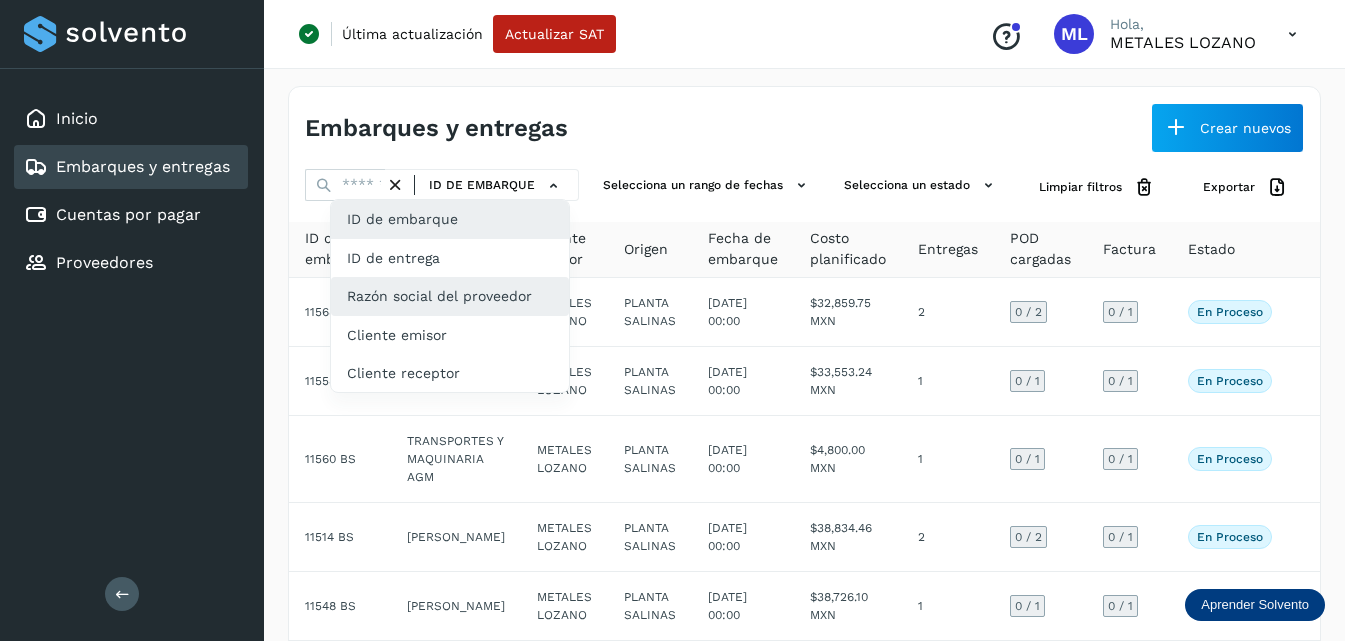 click on "Razón social del proveedor" 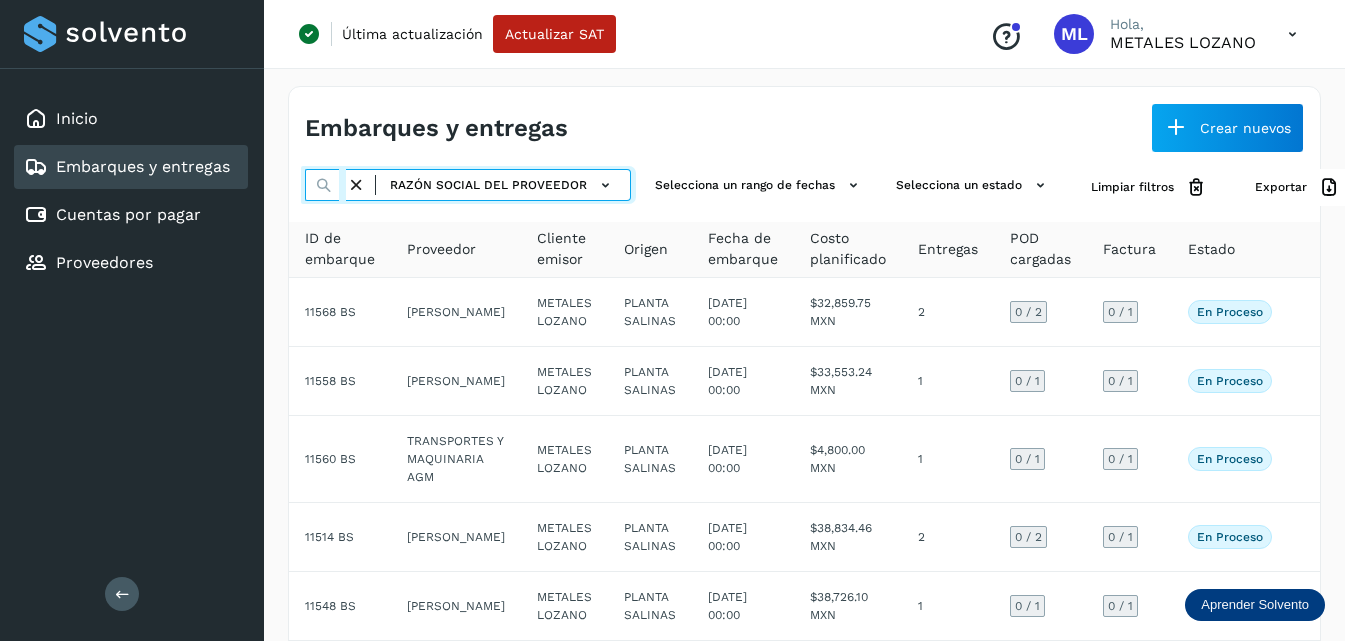 click at bounding box center [325, 185] 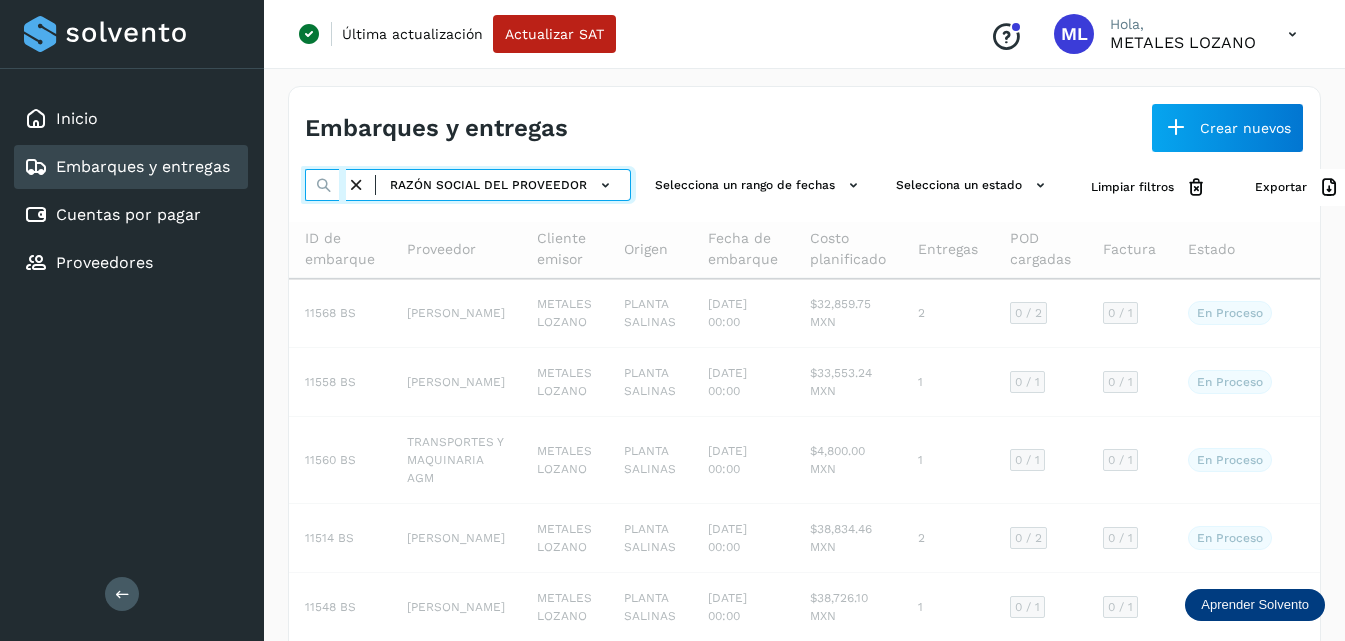 scroll, scrollTop: 0, scrollLeft: 27, axis: horizontal 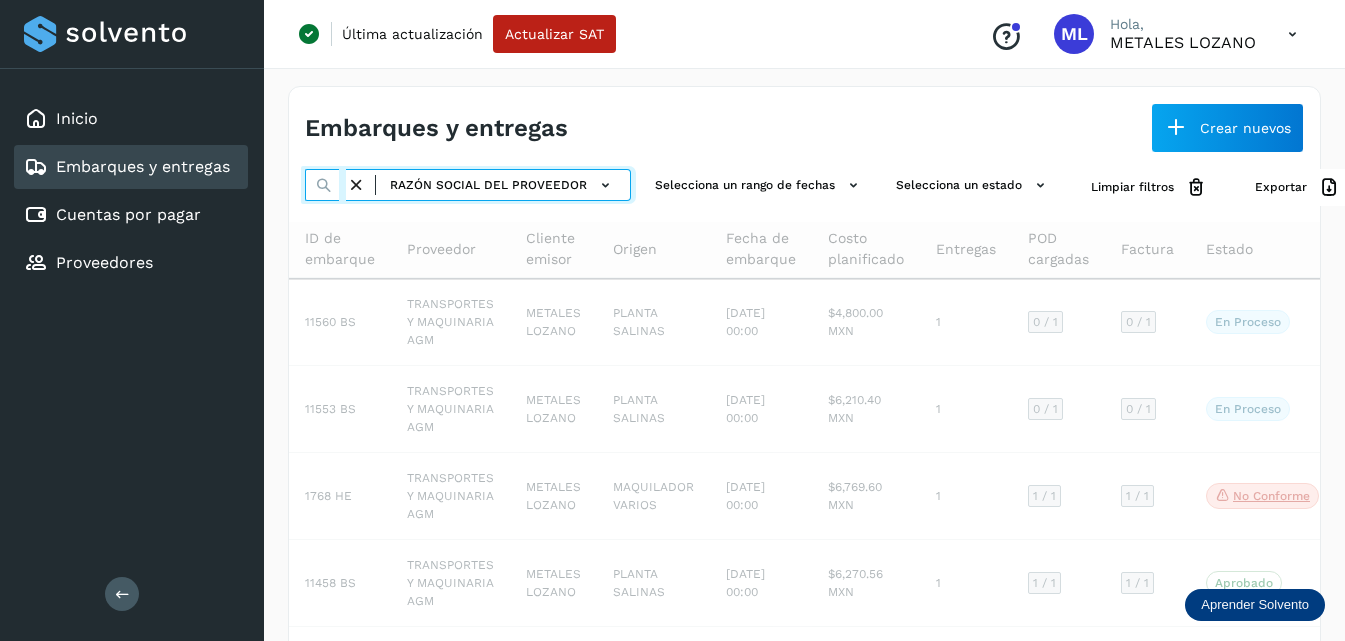 type on "***" 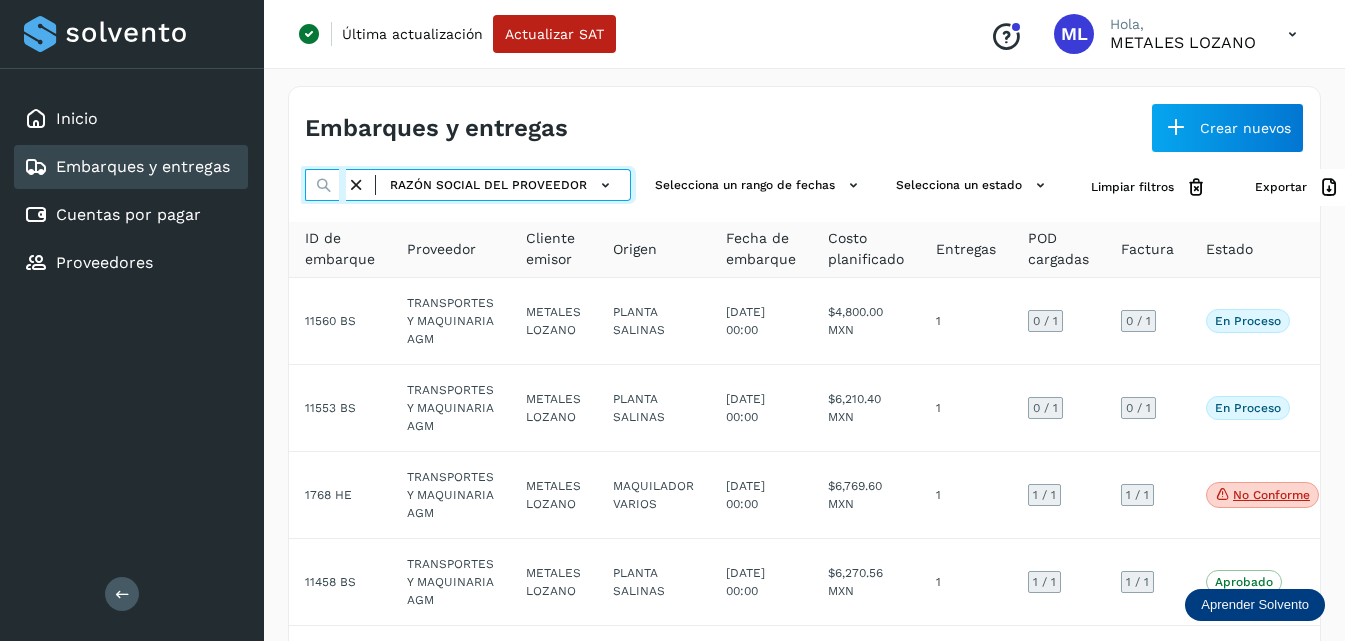 scroll, scrollTop: 0, scrollLeft: 0, axis: both 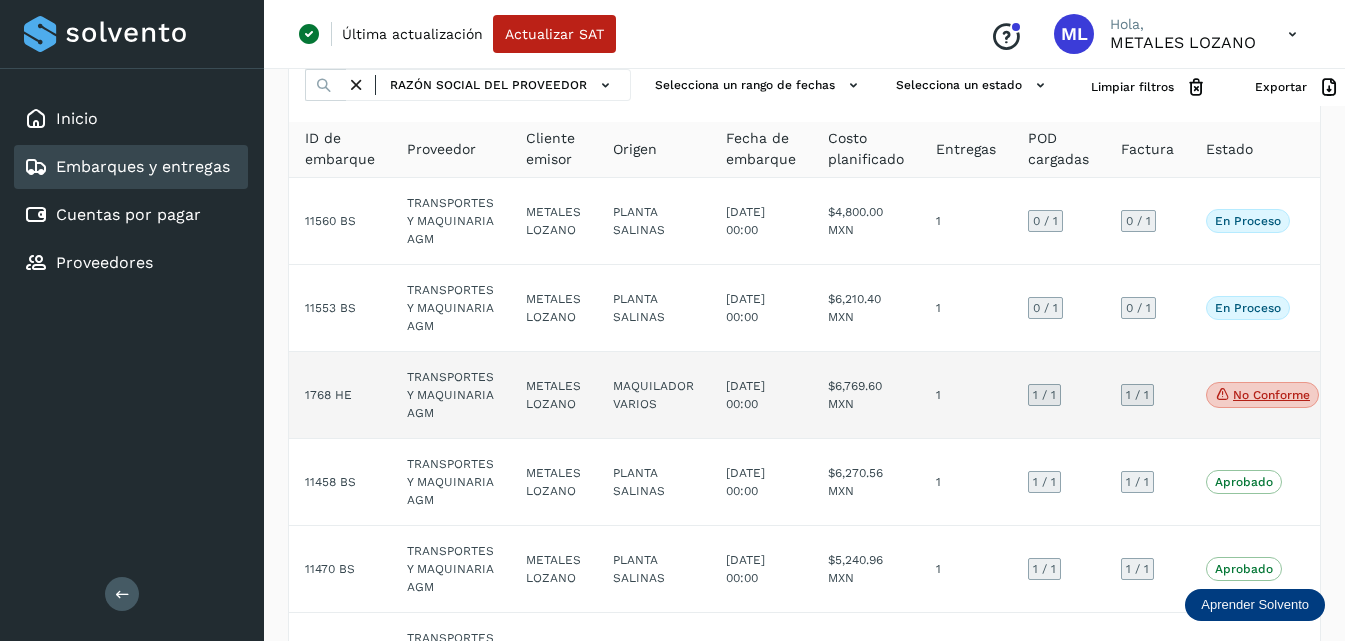 click on "1768 HE" 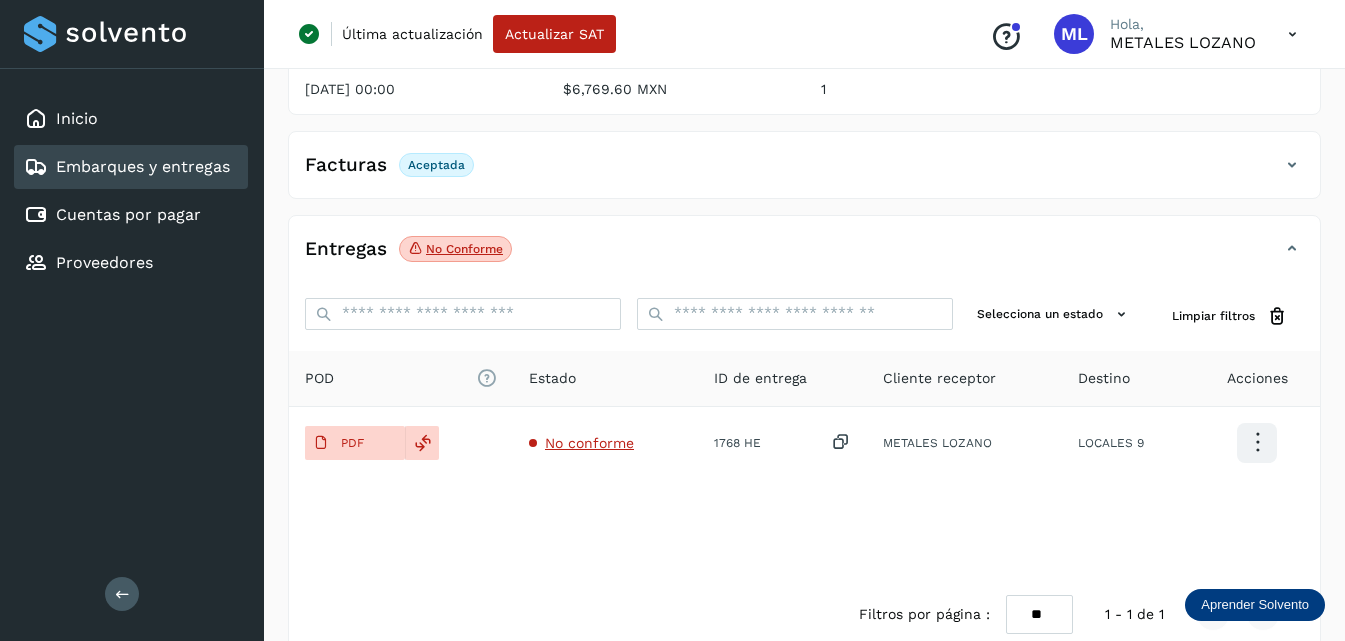 scroll, scrollTop: 300, scrollLeft: 0, axis: vertical 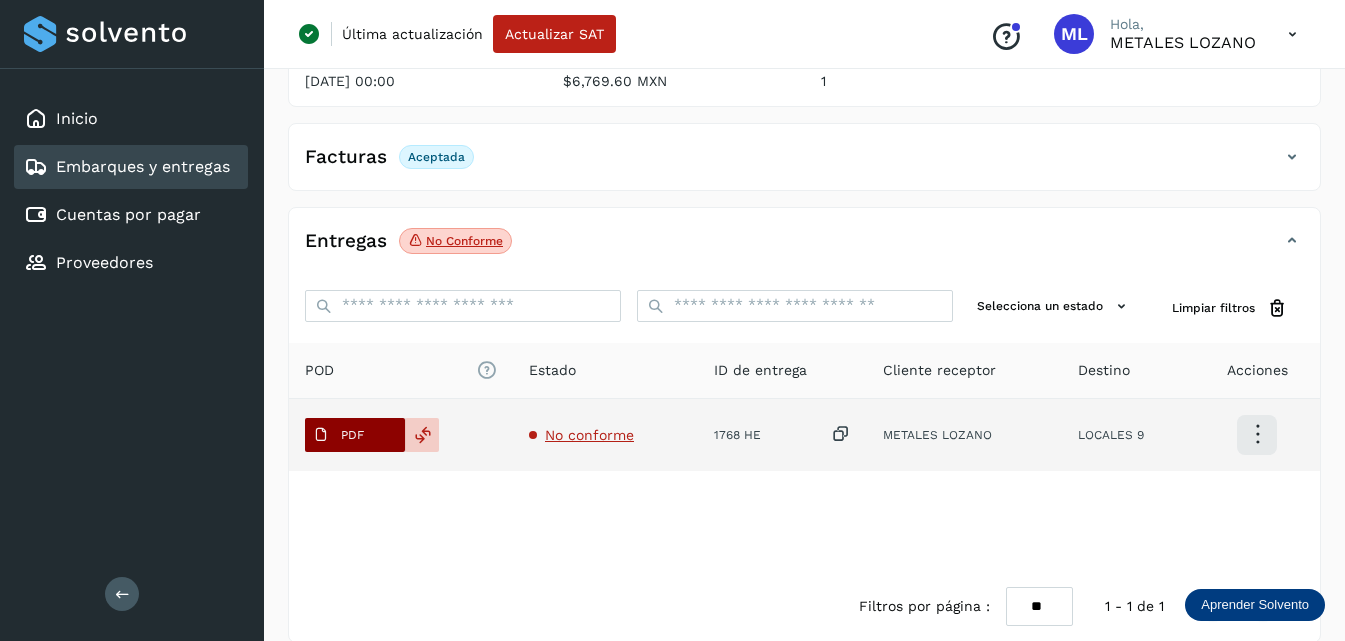 click on "PDF" at bounding box center (338, 435) 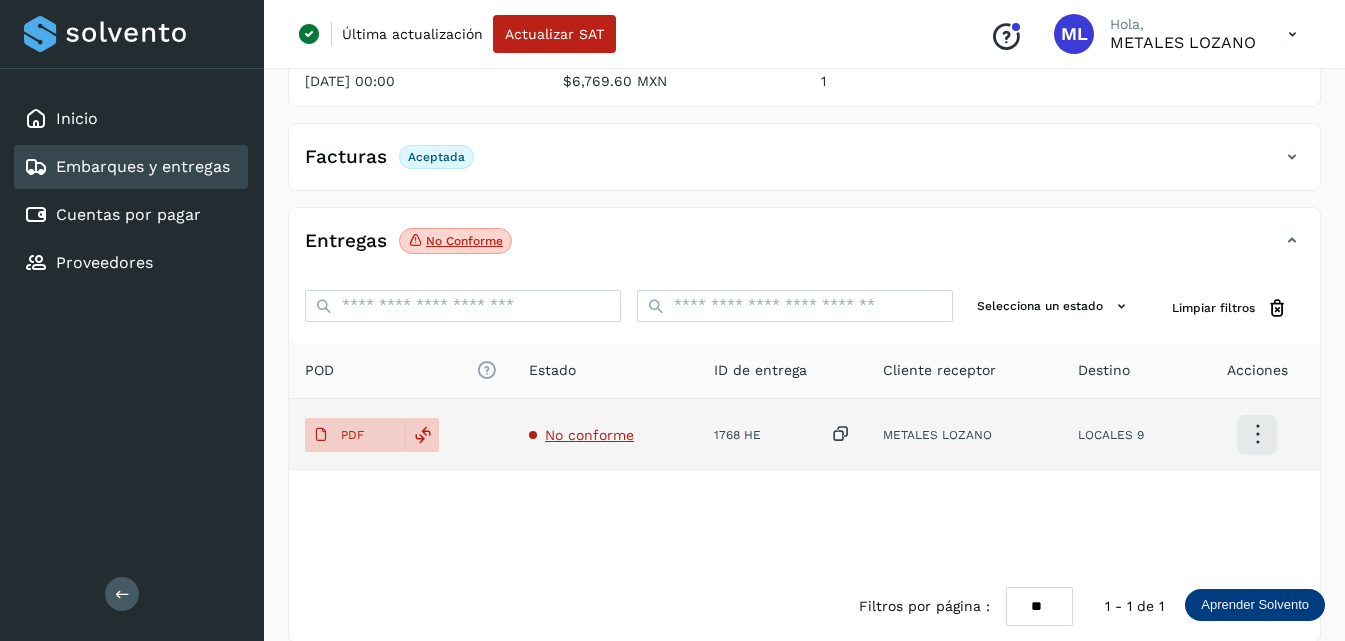click on "No conforme" at bounding box center [589, 435] 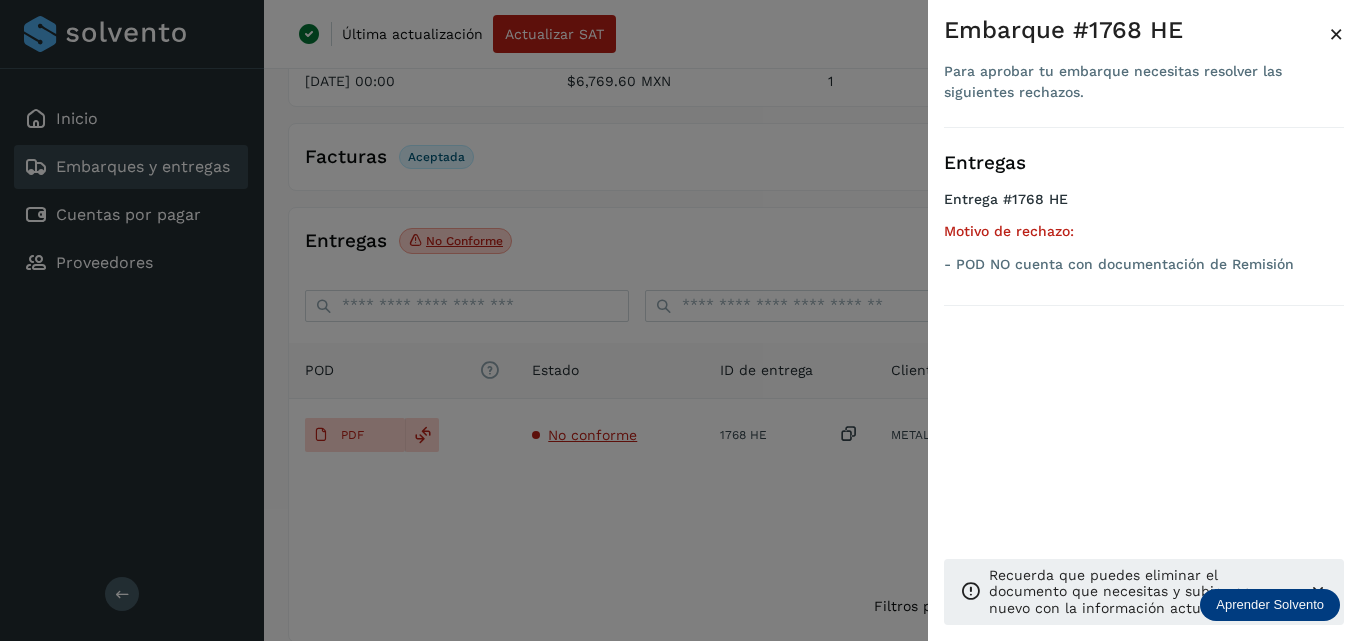 click at bounding box center [680, 320] 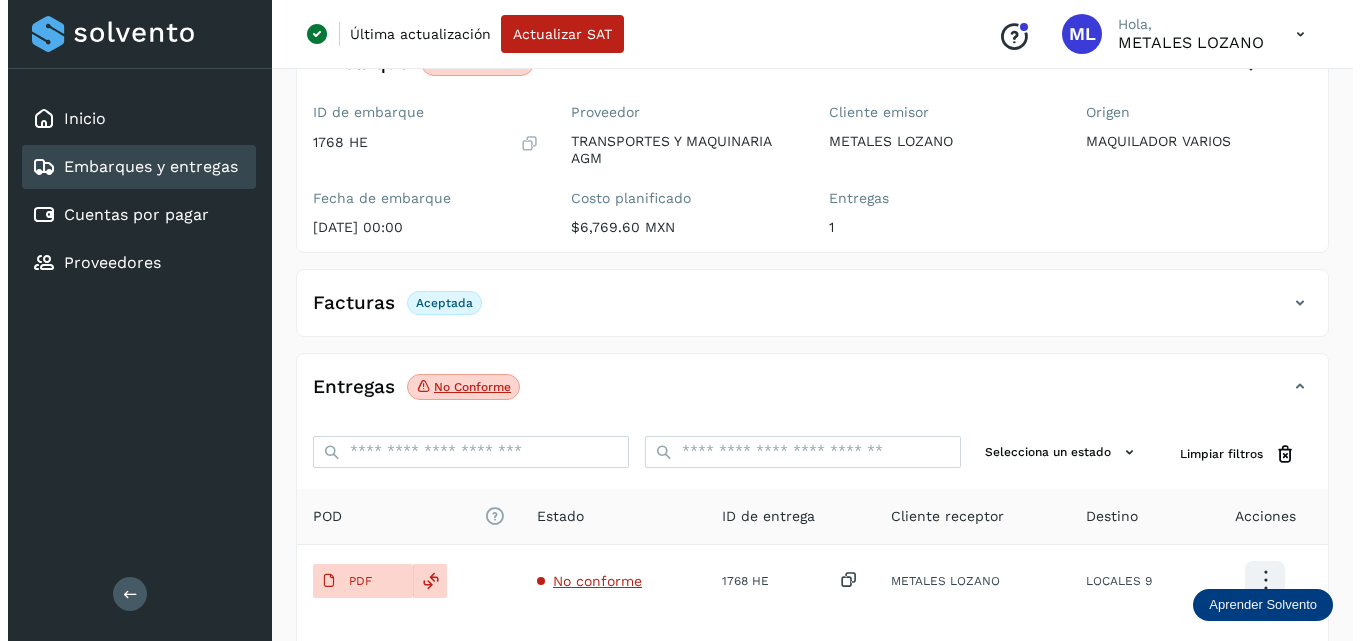 scroll, scrollTop: 0, scrollLeft: 0, axis: both 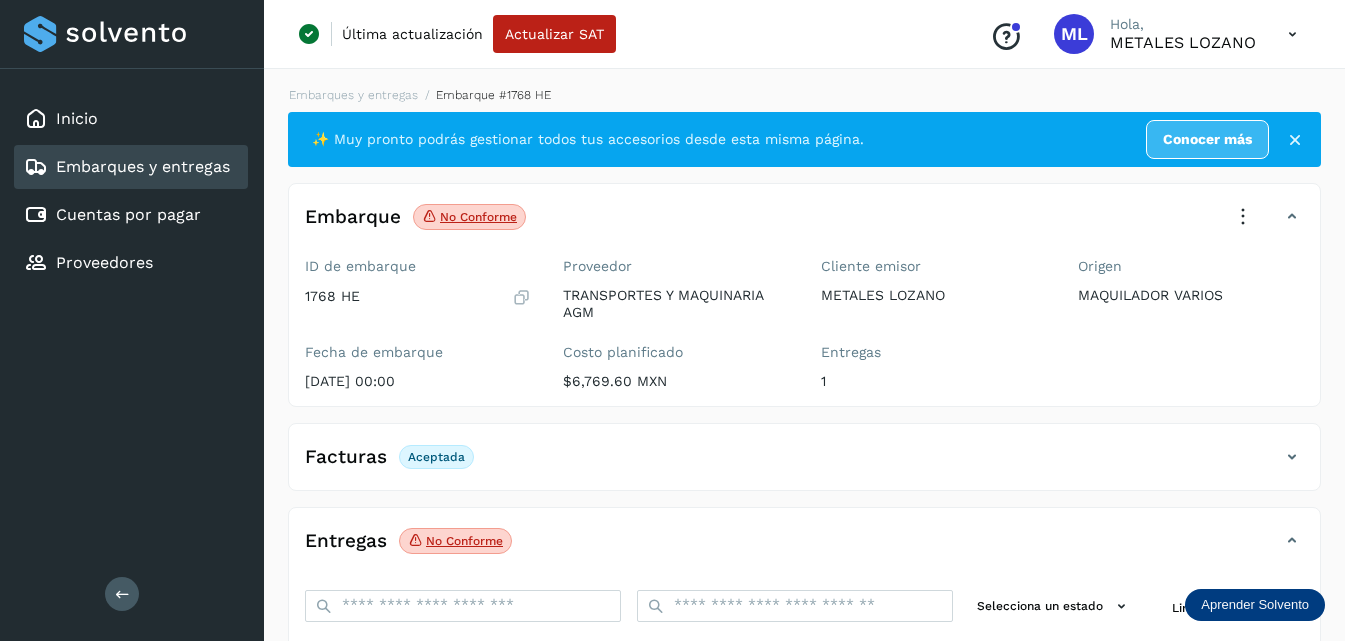 click at bounding box center [1243, 217] 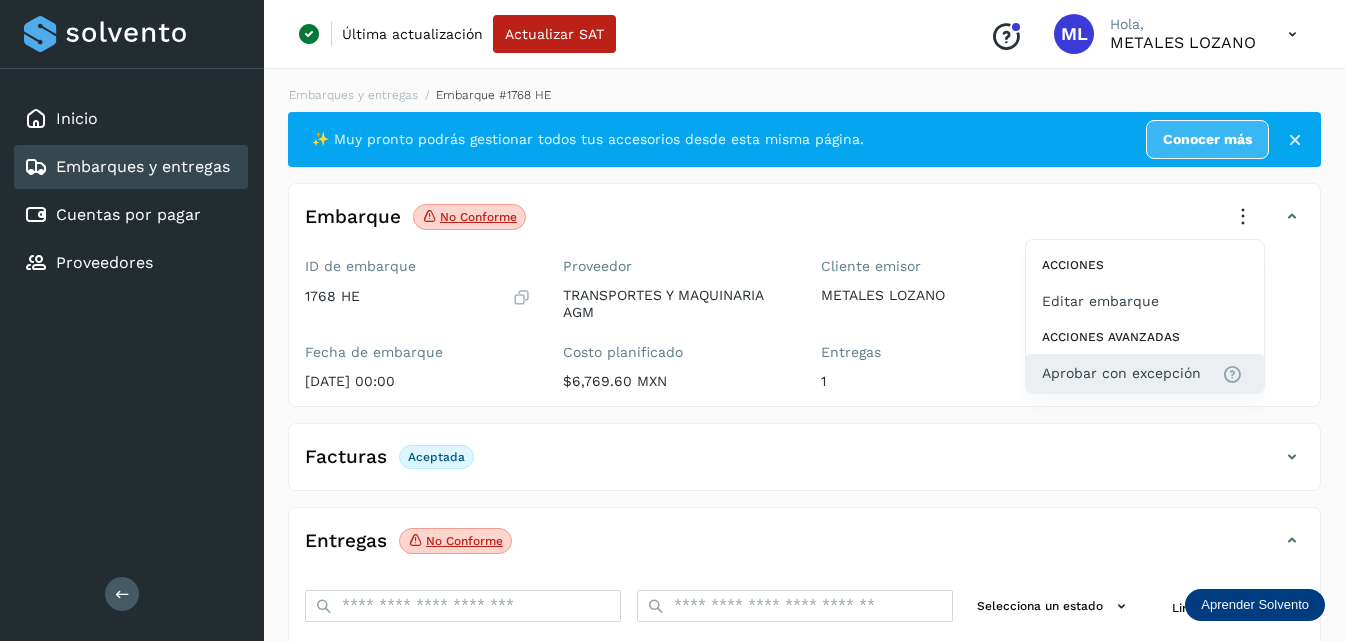 click on "Aprobar con excepción" at bounding box center [1121, 373] 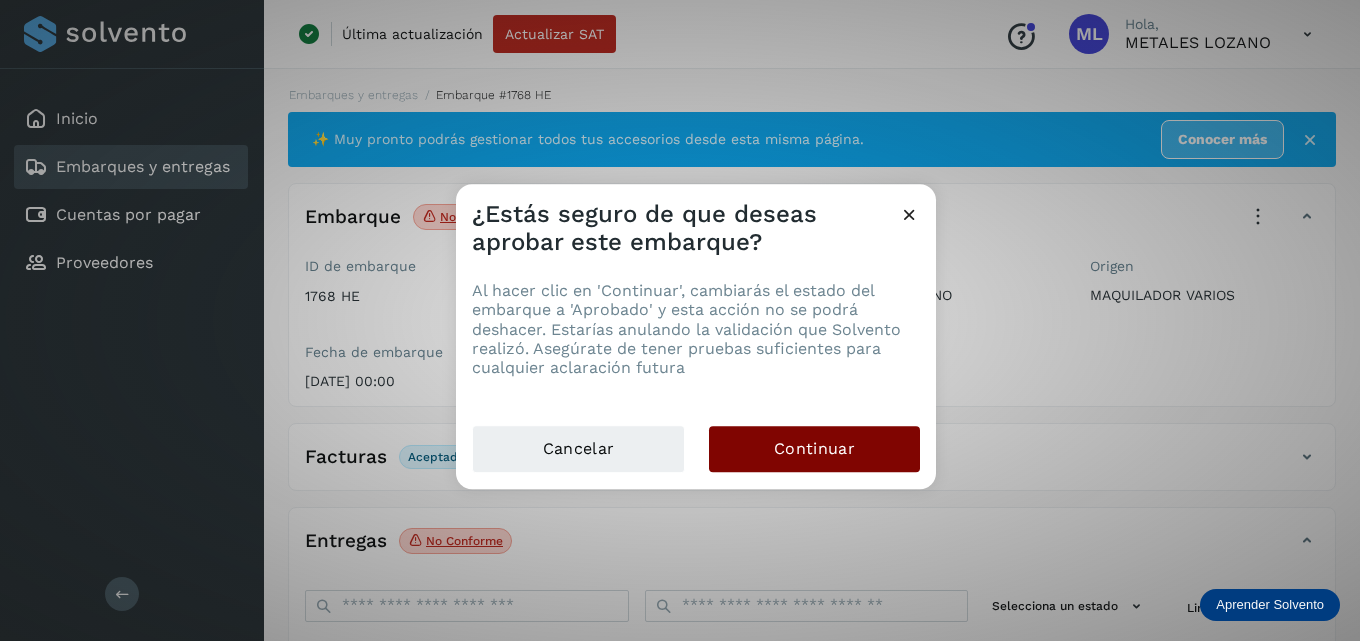 click on "Continuar" 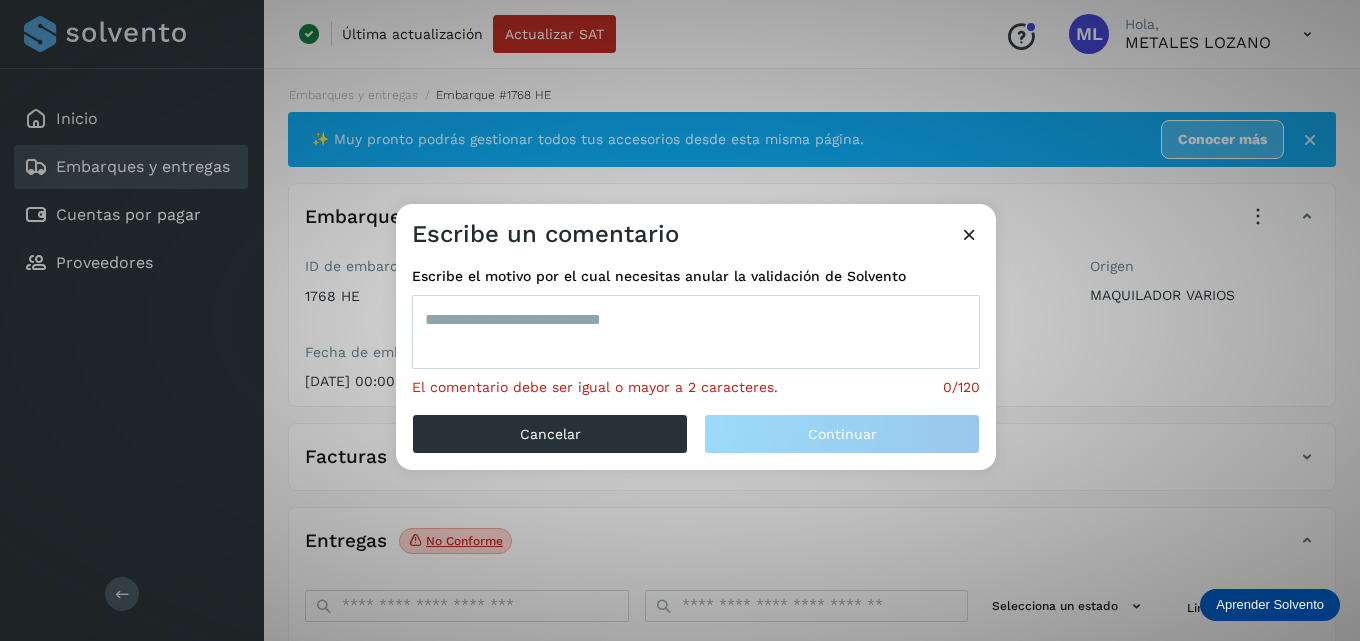 click at bounding box center [696, 332] 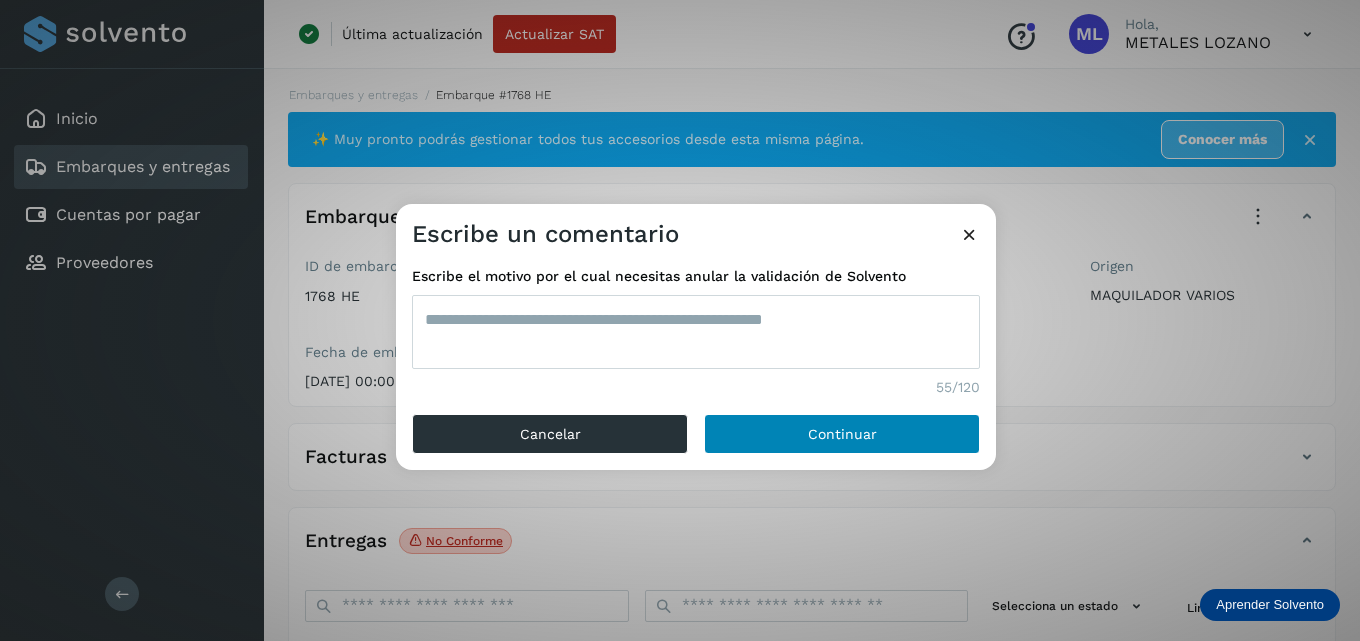 type on "**********" 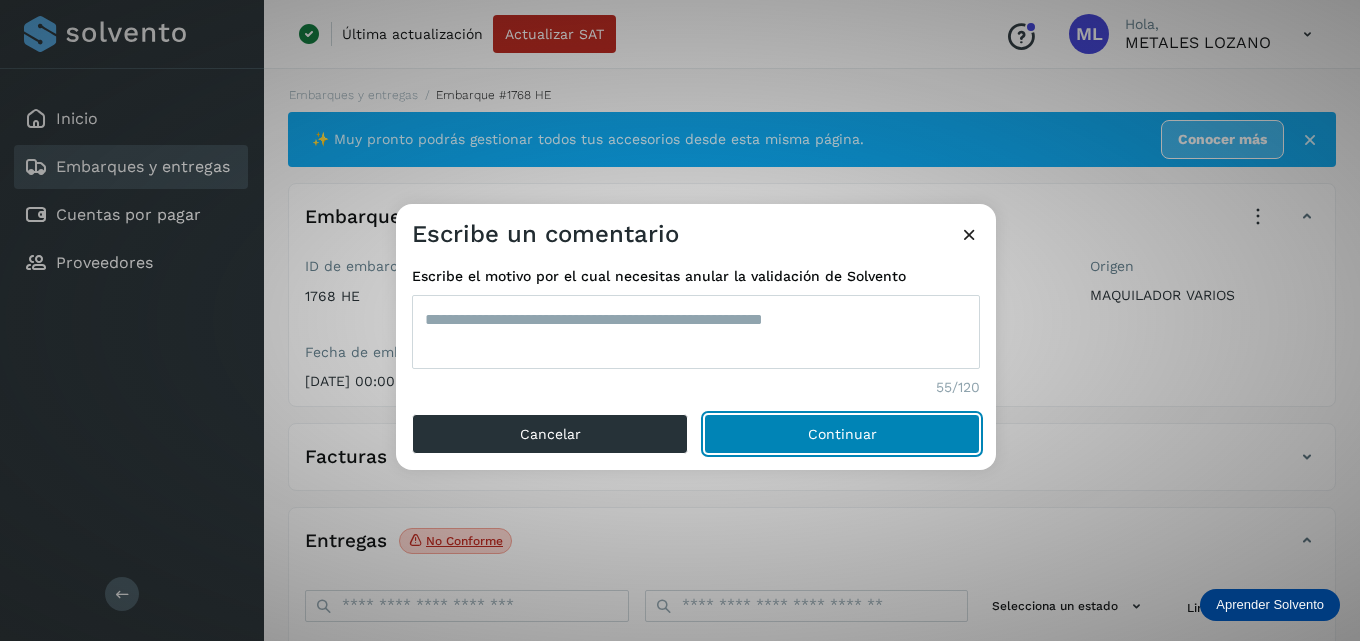 click on "Continuar" 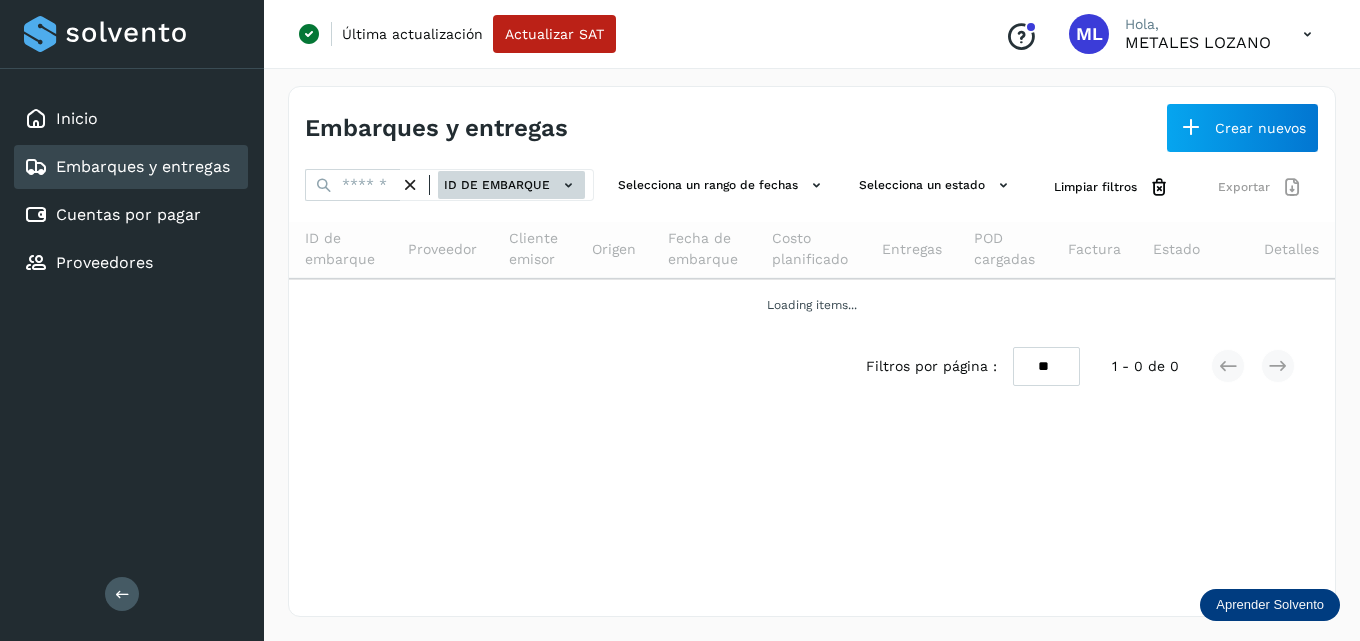 click on "ID de embarque" 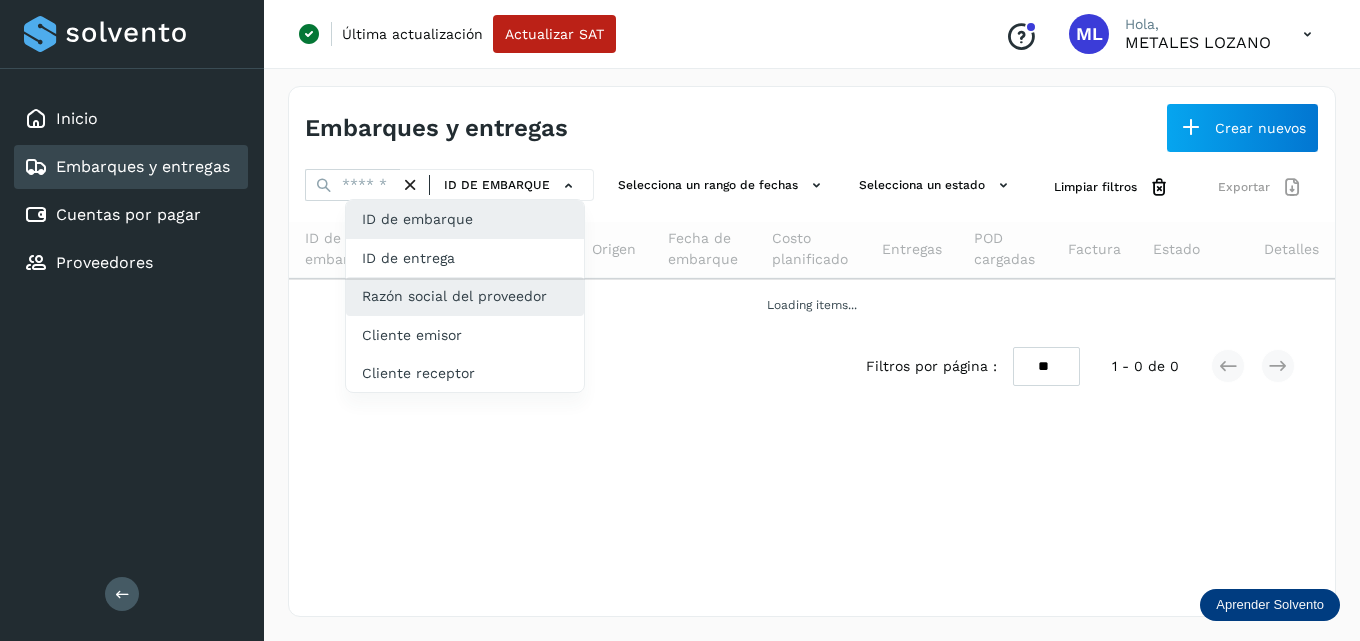 click on "Razón social del proveedor" 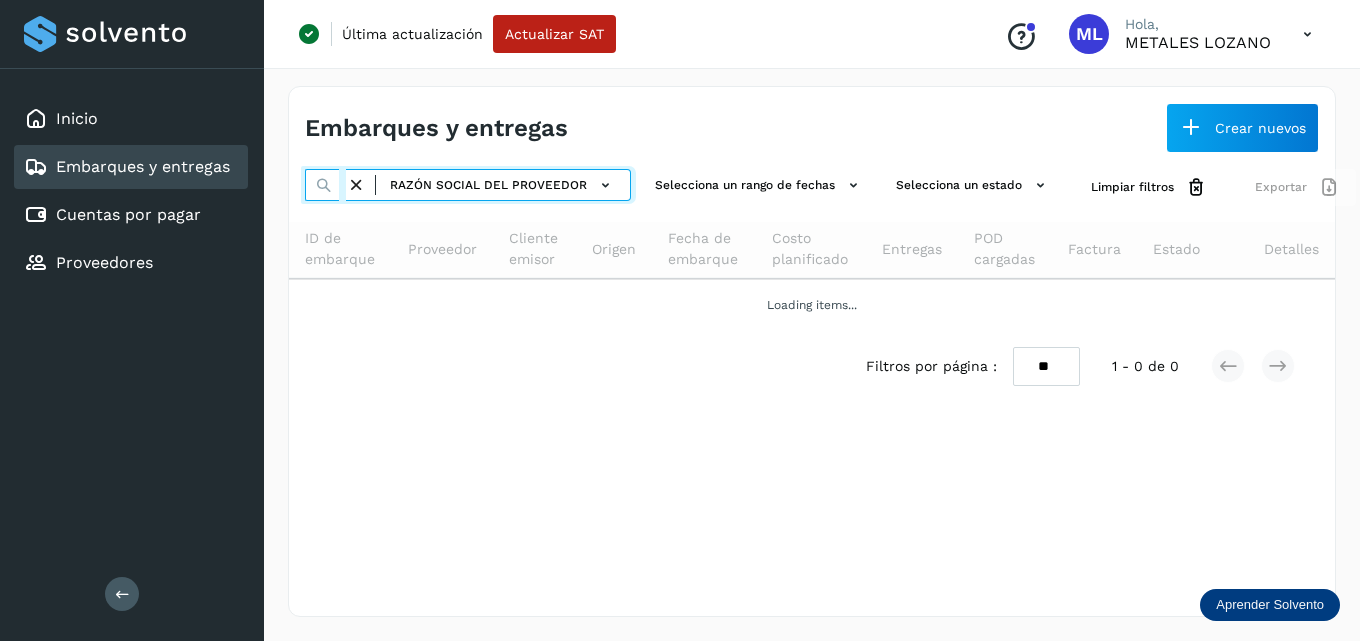 click on "***" at bounding box center (325, 185) 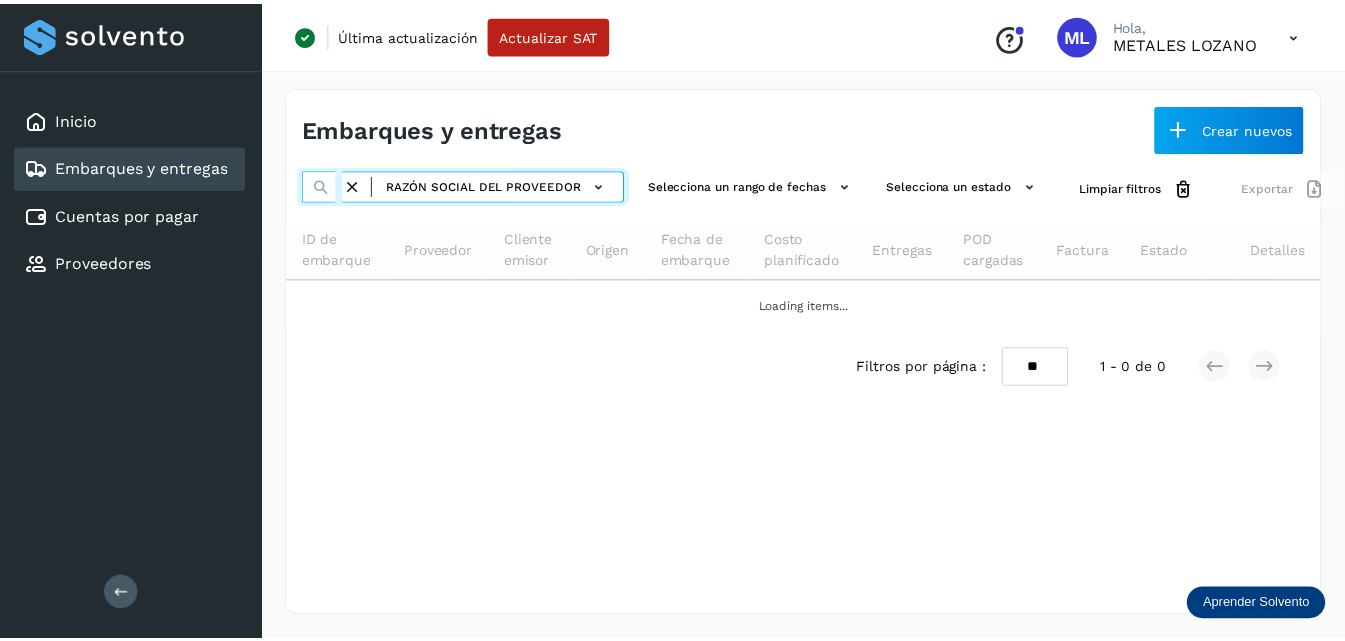 scroll, scrollTop: 0, scrollLeft: 56, axis: horizontal 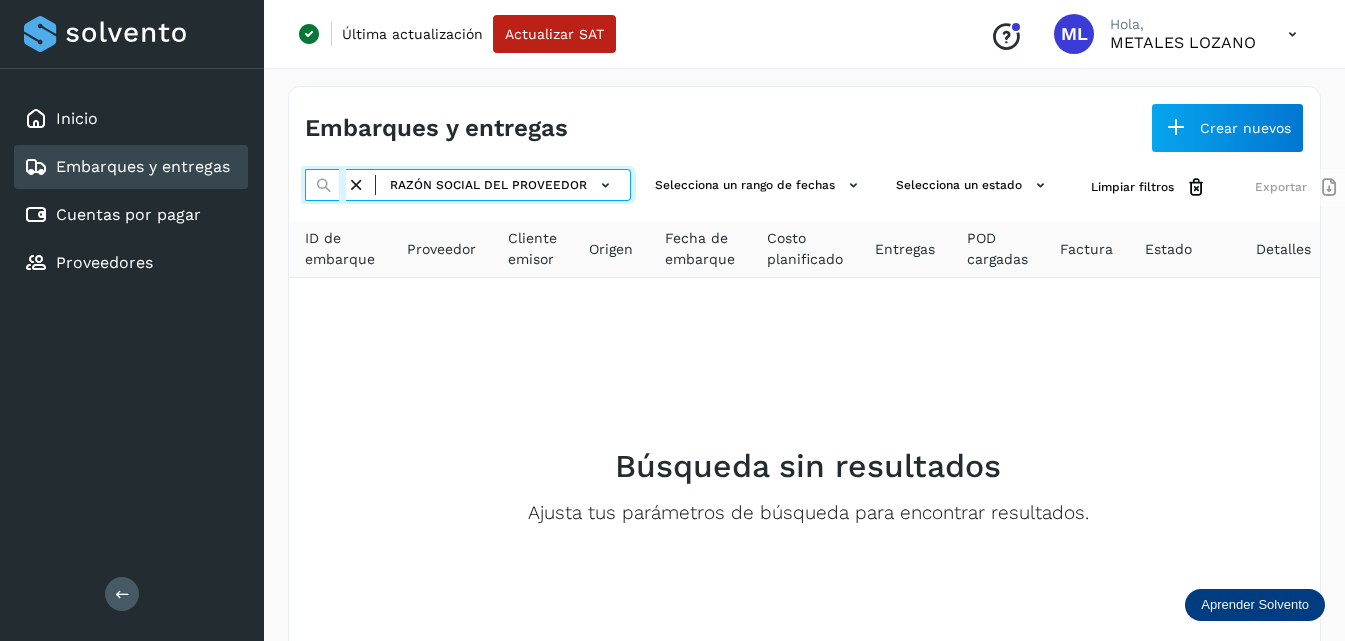 type on "**********" 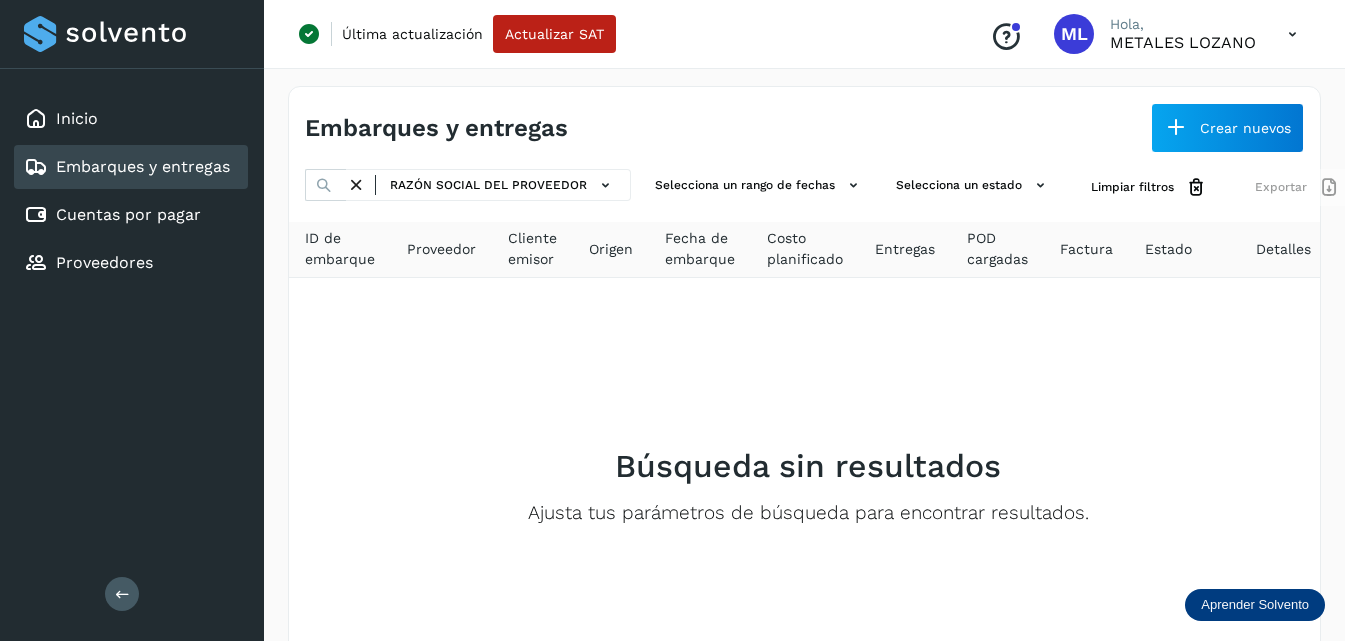 scroll, scrollTop: 0, scrollLeft: 0, axis: both 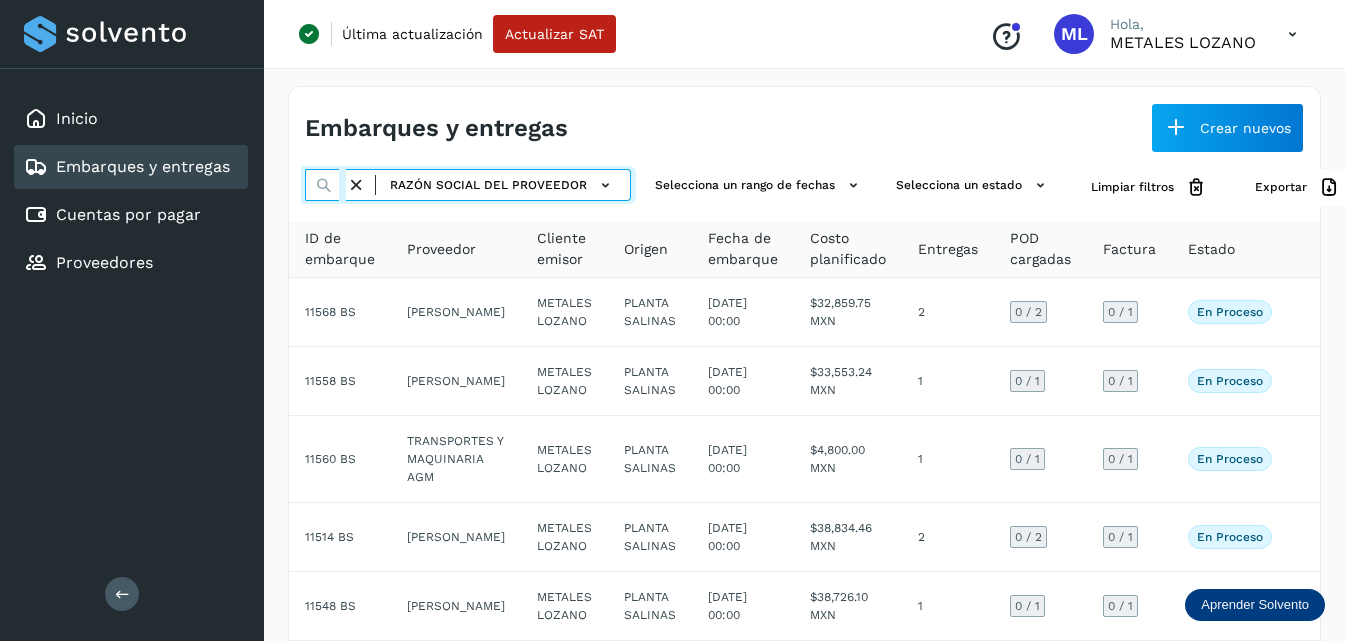 click at bounding box center (325, 185) 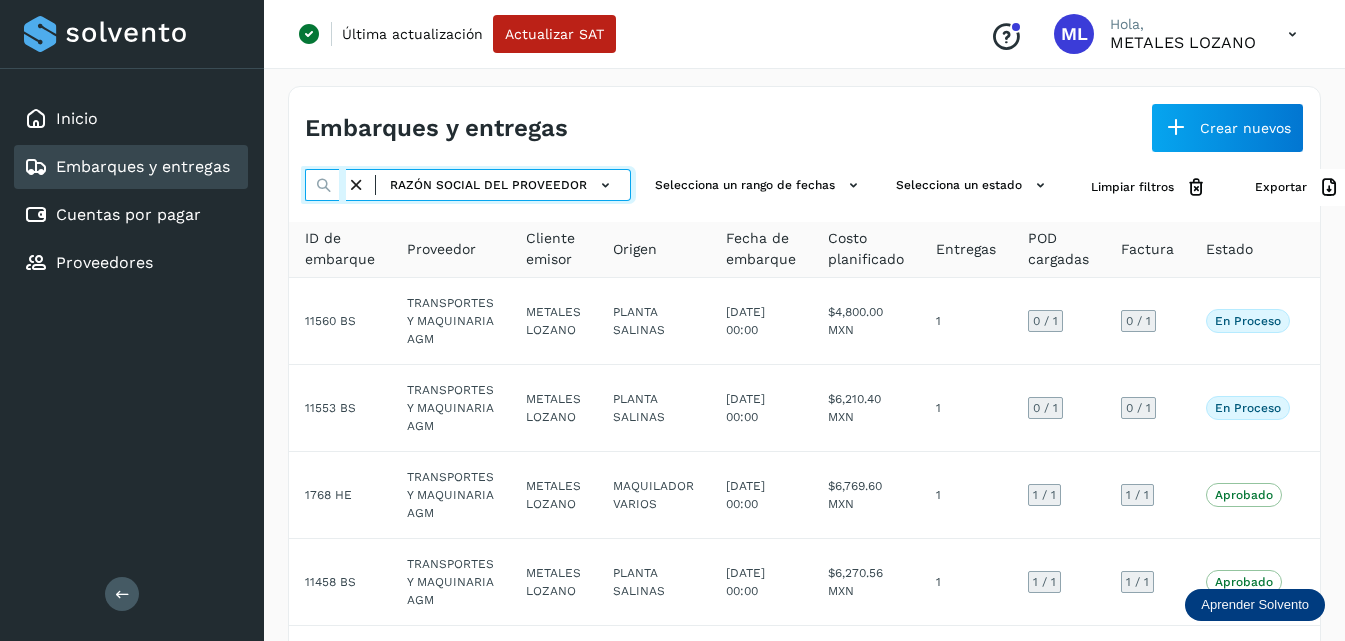 scroll, scrollTop: 0, scrollLeft: 55, axis: horizontal 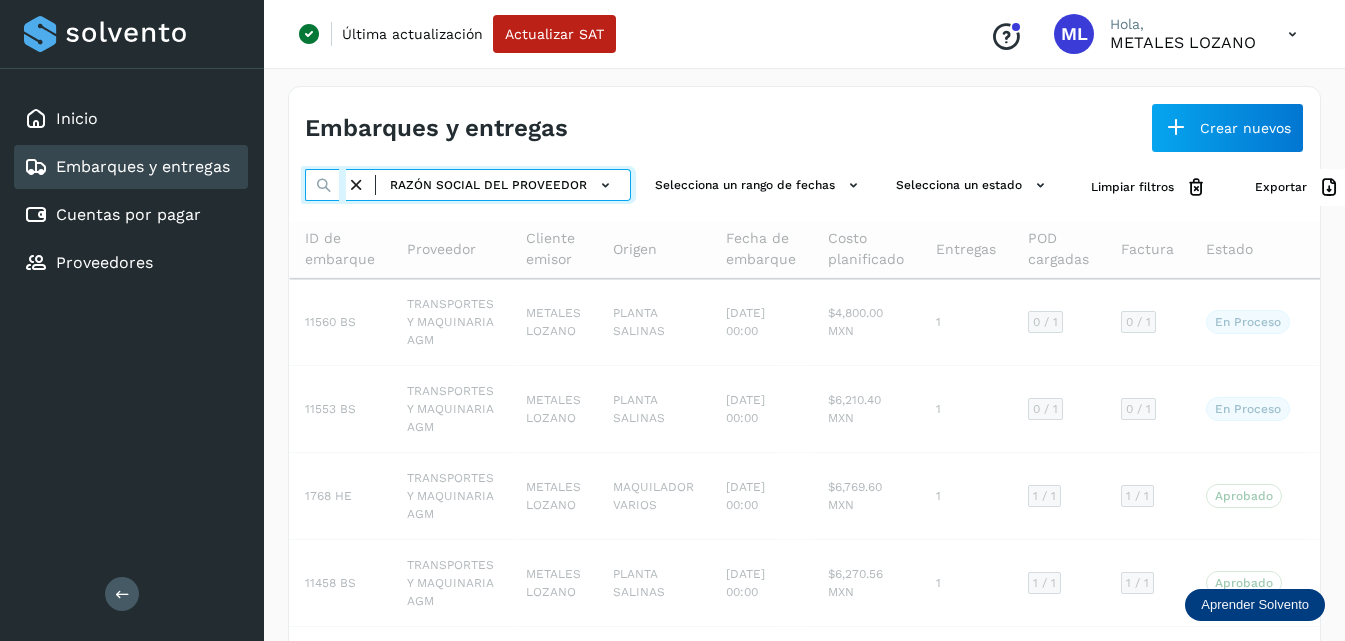 type on "*******" 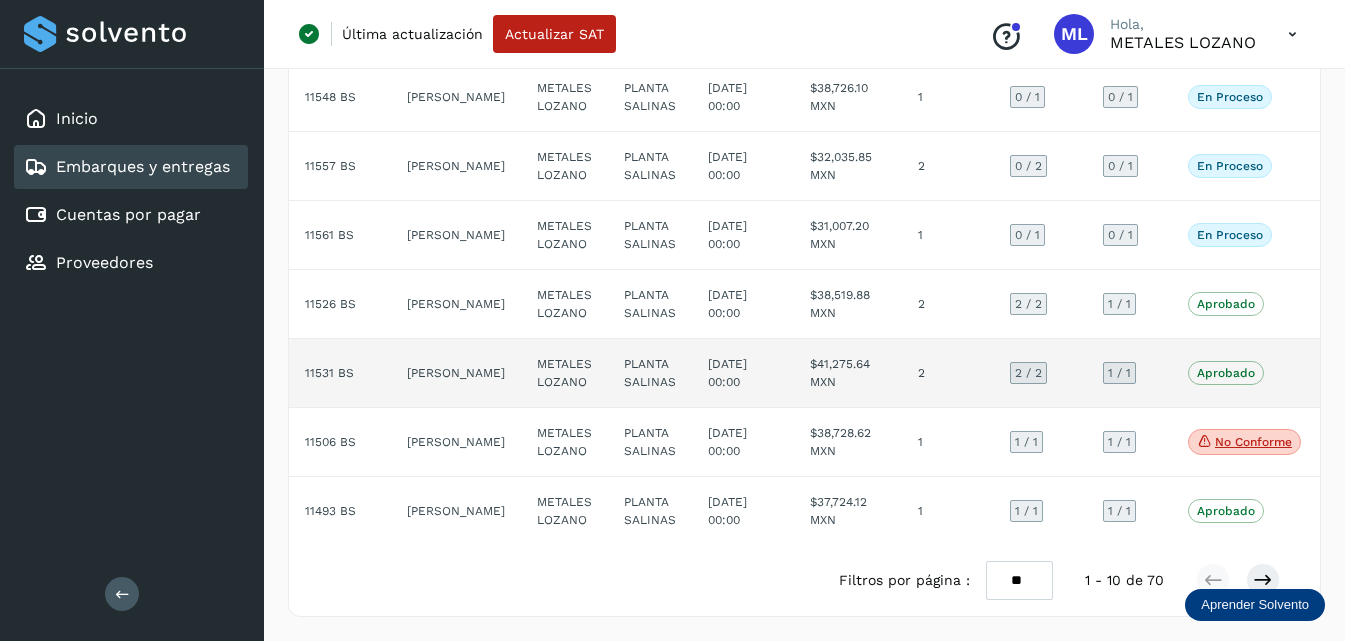 scroll, scrollTop: 632, scrollLeft: 0, axis: vertical 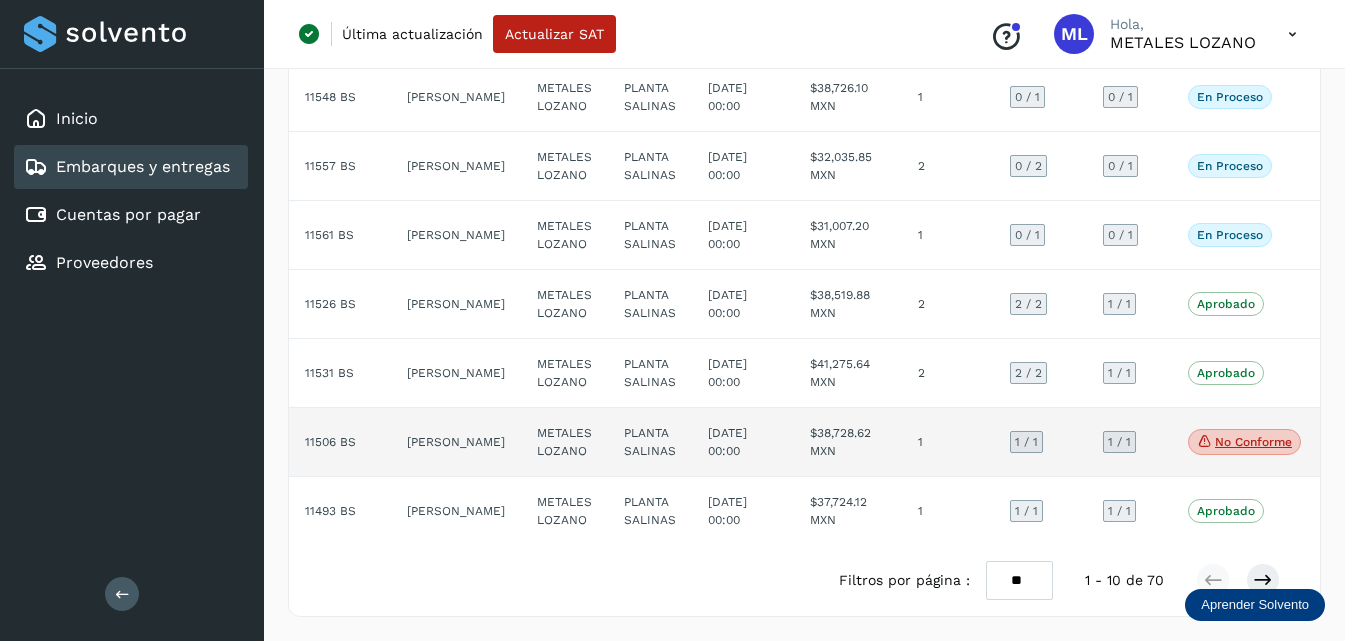 click on "[PERSON_NAME]" 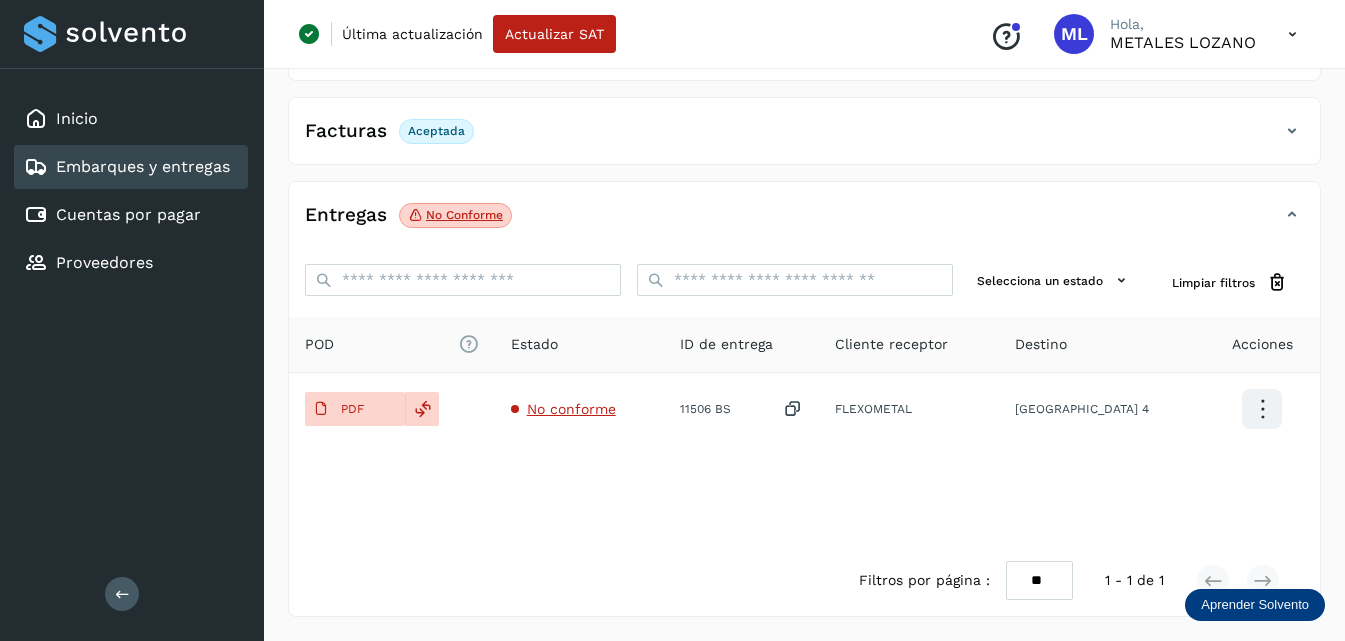scroll, scrollTop: 312, scrollLeft: 0, axis: vertical 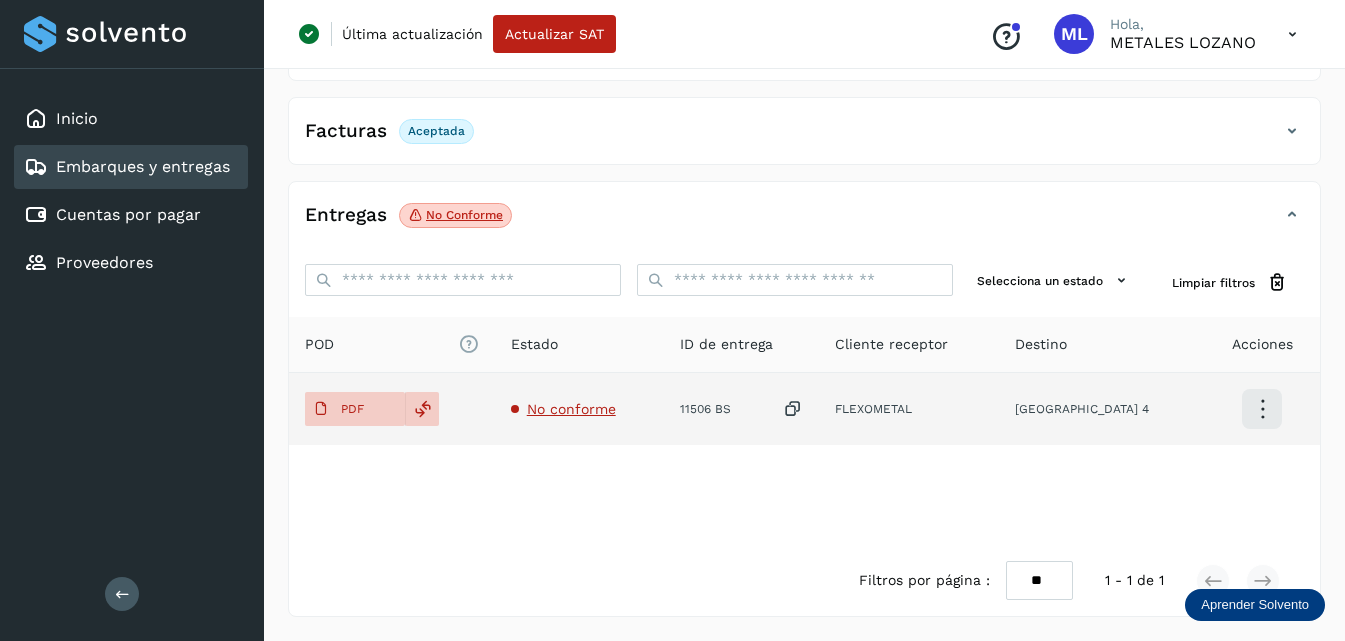 click on "No conforme" at bounding box center (571, 409) 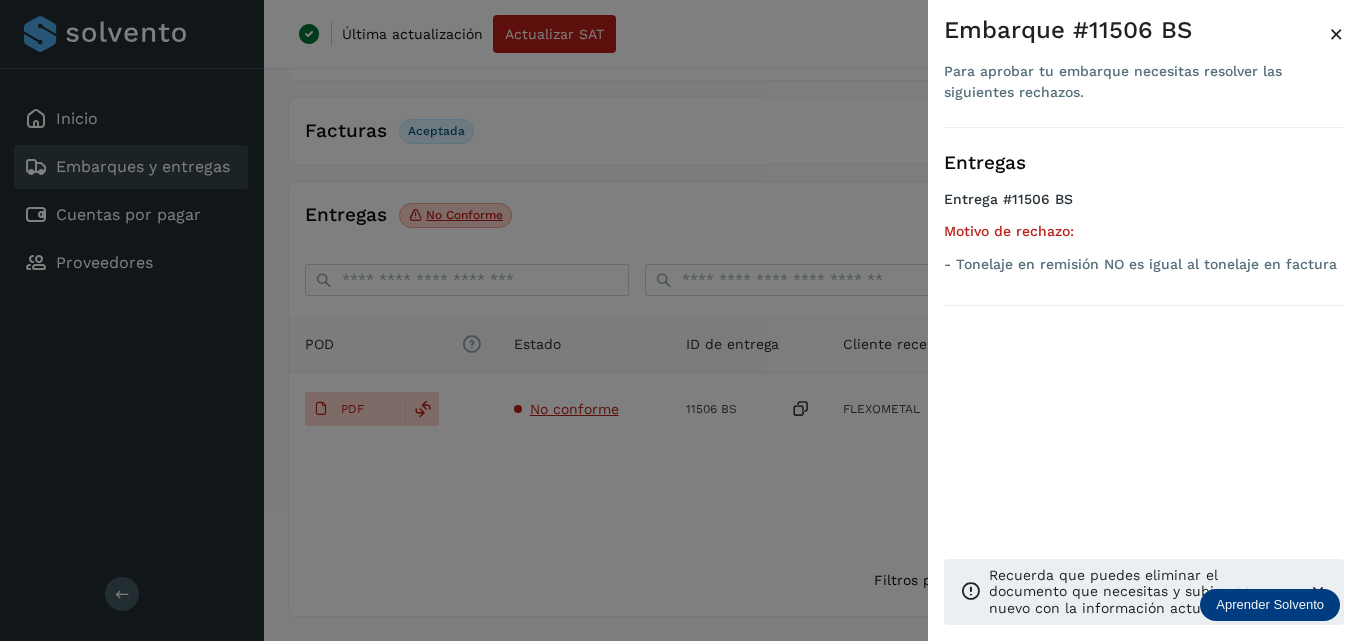 click on "×" at bounding box center (1336, 34) 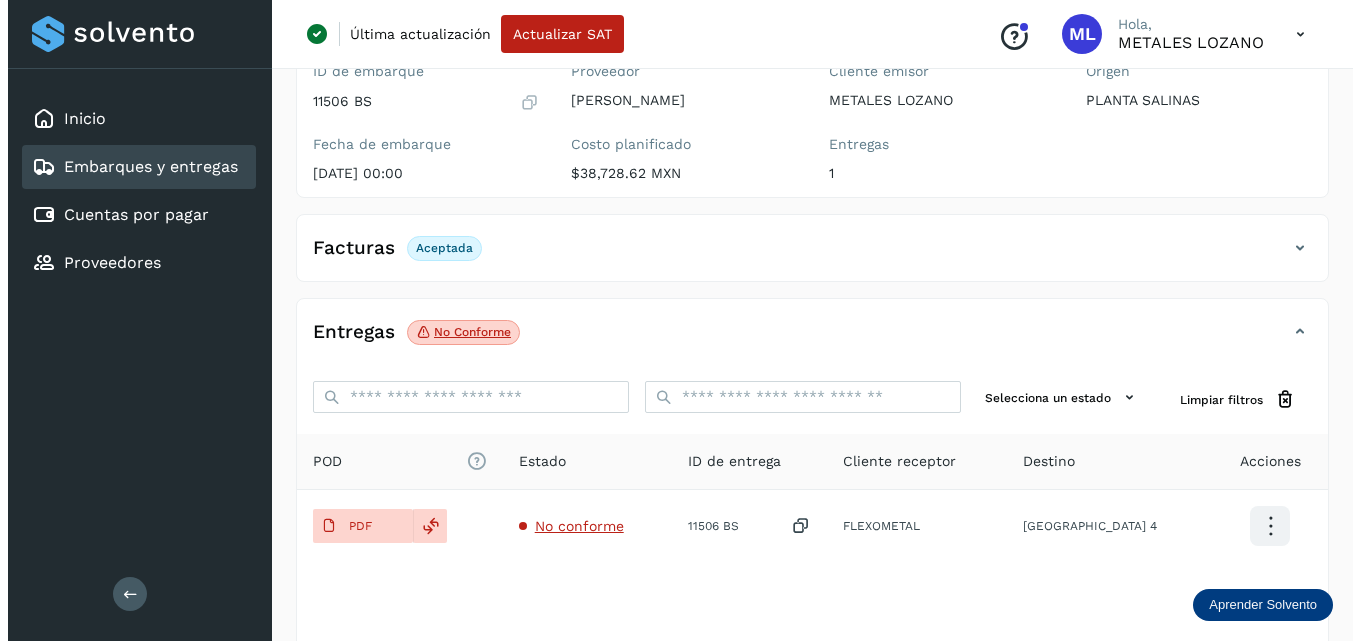 scroll, scrollTop: 0, scrollLeft: 0, axis: both 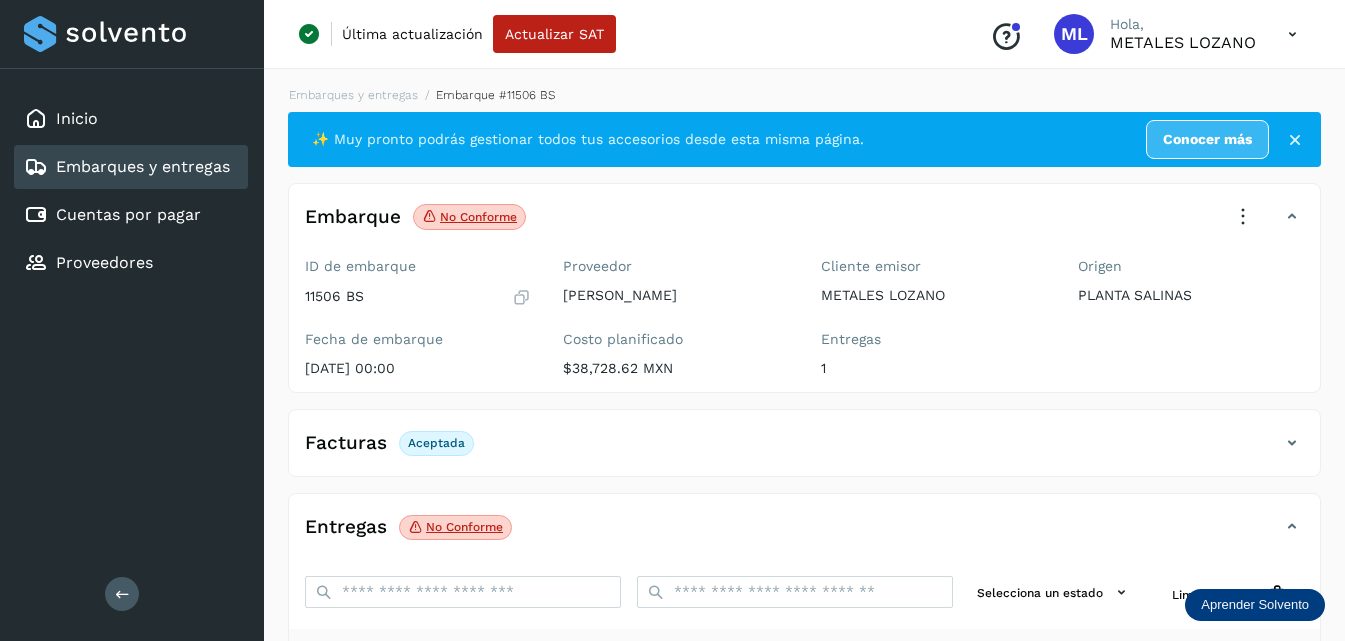 click at bounding box center [1243, 217] 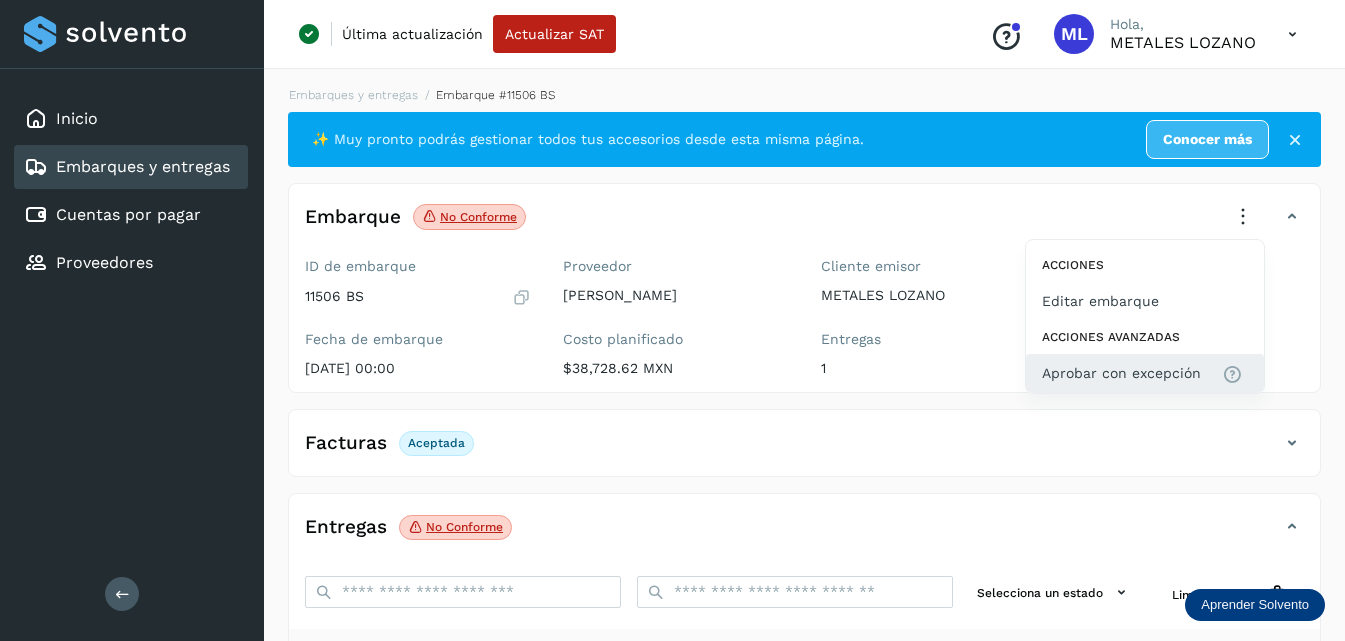 click on "Aprobar con excepción" at bounding box center (1121, 373) 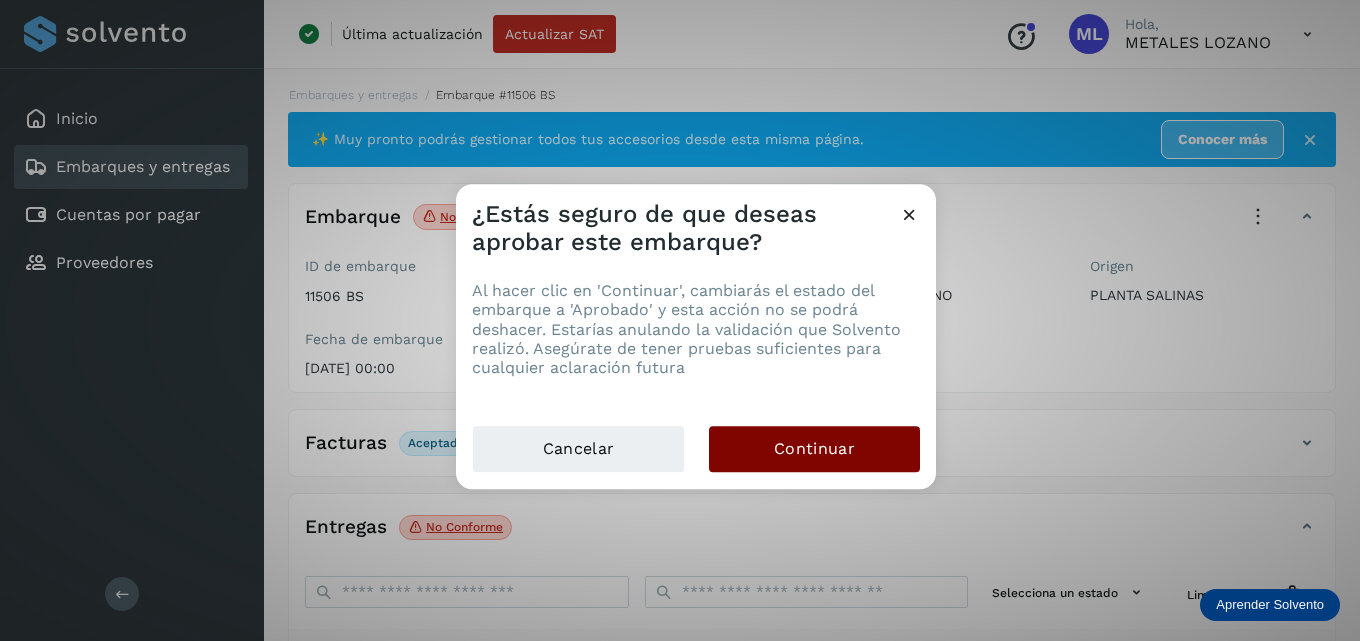 click on "Continuar" 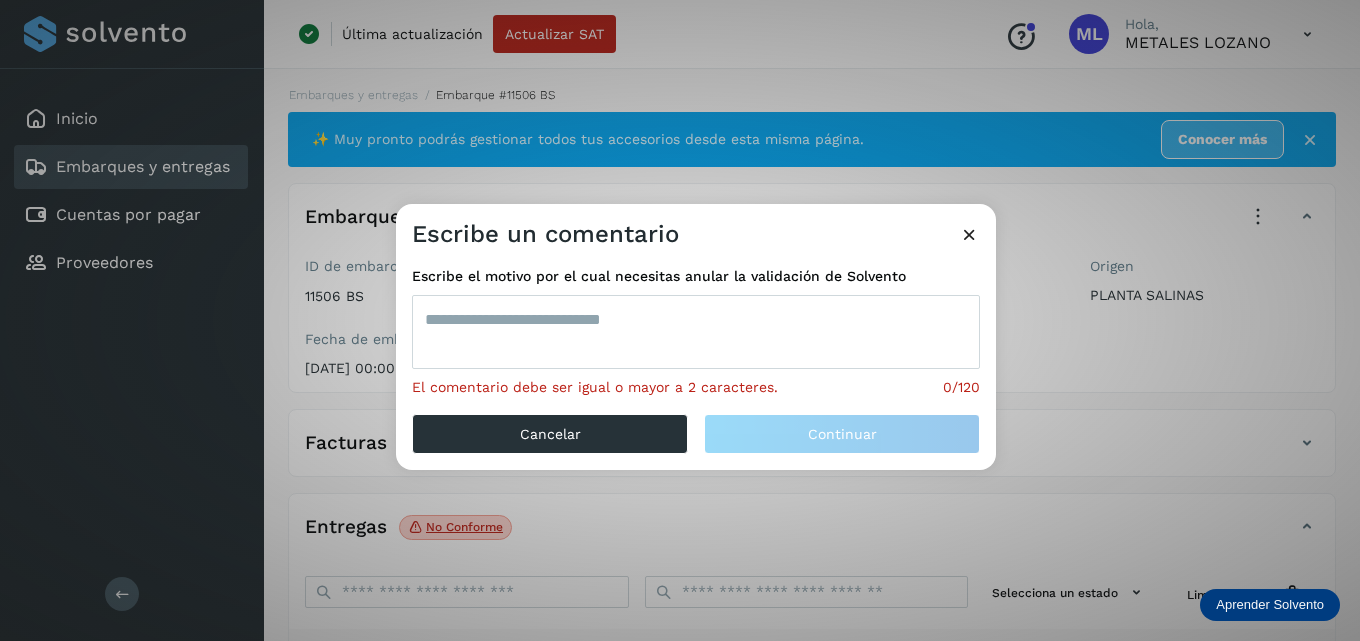 click at bounding box center [696, 332] 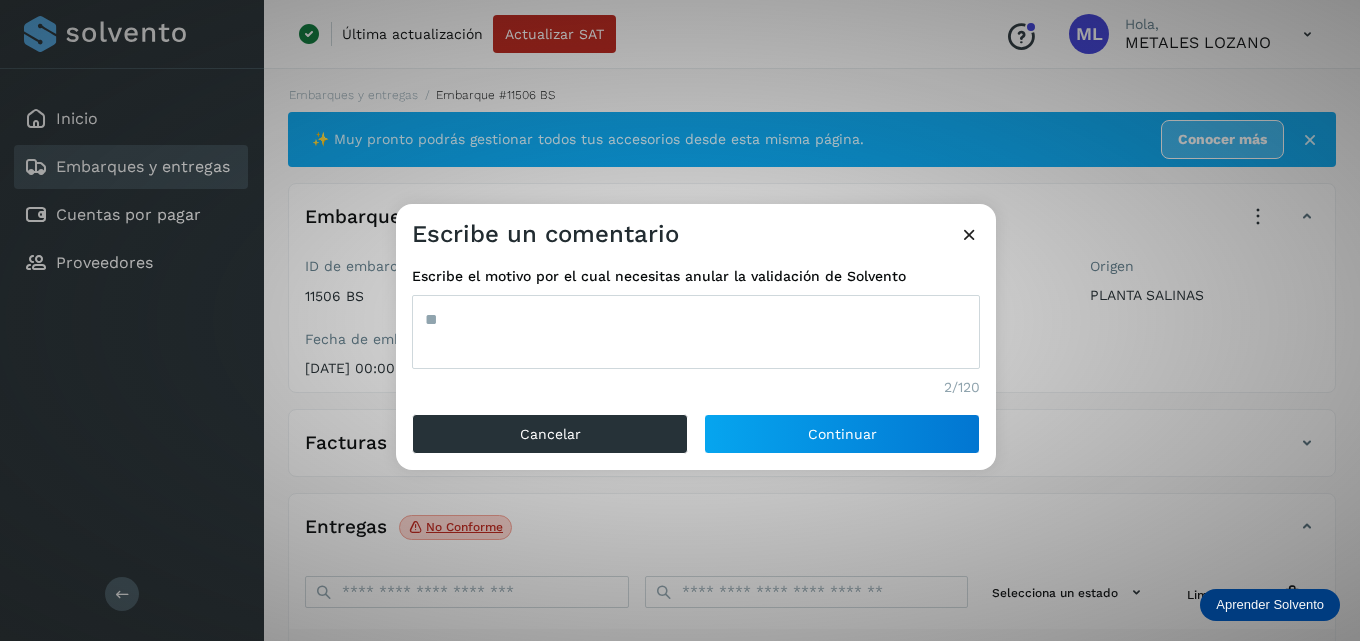 type on "*" 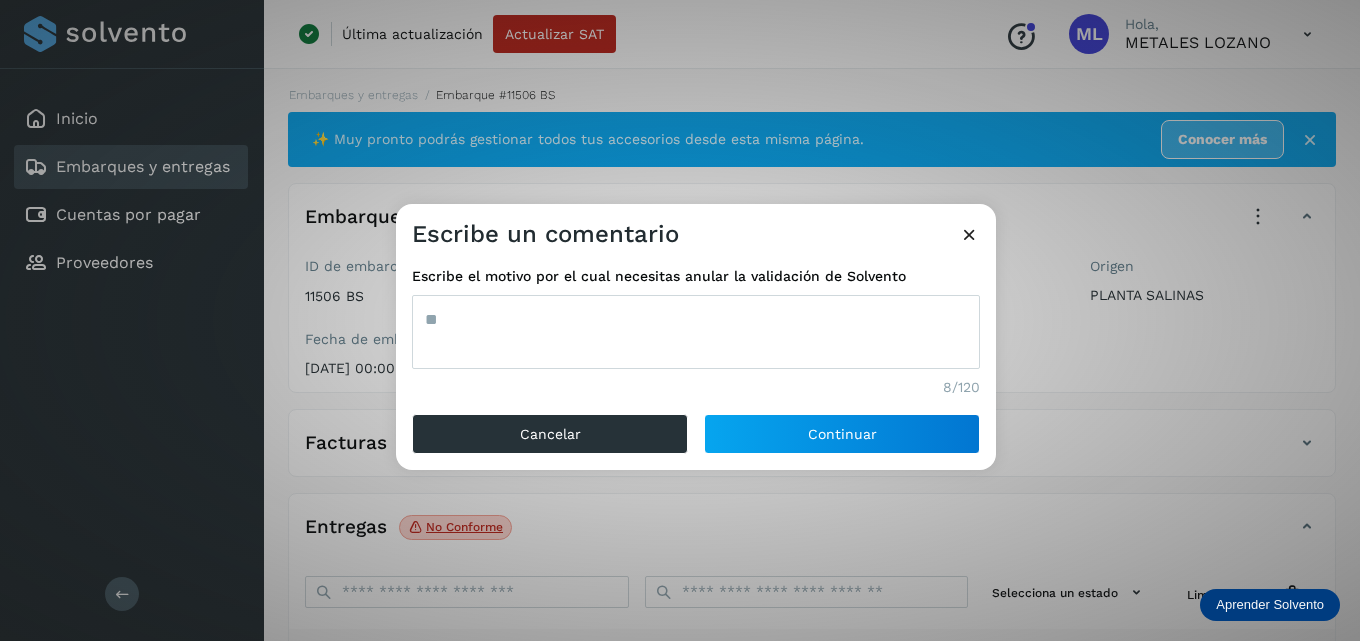 type on "*" 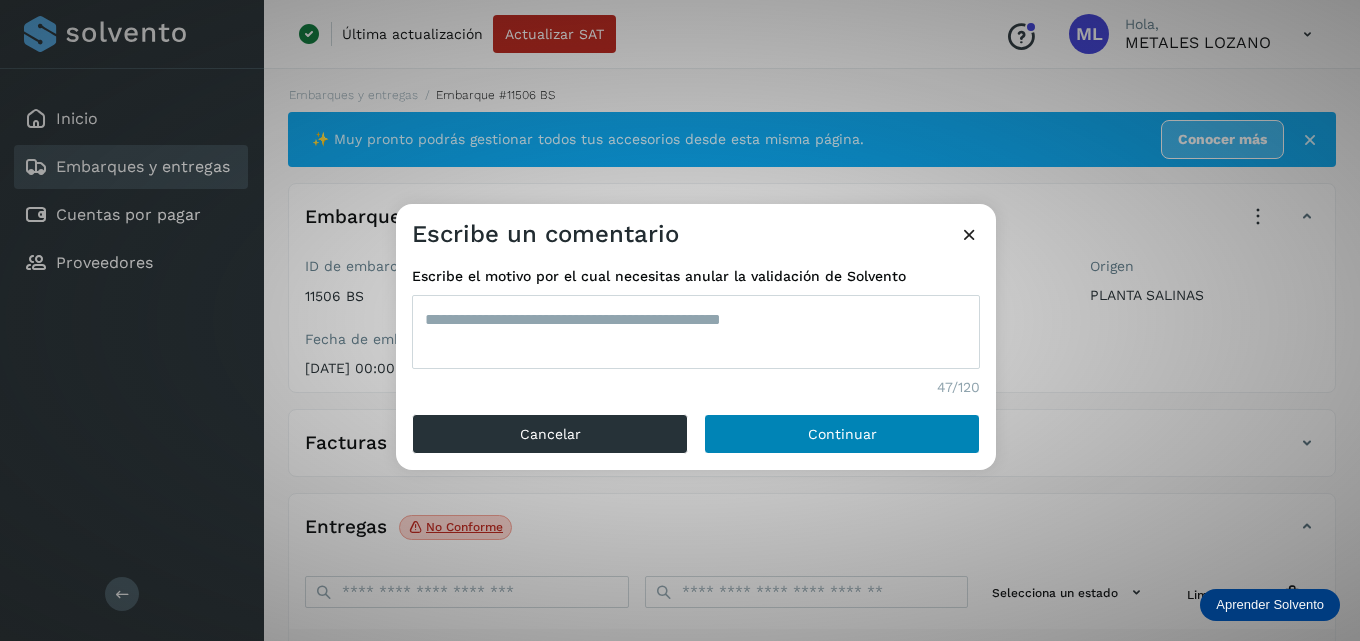 type on "**********" 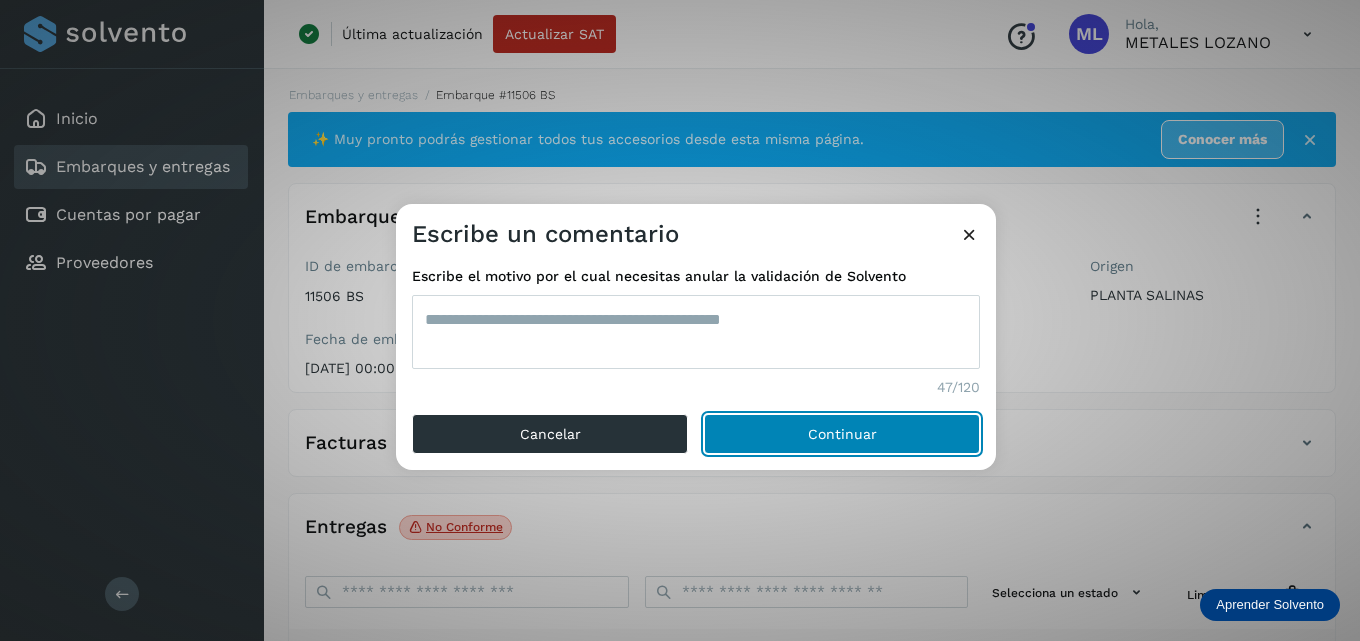 click on "Continuar" 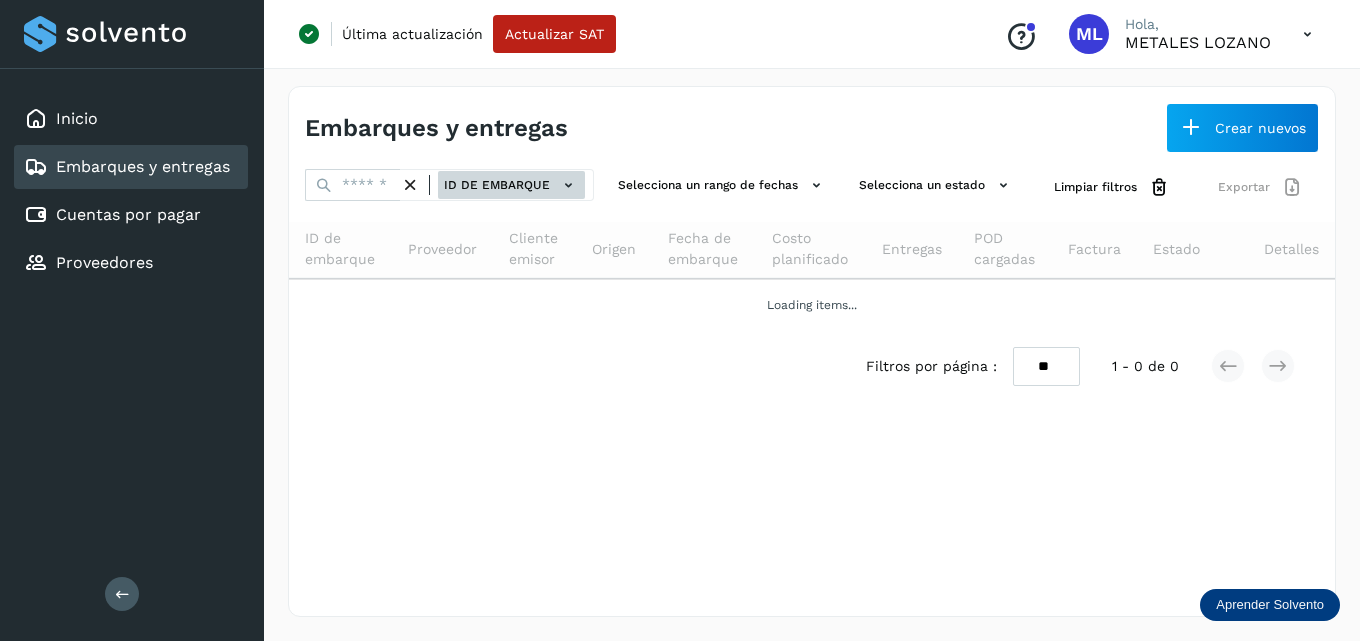 click on "ID de embarque" 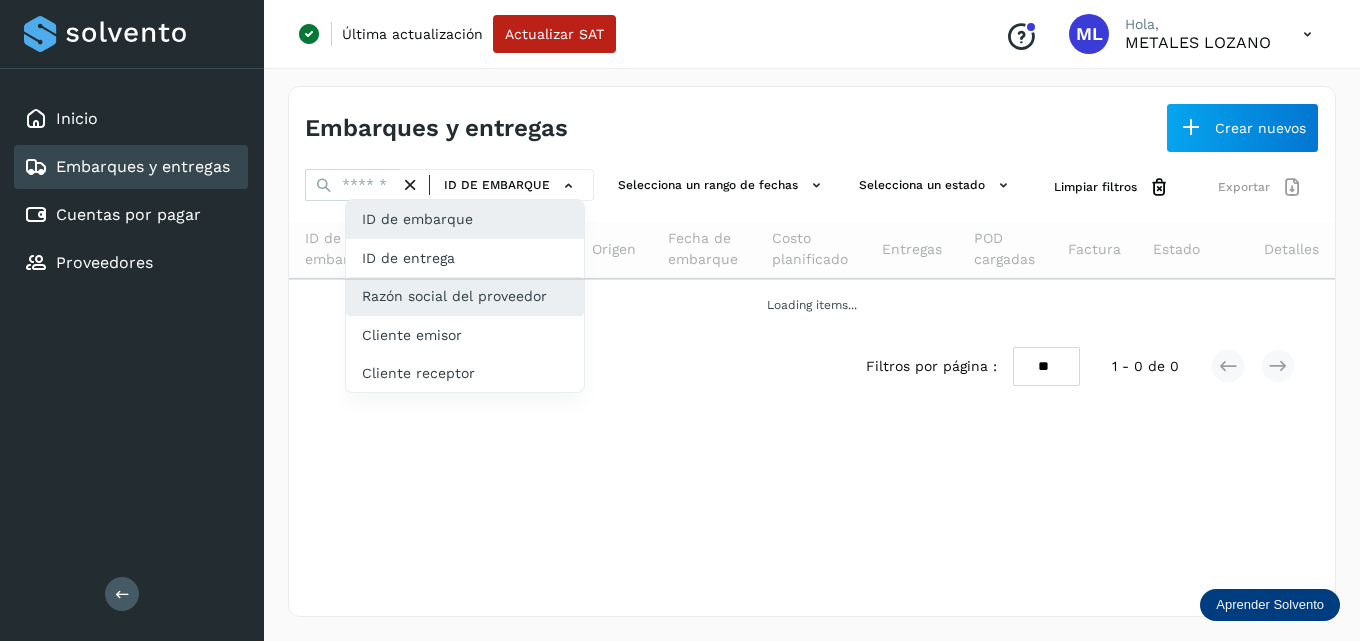 click on "Razón social del proveedor" 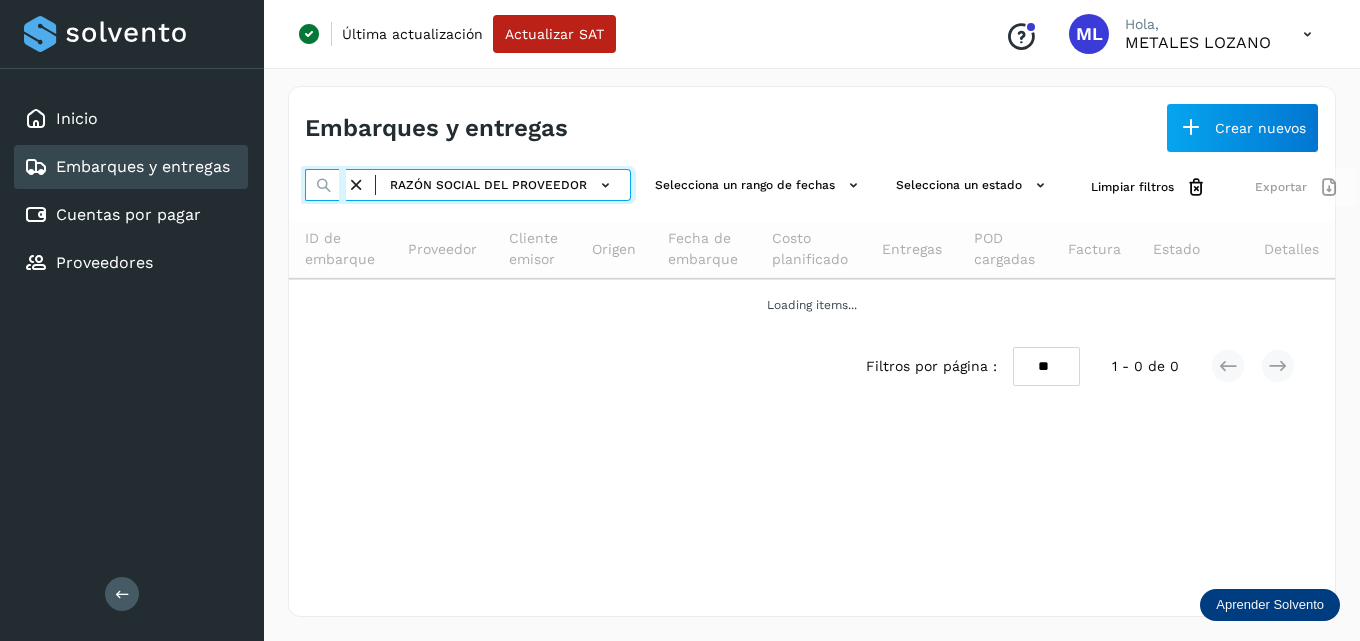click on "*******" at bounding box center (325, 185) 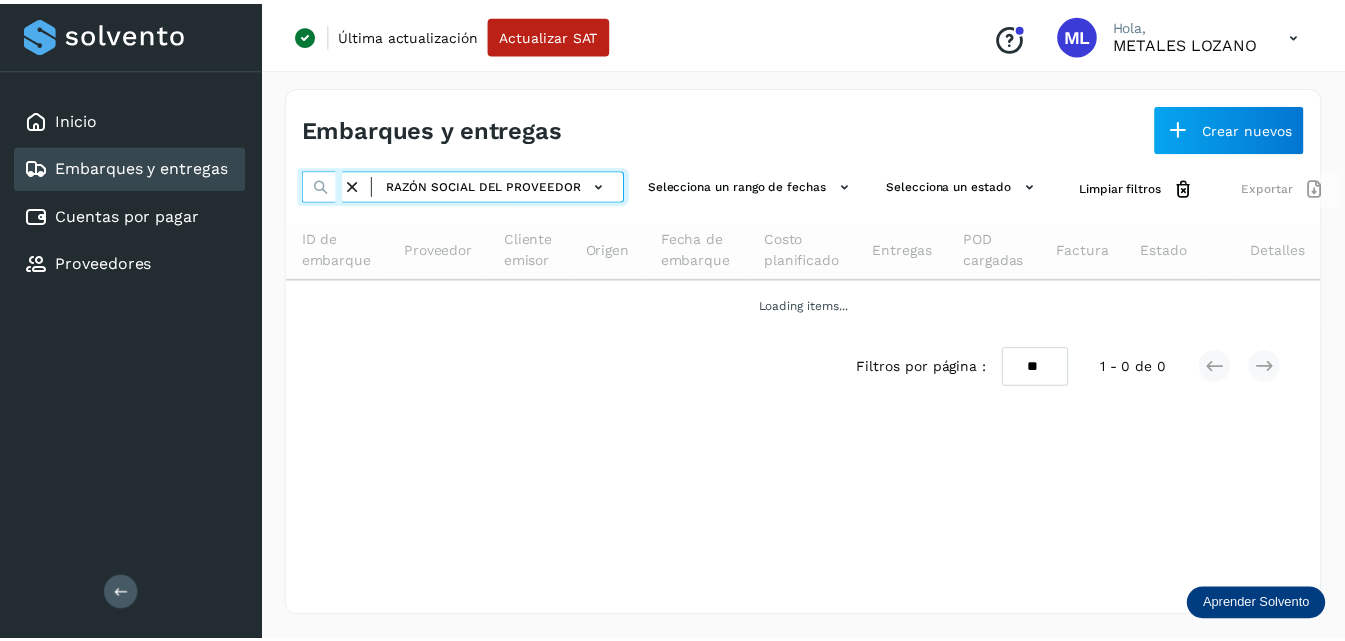 scroll, scrollTop: 0, scrollLeft: 56, axis: horizontal 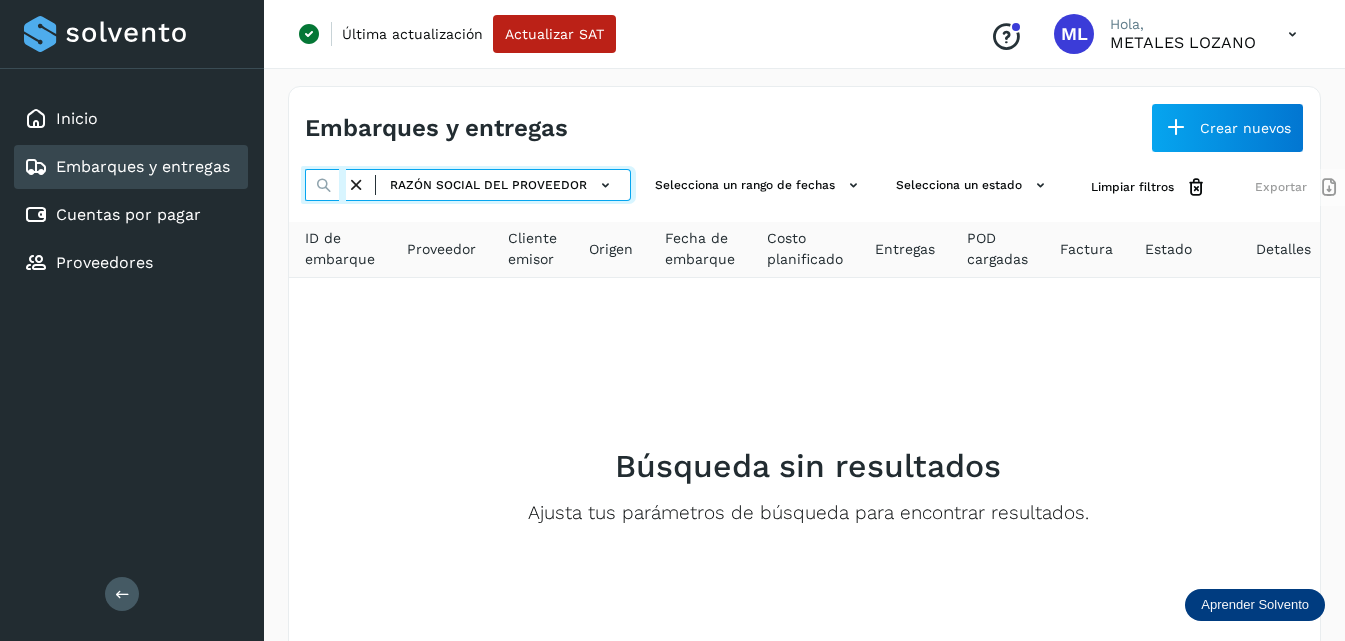 type on "**********" 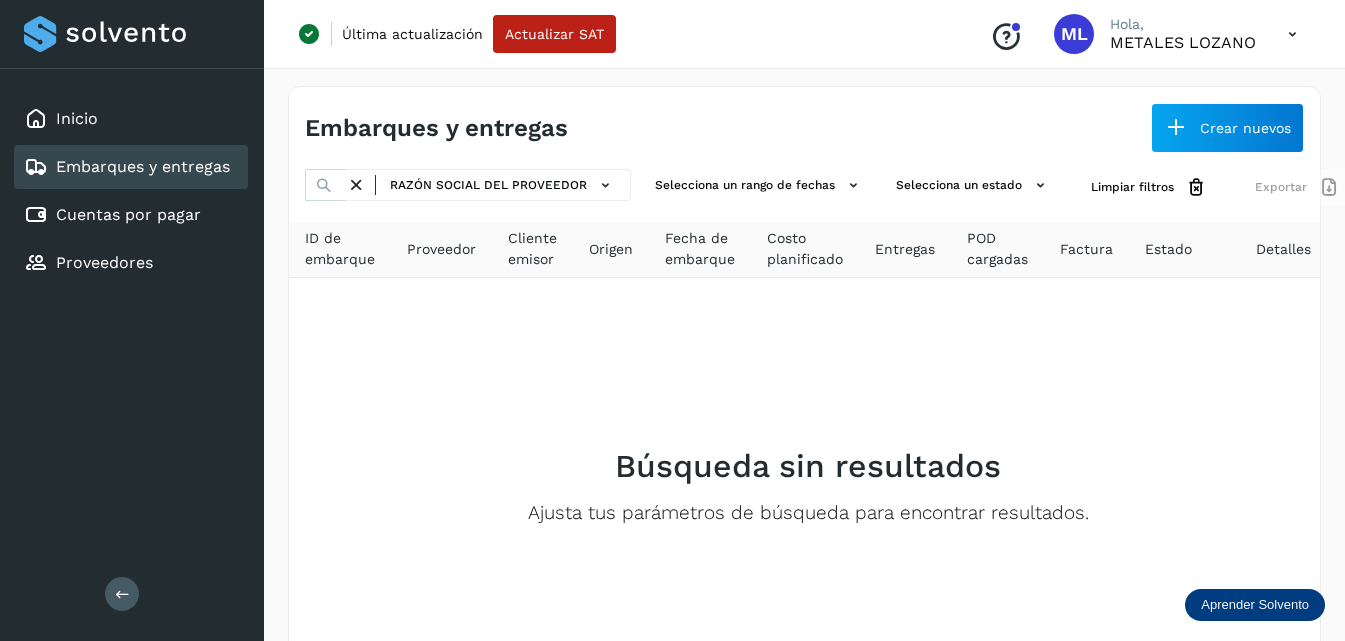 scroll, scrollTop: 0, scrollLeft: 0, axis: both 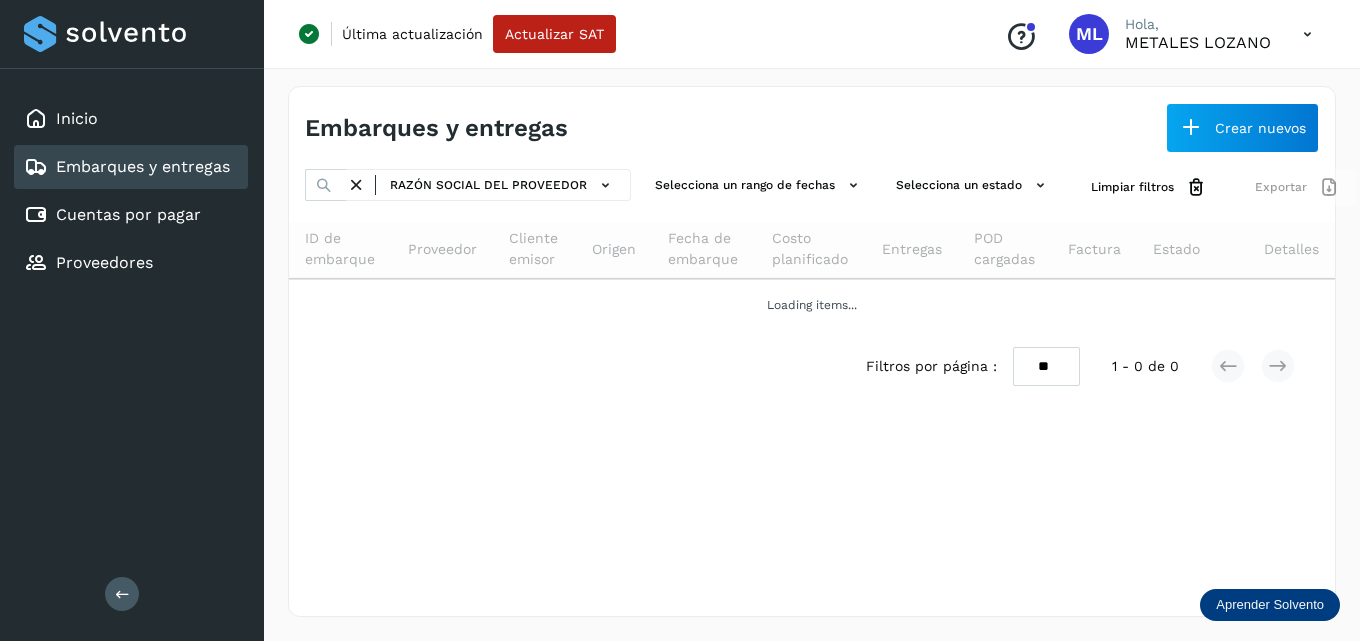 click at bounding box center (356, 185) 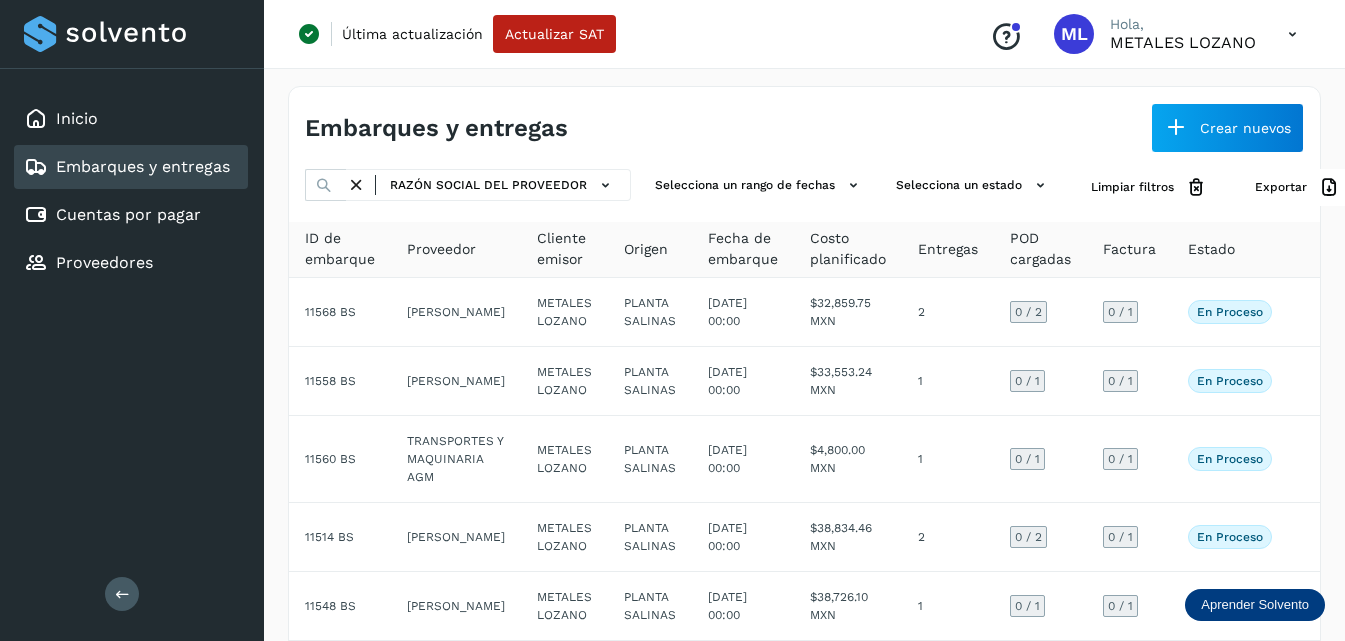 click at bounding box center (324, 185) 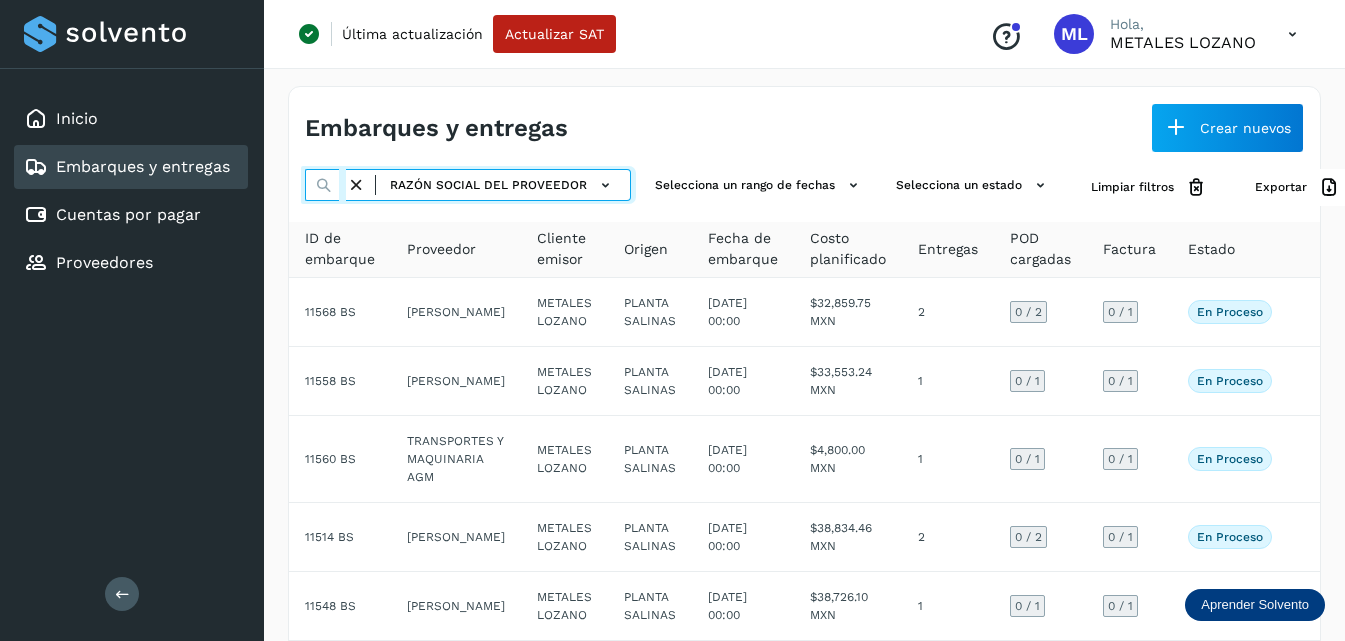click at bounding box center (325, 185) 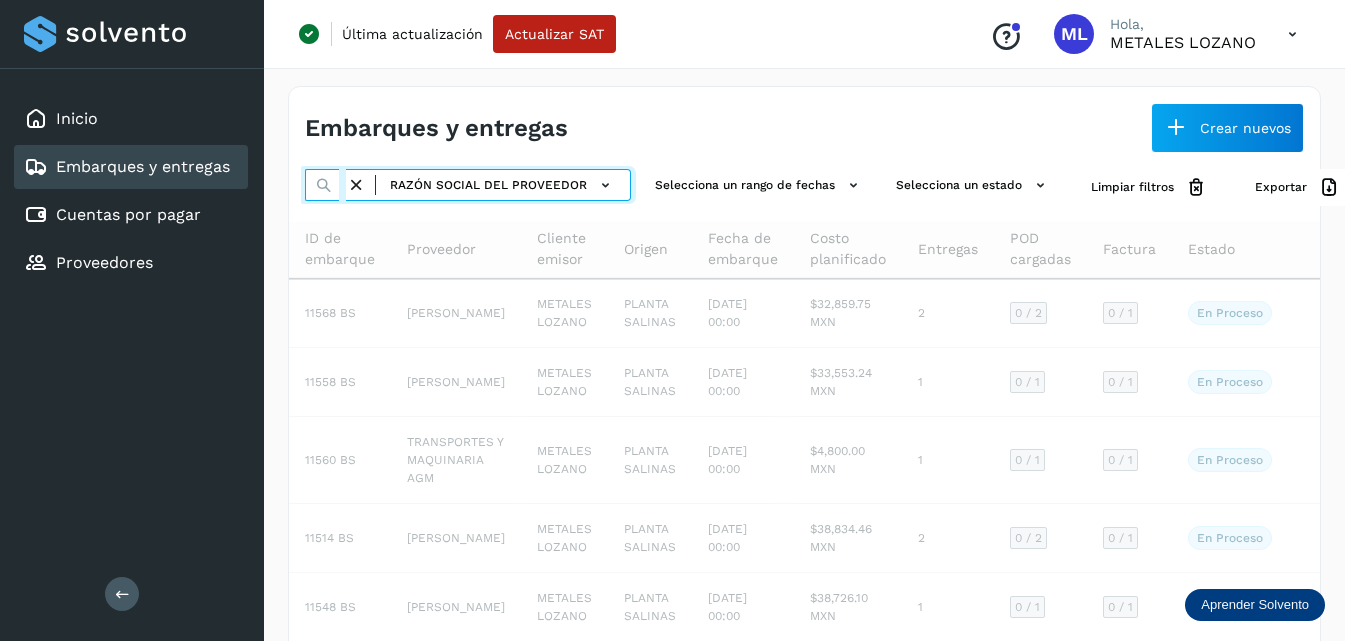 scroll, scrollTop: 0, scrollLeft: 55, axis: horizontal 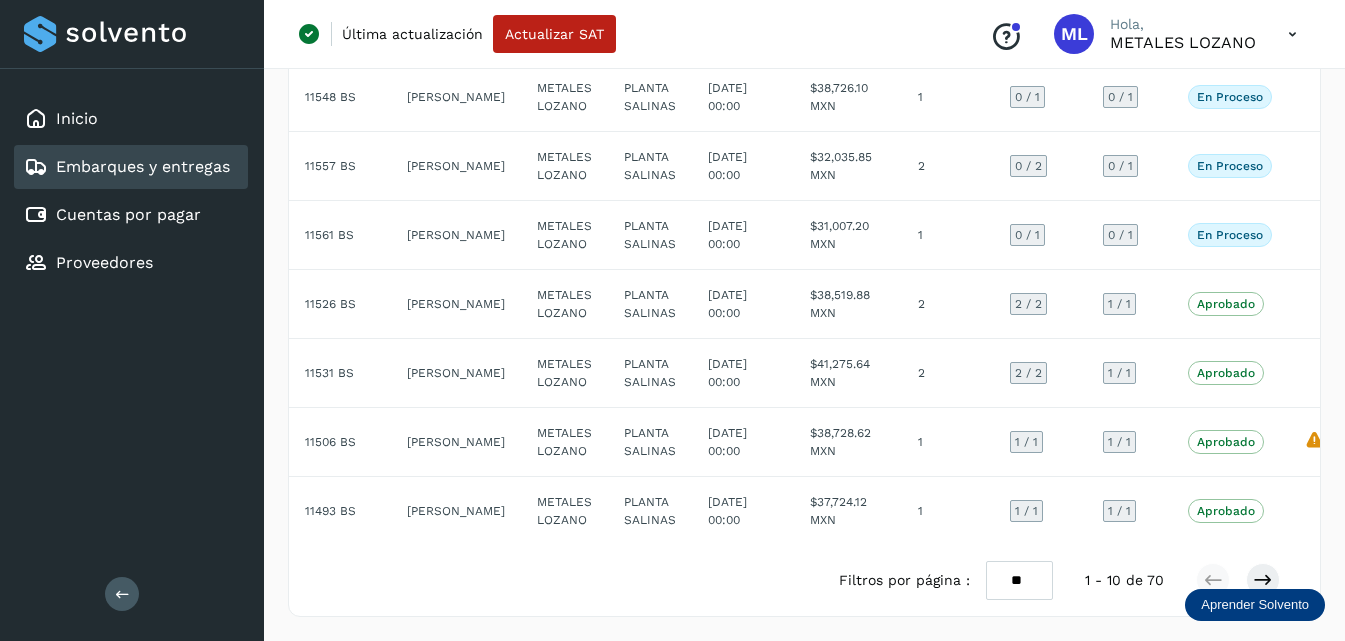 type on "*******" 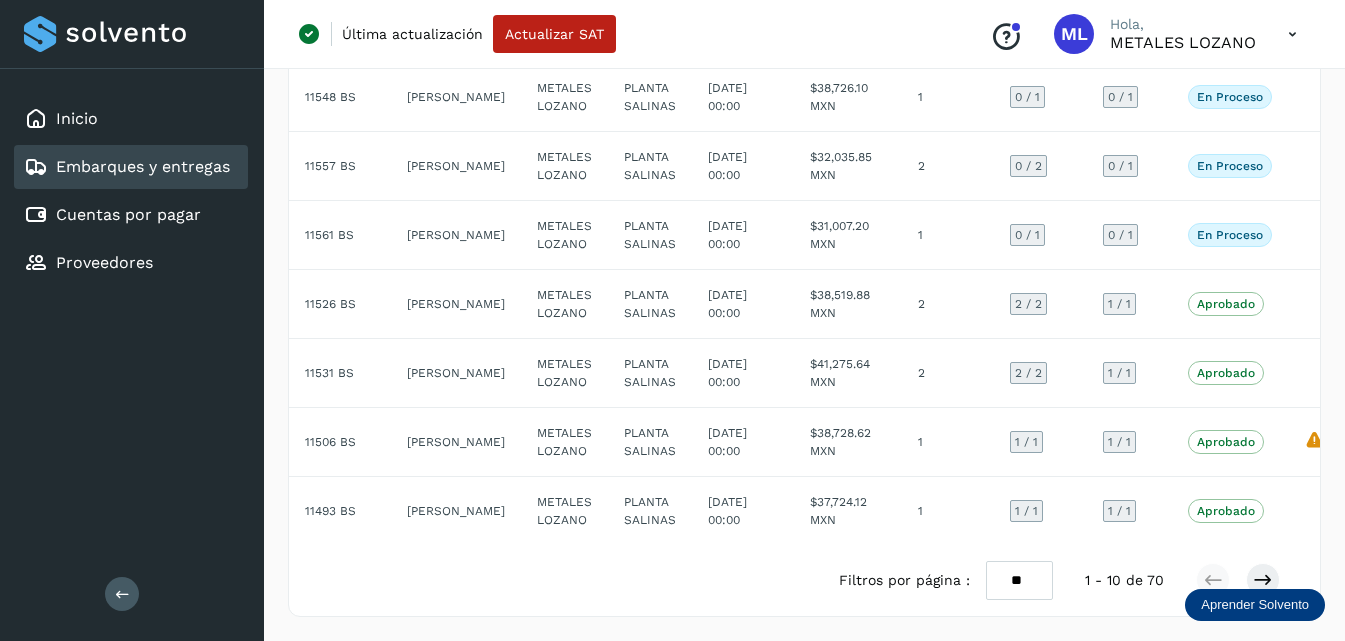 scroll, scrollTop: 0, scrollLeft: 0, axis: both 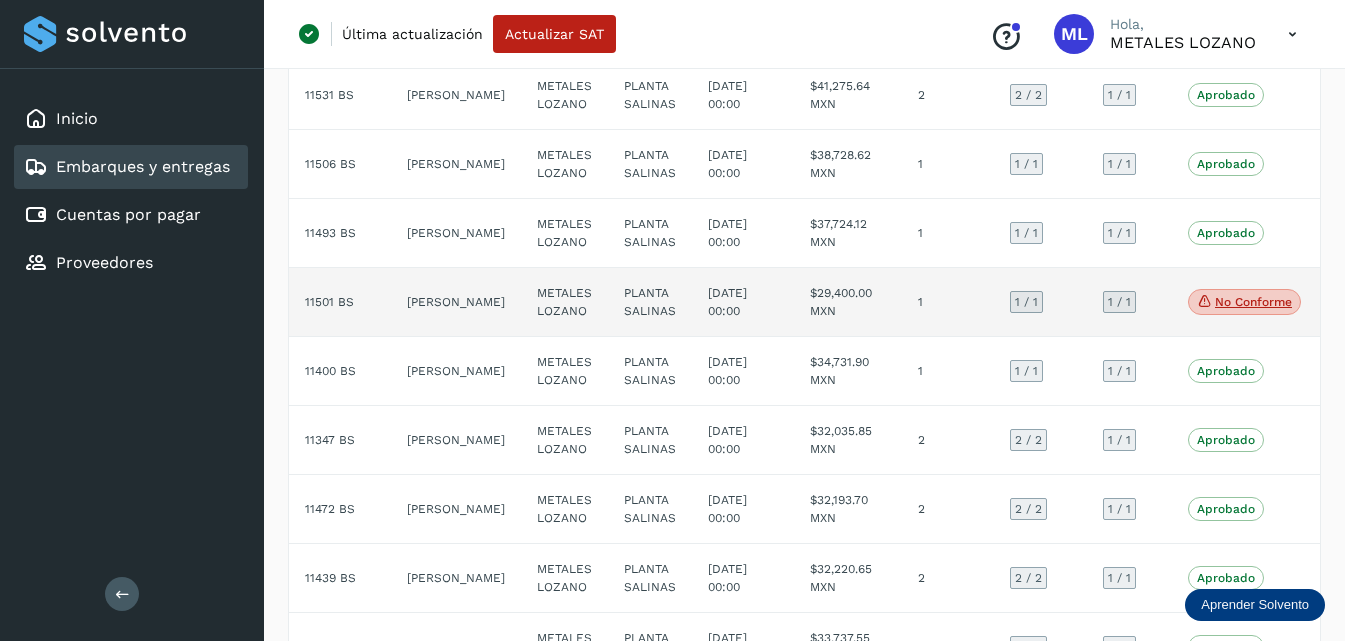 click on "[PERSON_NAME]" 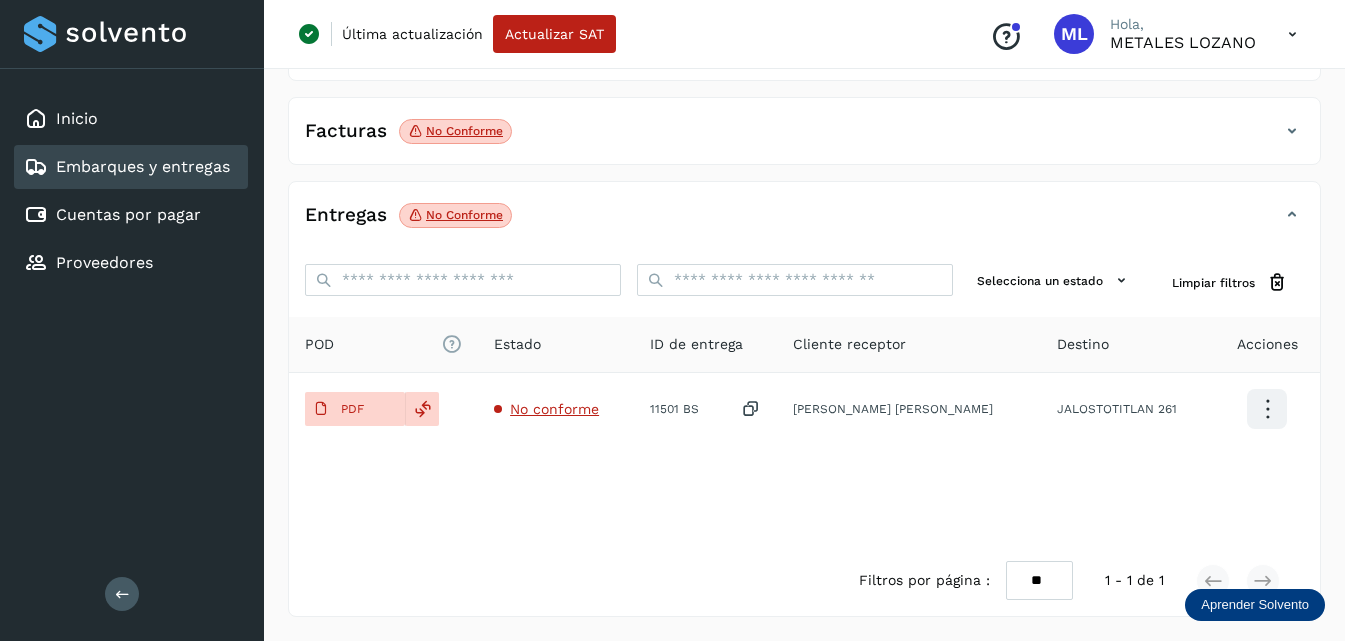 scroll, scrollTop: 312, scrollLeft: 0, axis: vertical 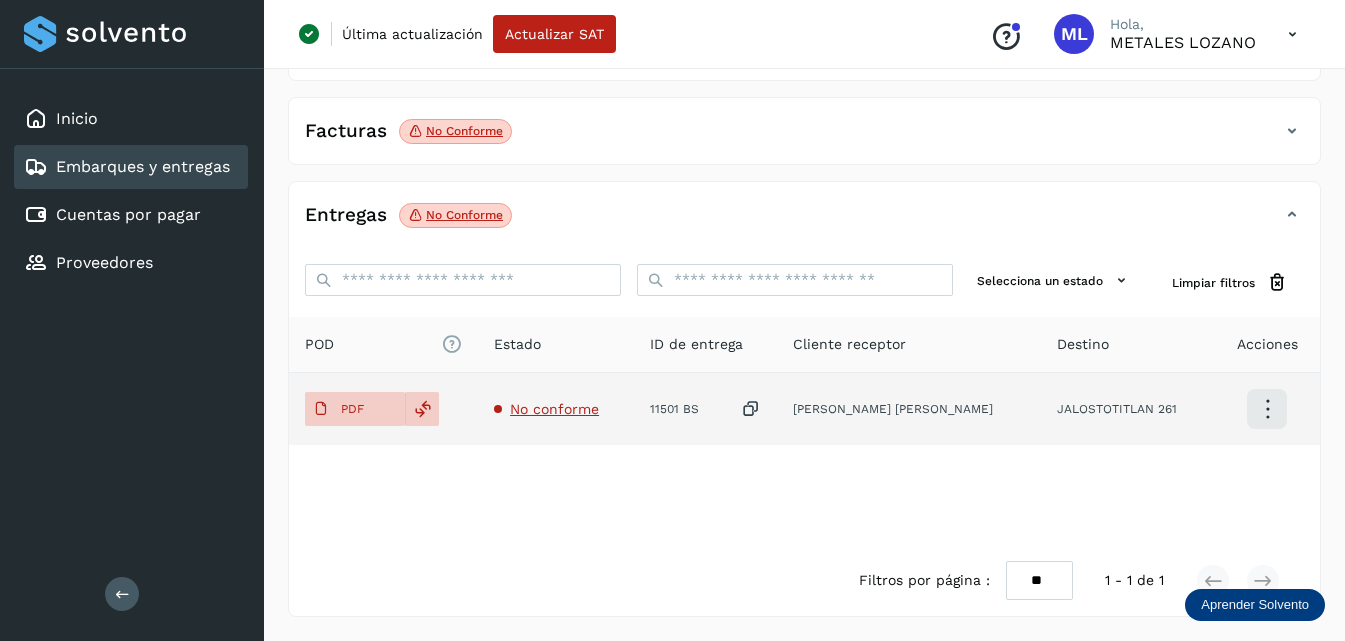 click on "No conforme" at bounding box center [554, 409] 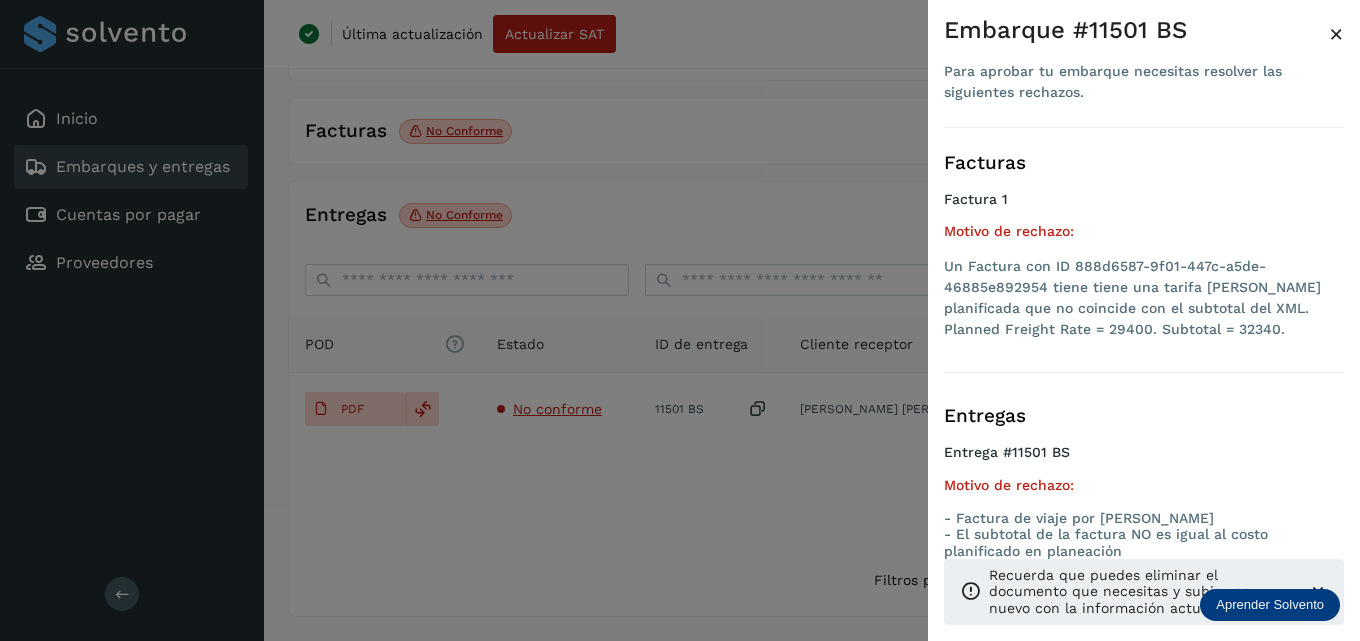 click on "×" at bounding box center (1336, 34) 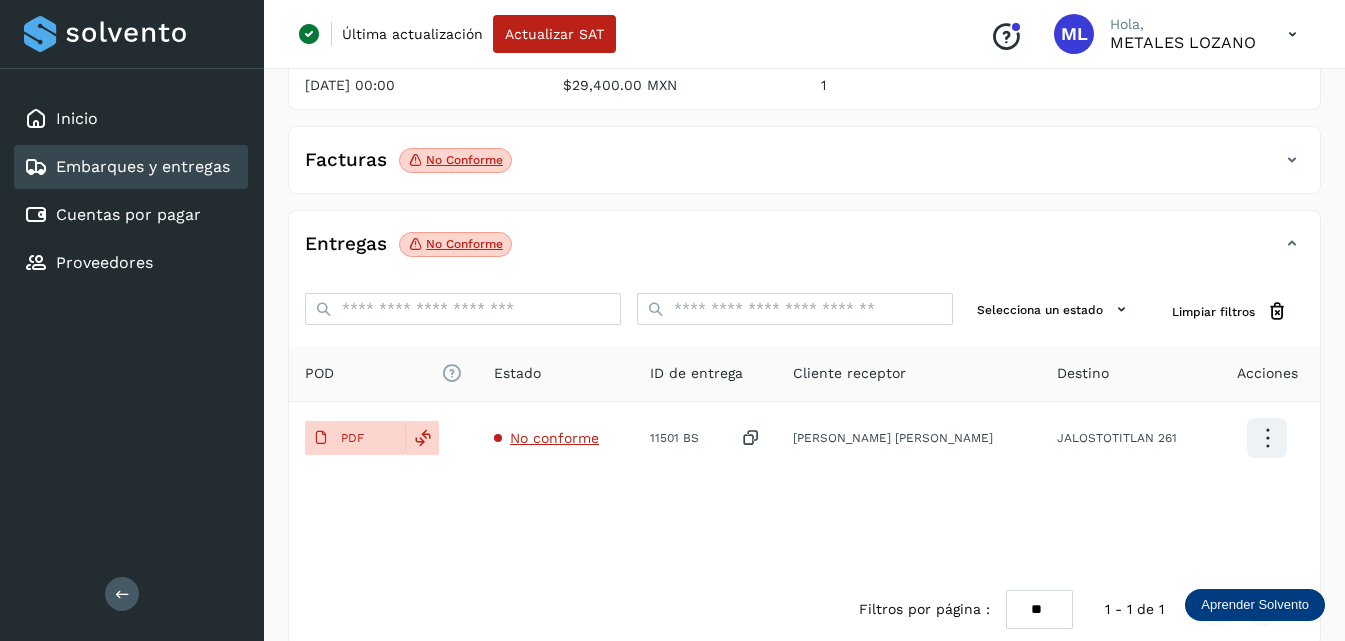 scroll, scrollTop: 0, scrollLeft: 0, axis: both 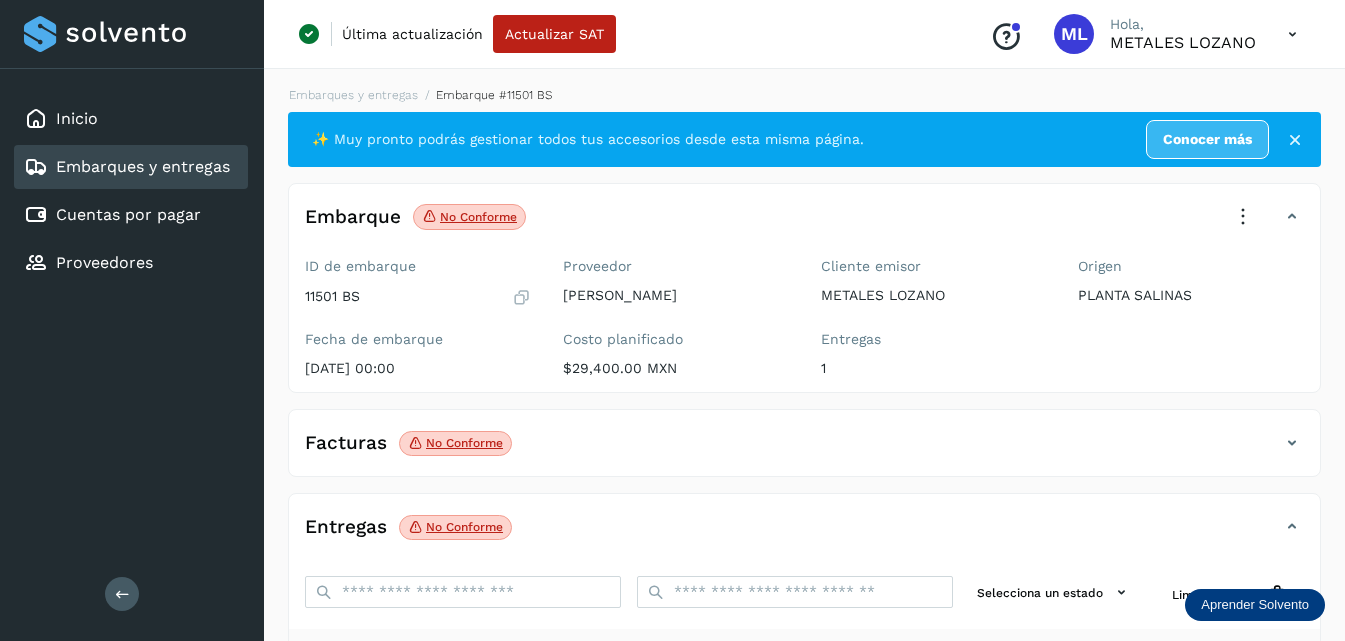 click at bounding box center (1243, 217) 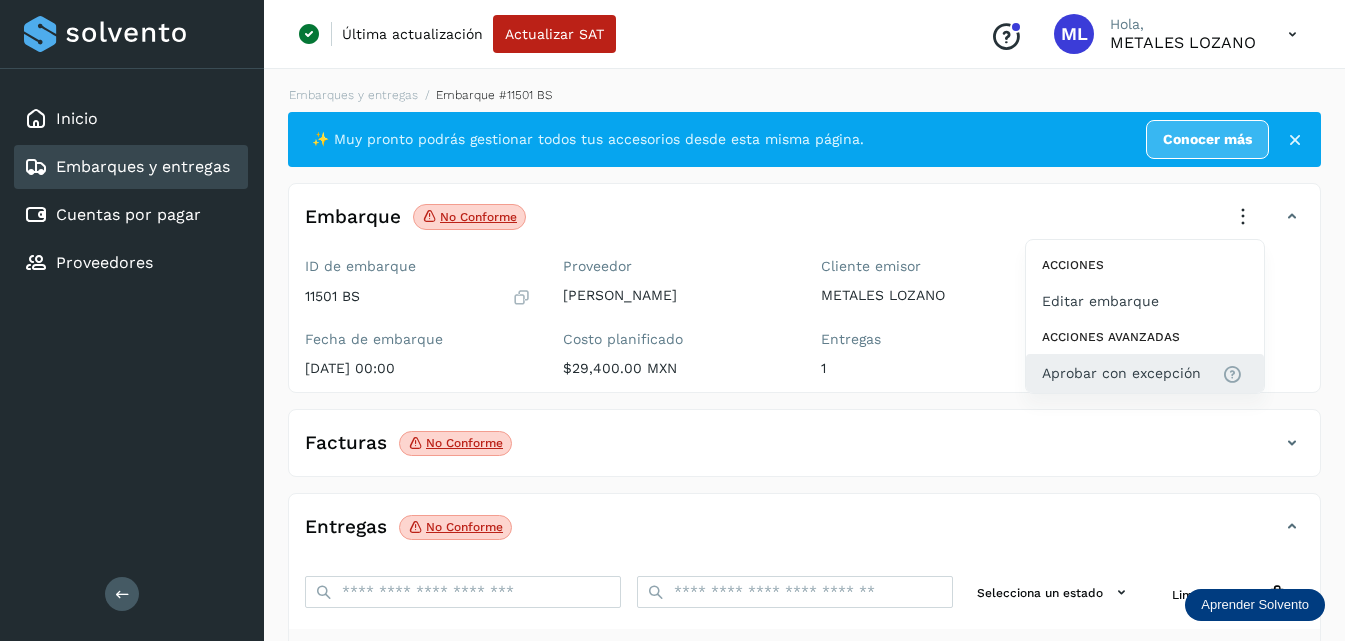click on "Aprobar con excepción" at bounding box center (1121, 373) 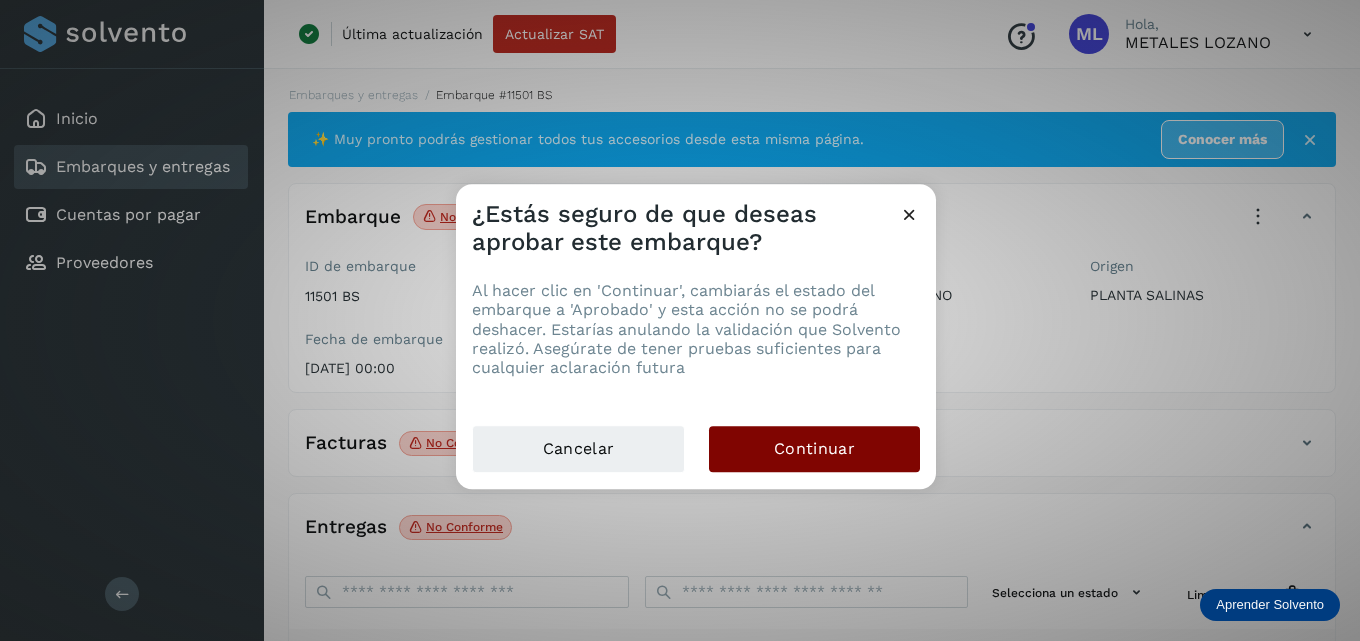 click on "Continuar" 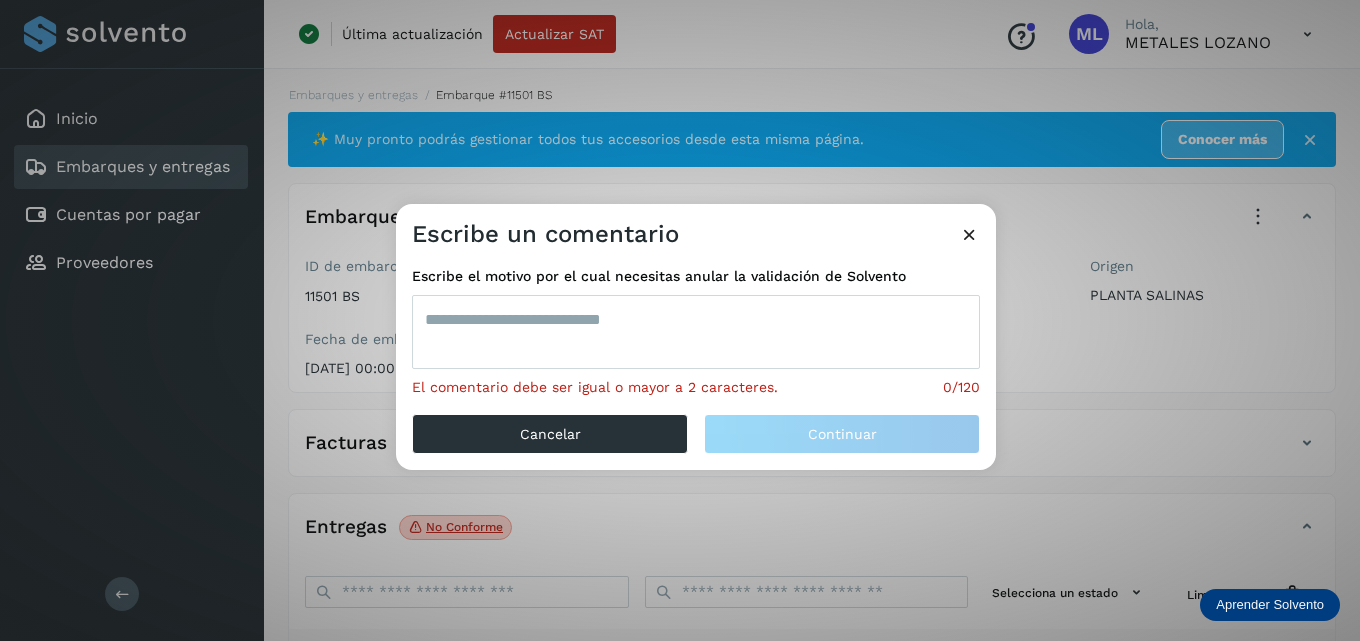 click at bounding box center [696, 332] 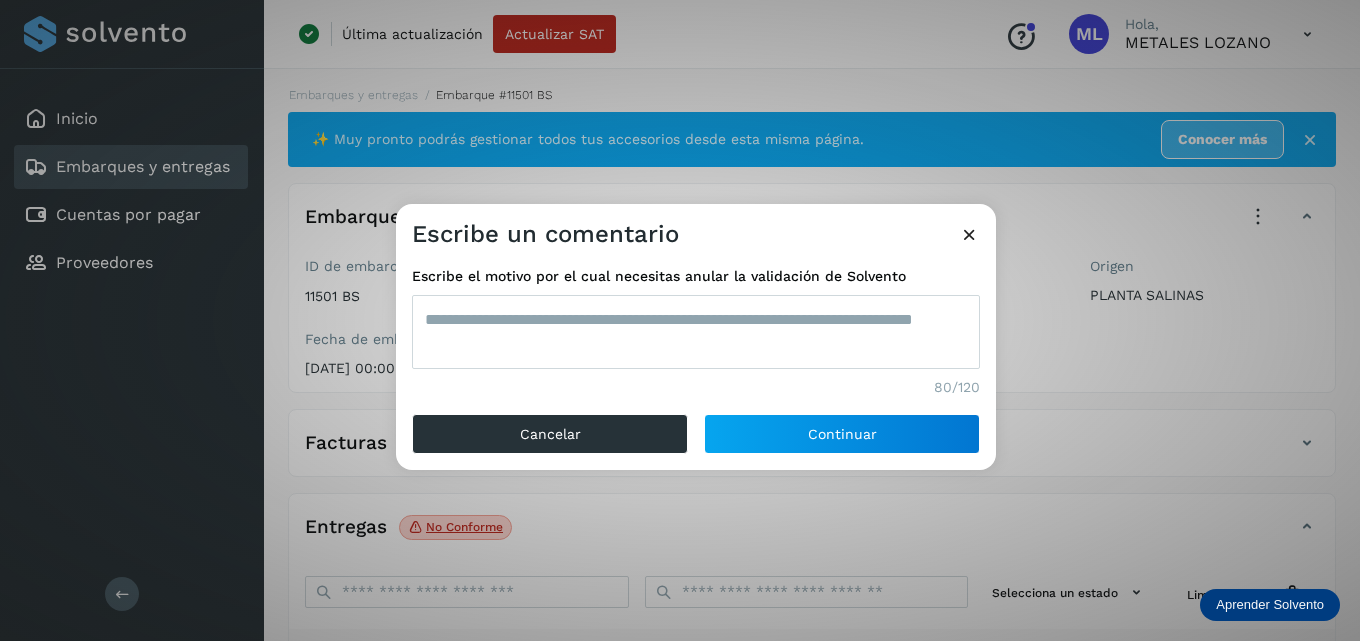 click on "**********" at bounding box center (696, 332) 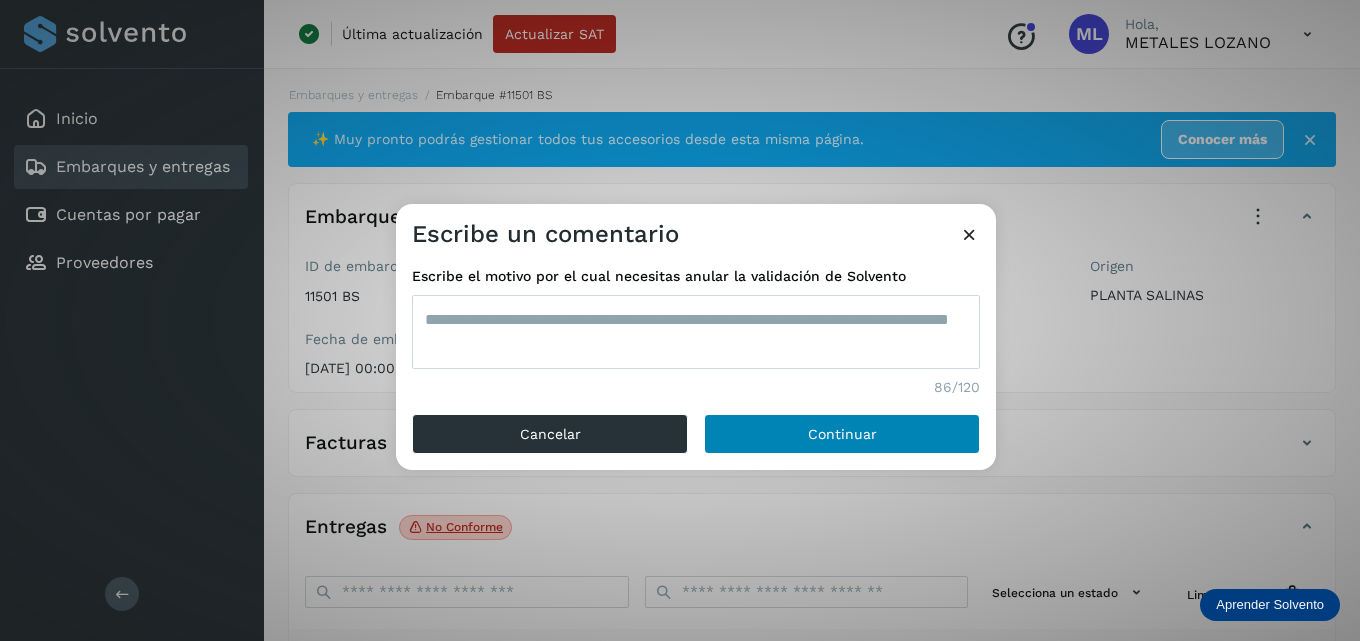 type on "**********" 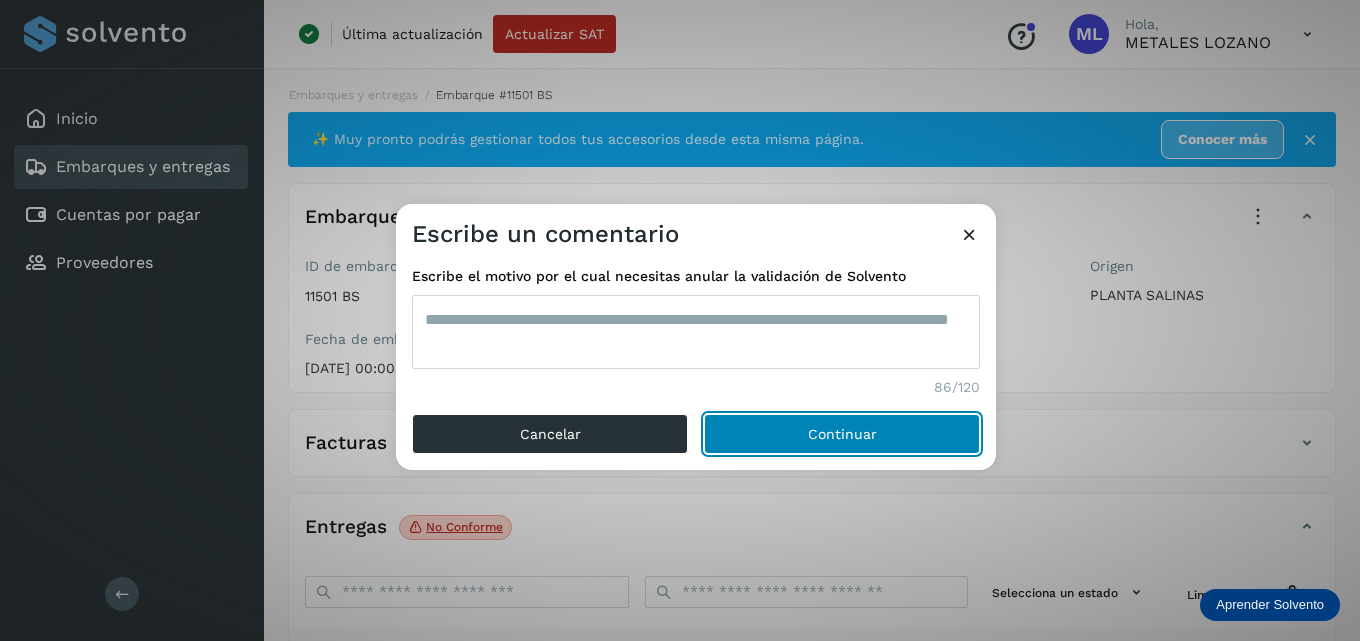click on "Continuar" 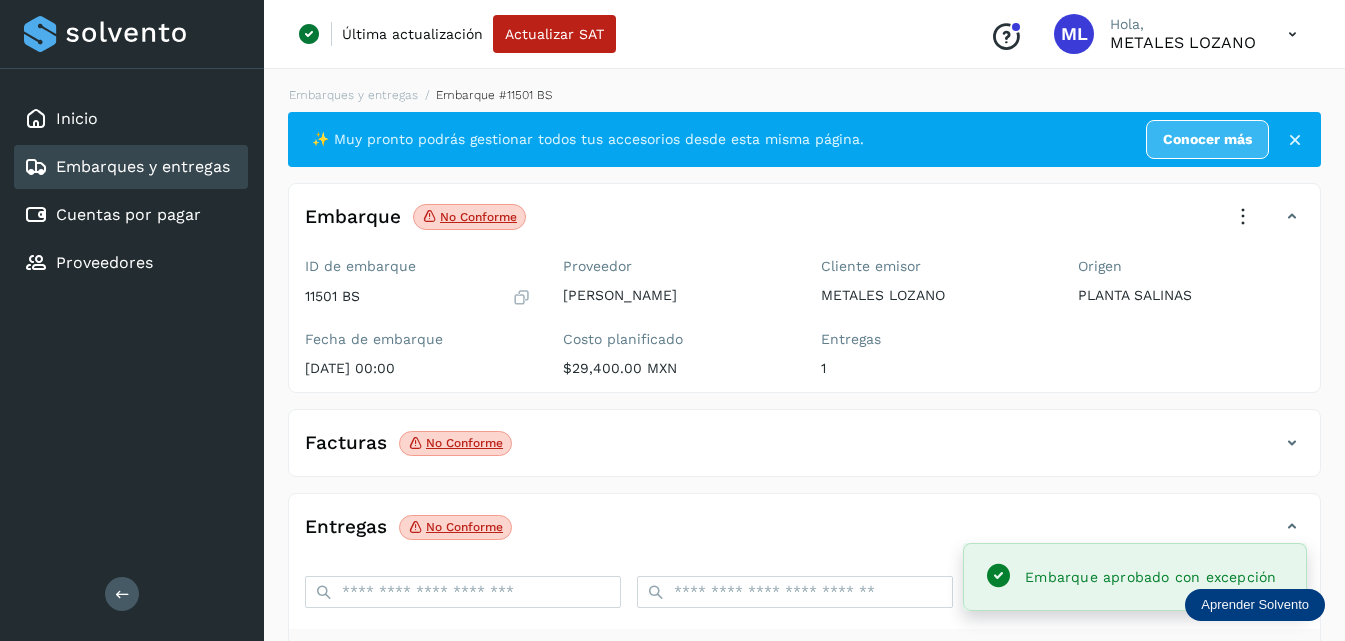 click on "Embarques y entregas" at bounding box center (143, 166) 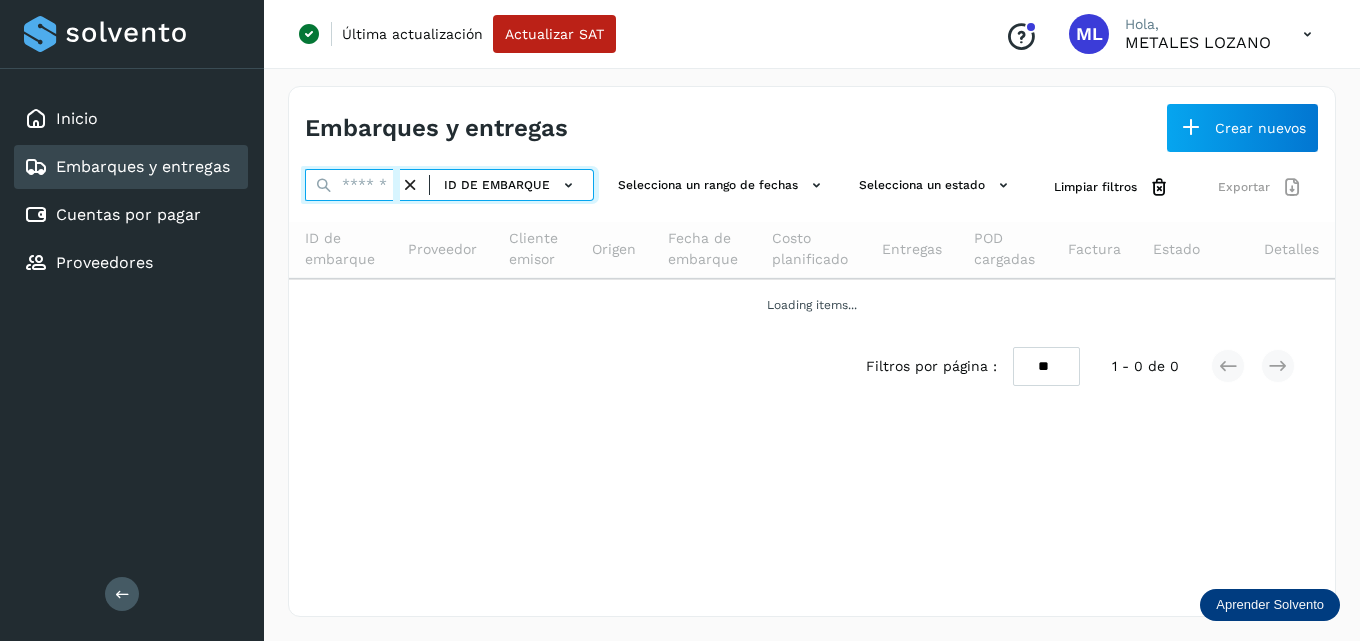 click at bounding box center [352, 185] 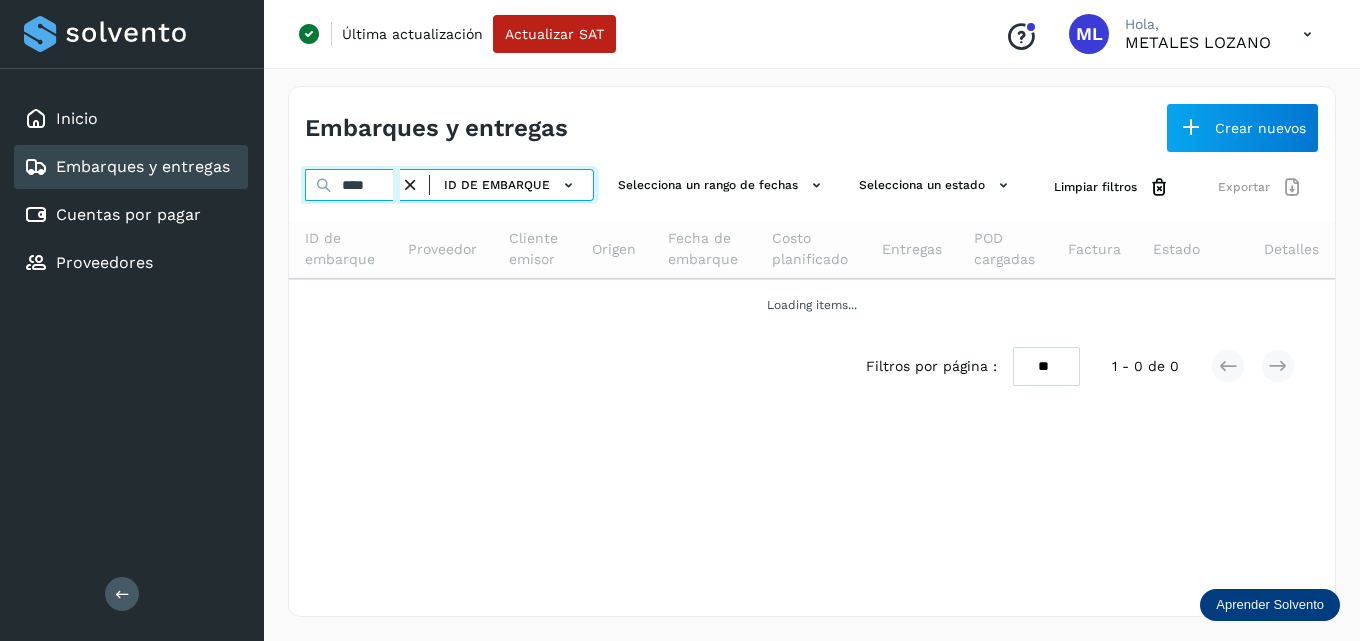 type on "*****" 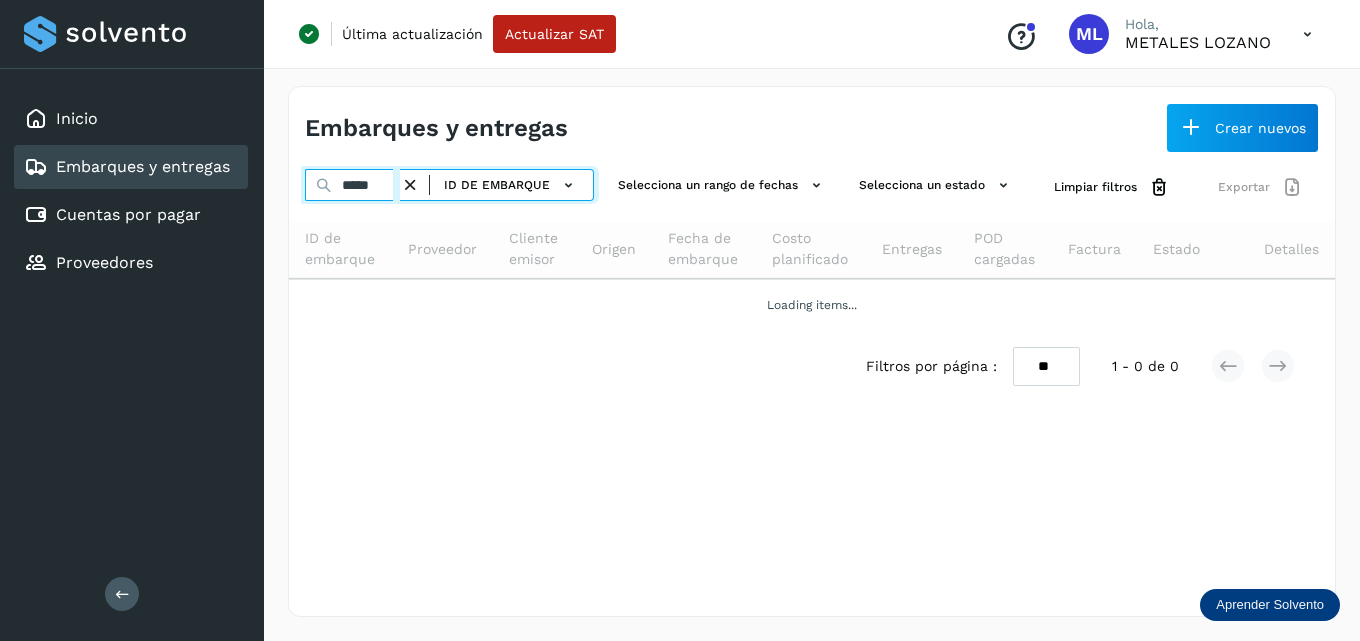 select on "**" 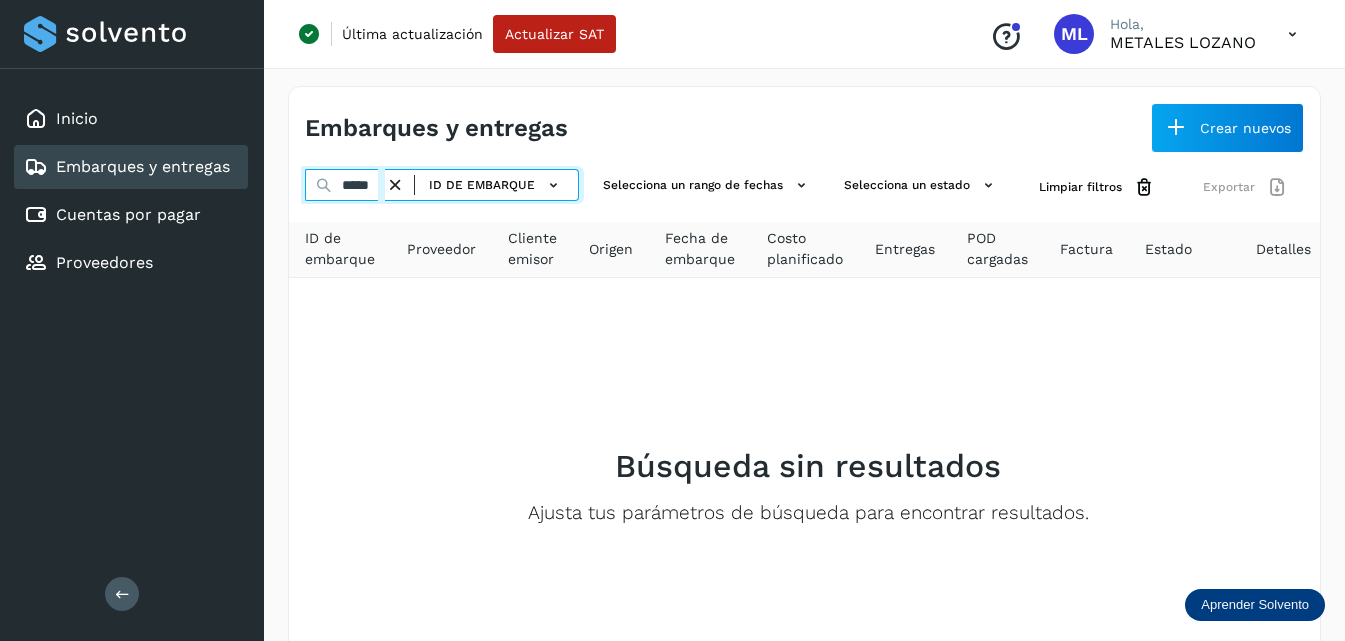 type on "*****" 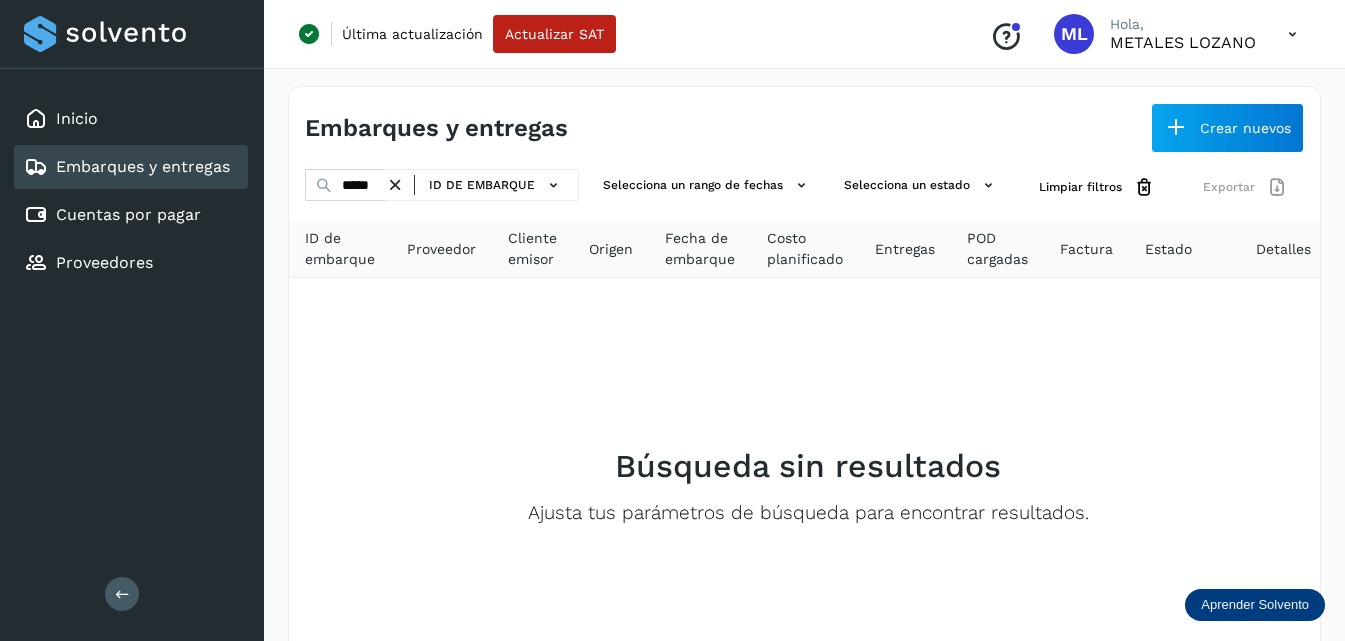 click at bounding box center (395, 185) 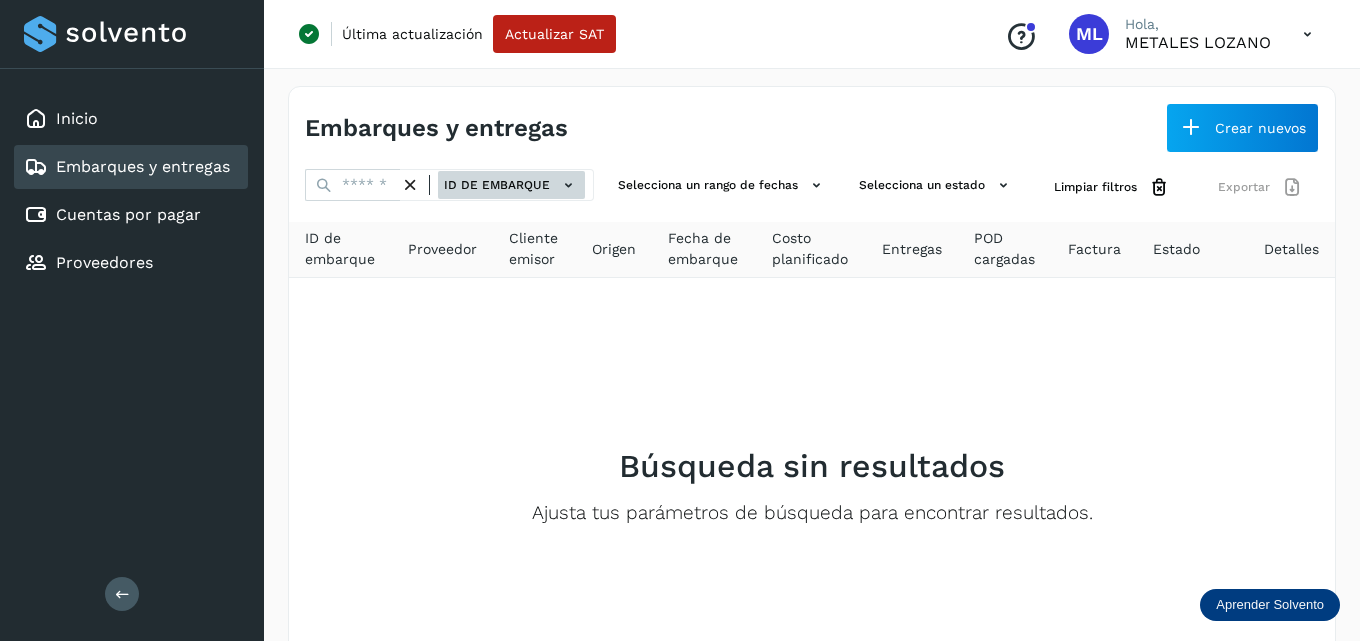 click on "ID de embarque" 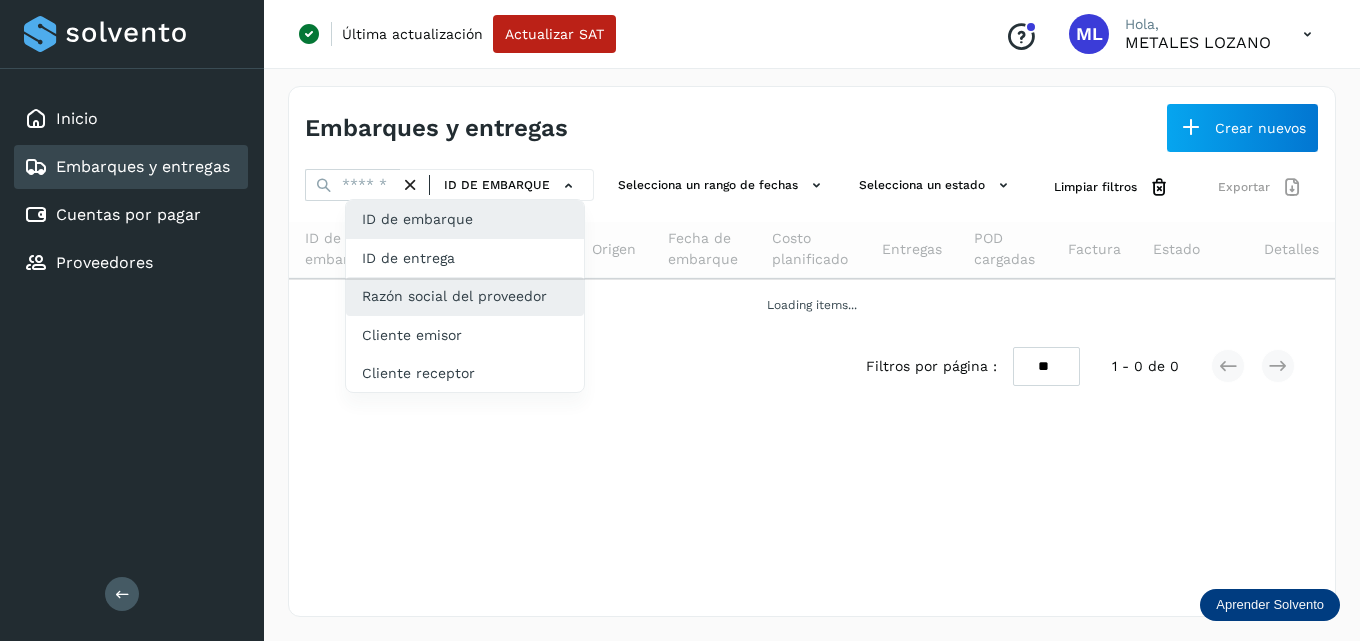 click on "Razón social del proveedor" 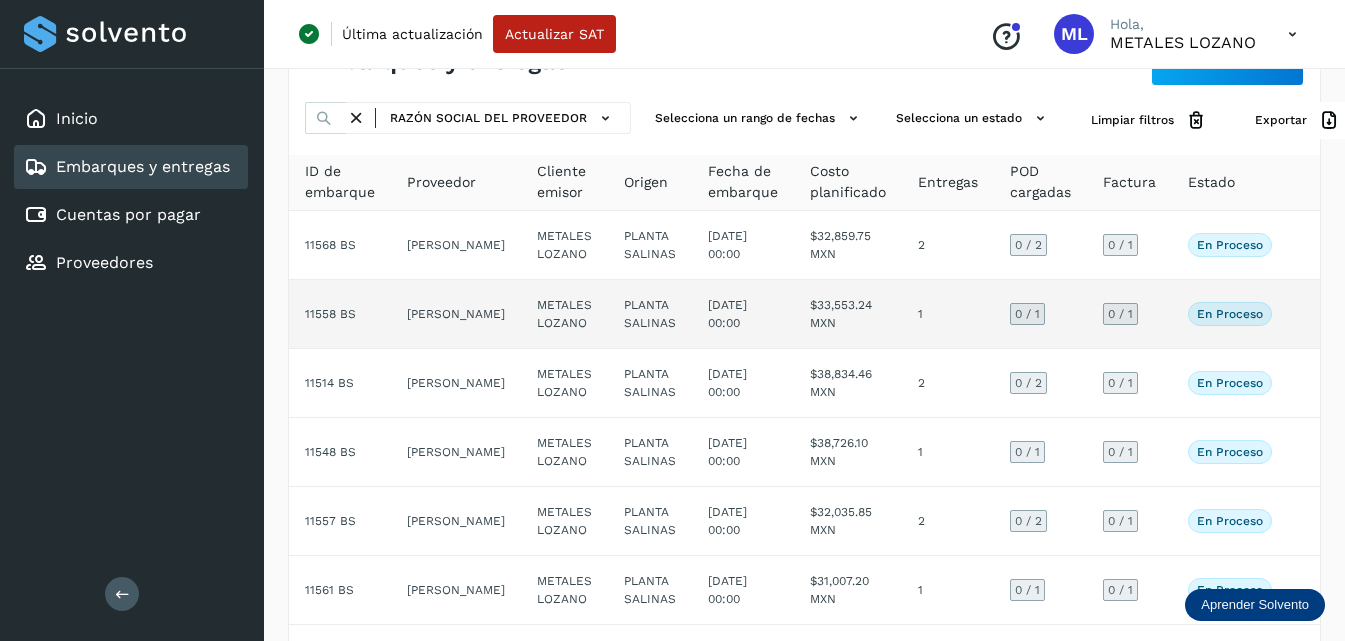 scroll, scrollTop: 0, scrollLeft: 0, axis: both 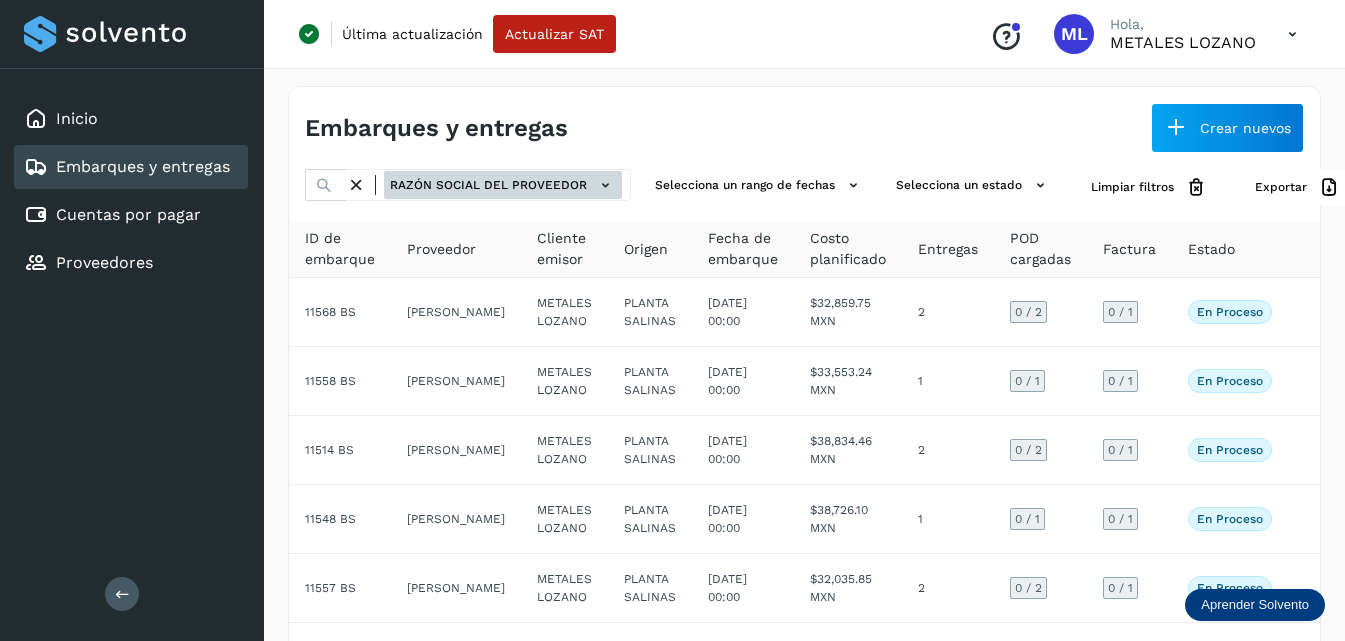 click 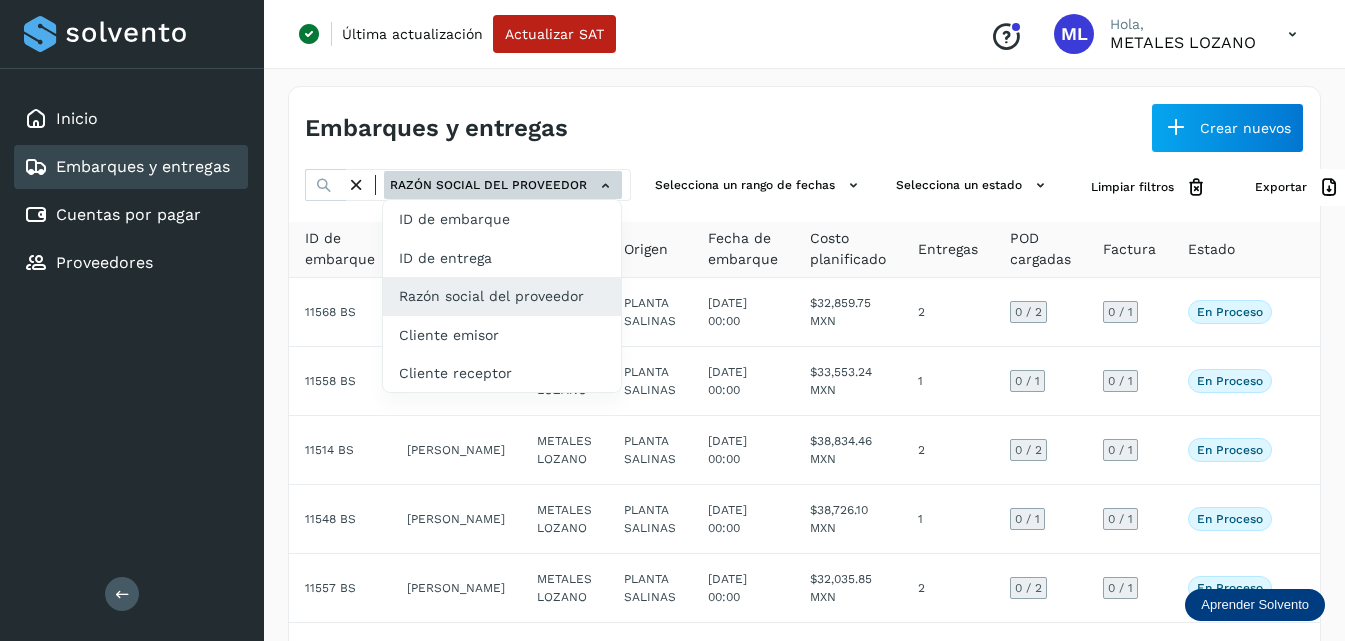 click at bounding box center [672, 320] 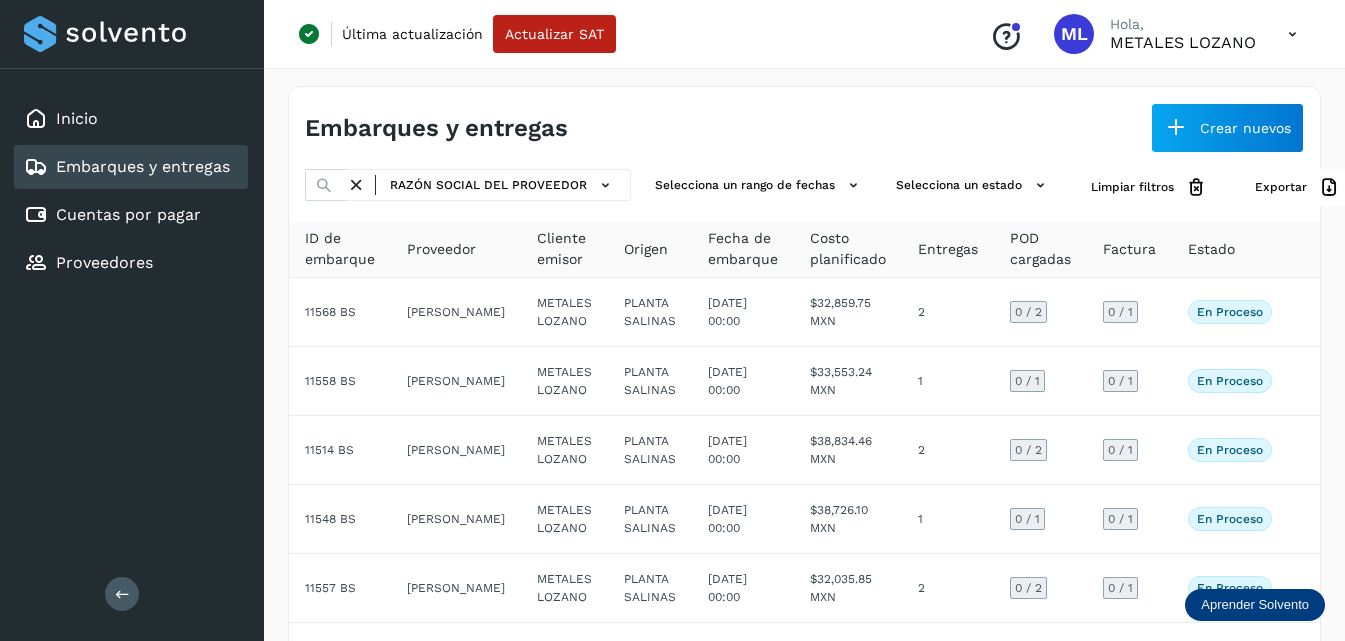 click at bounding box center (356, 185) 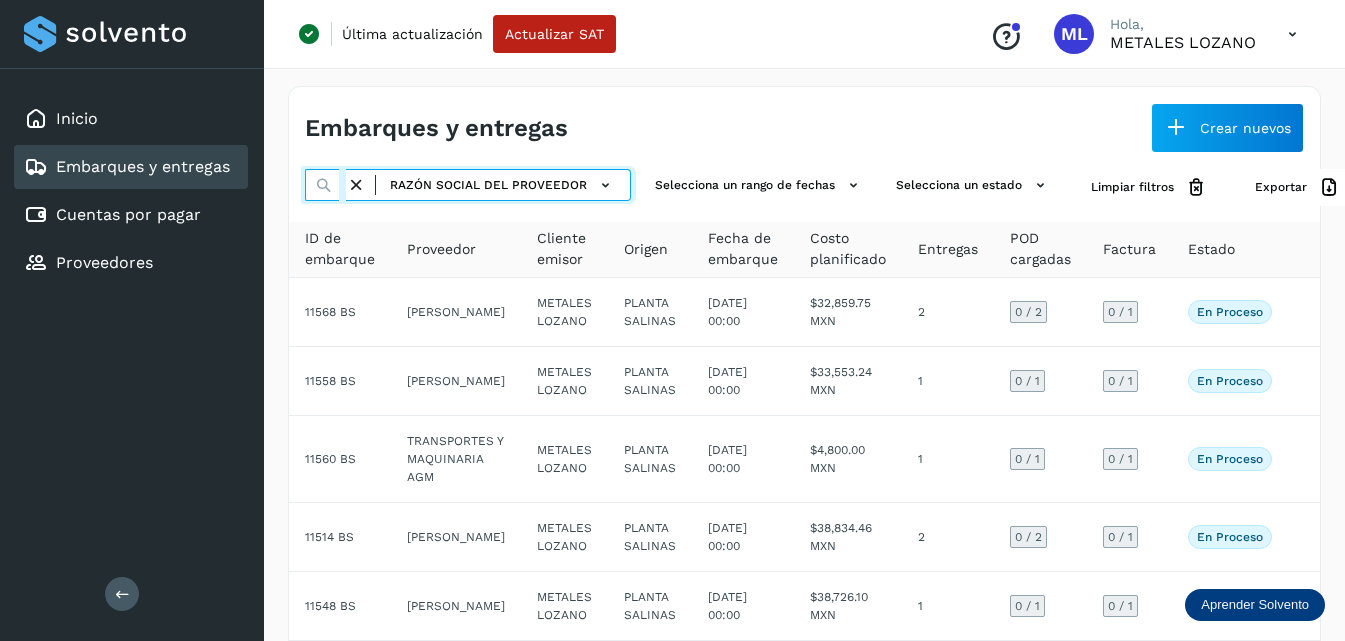 click at bounding box center (325, 185) 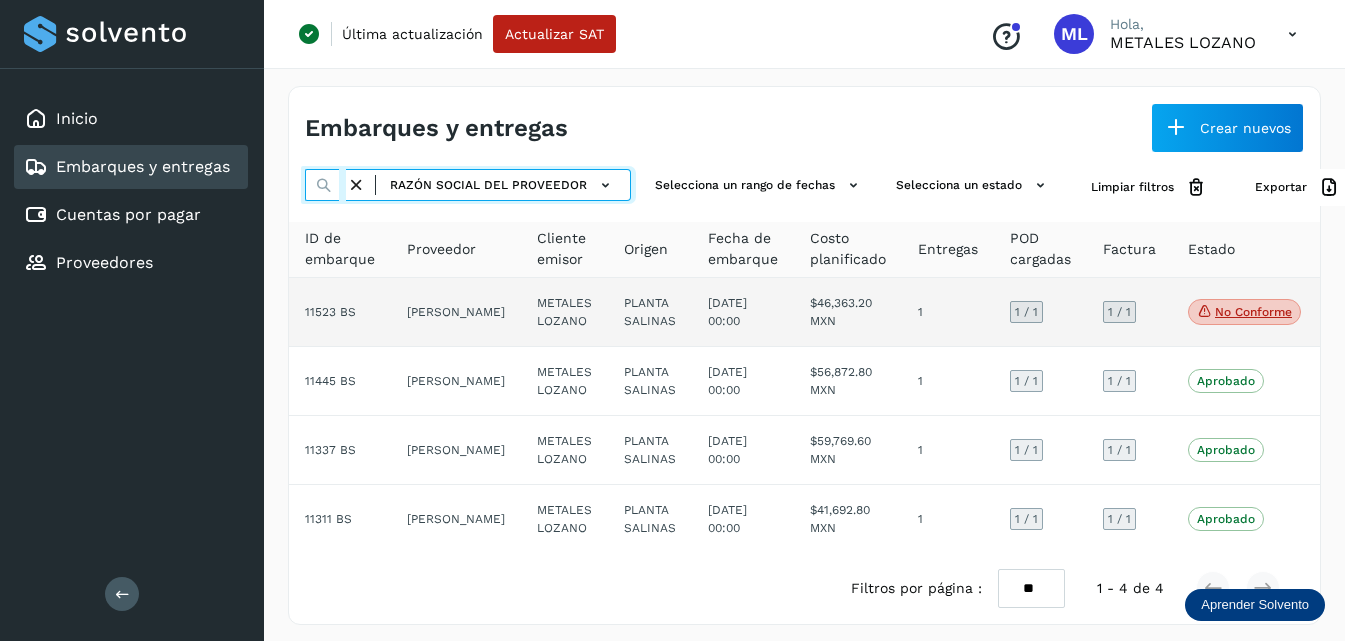 type on "******" 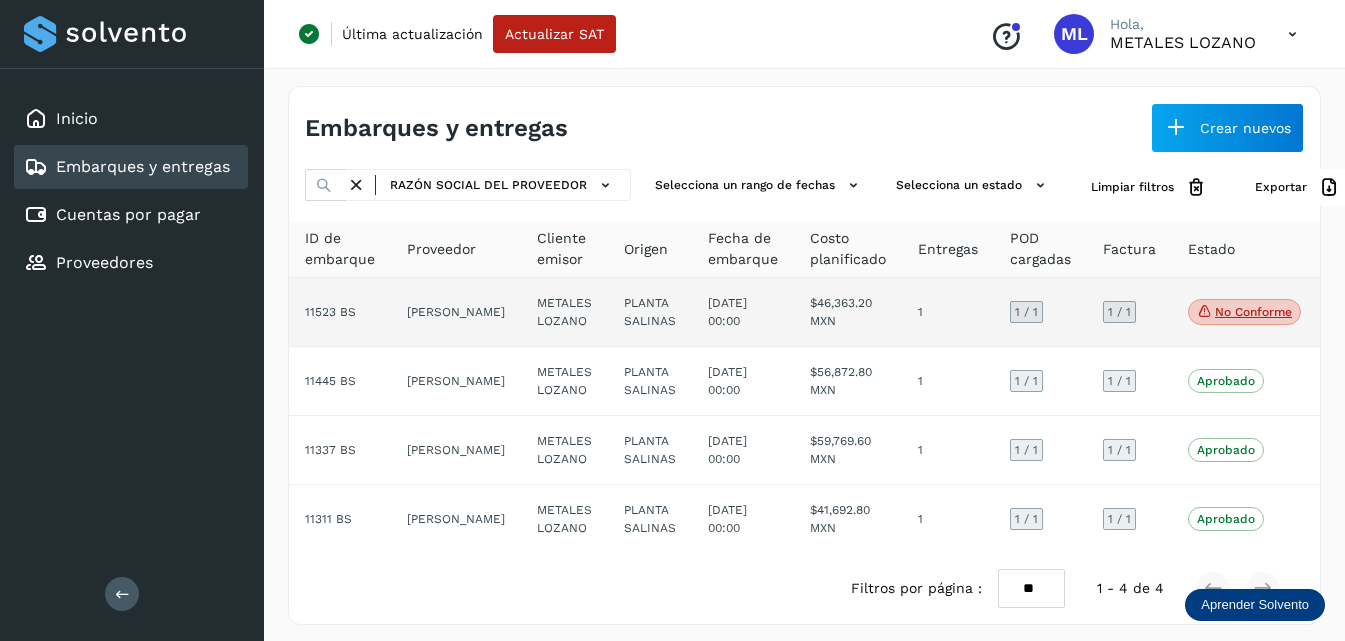 scroll, scrollTop: 0, scrollLeft: 0, axis: both 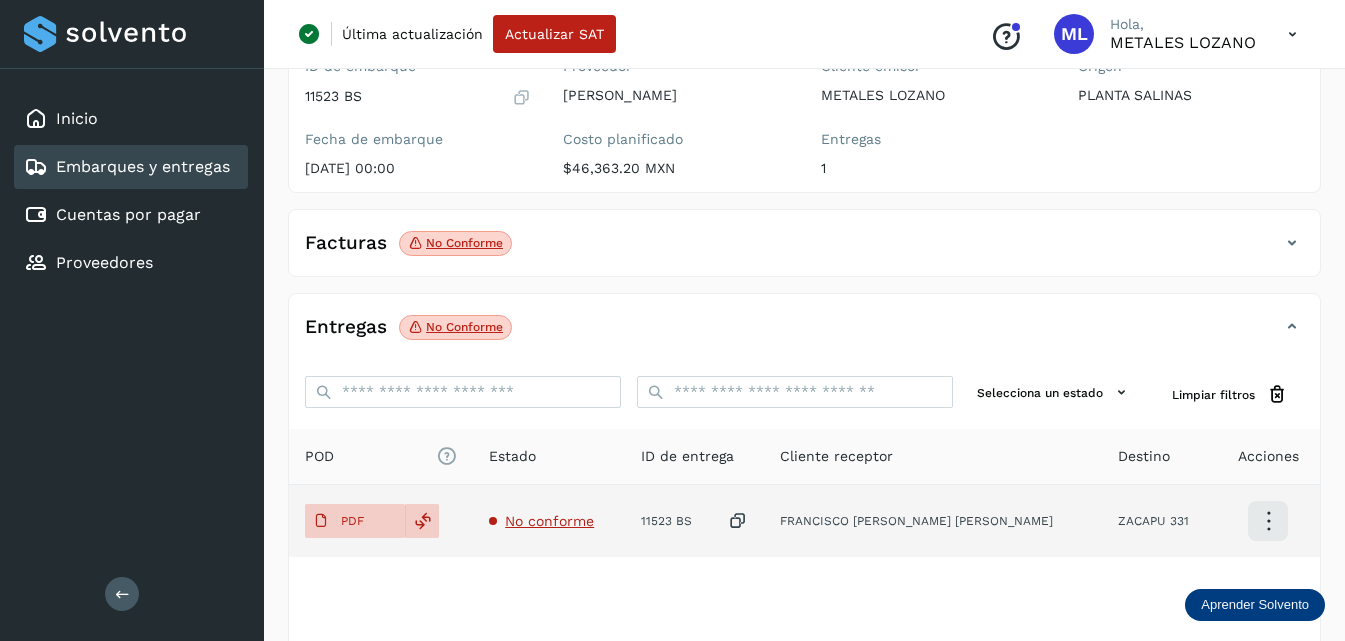 click on "No conforme" at bounding box center (549, 521) 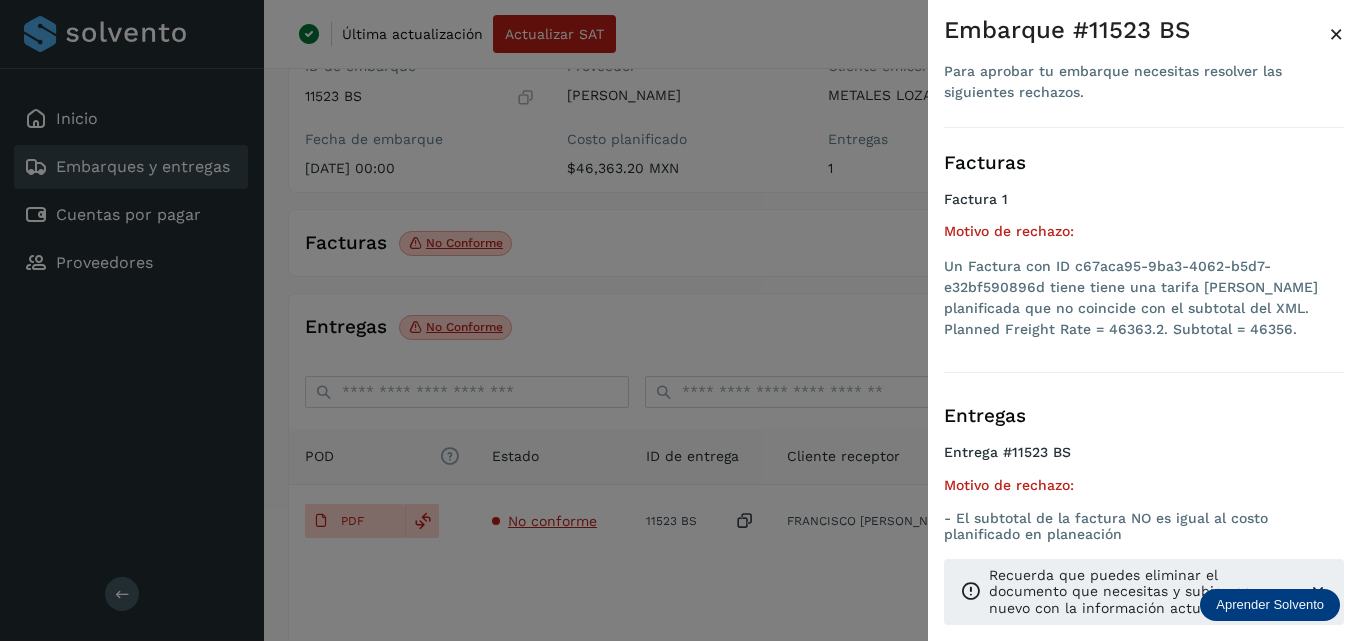 click at bounding box center (680, 320) 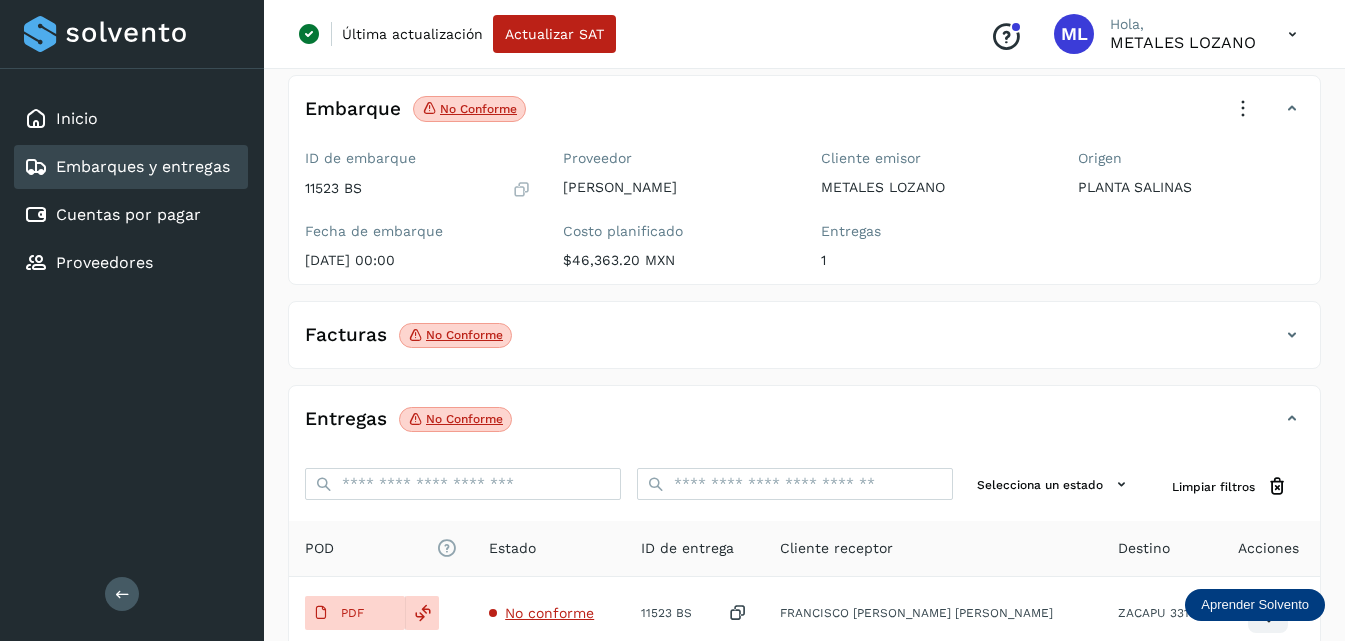 scroll, scrollTop: 0, scrollLeft: 0, axis: both 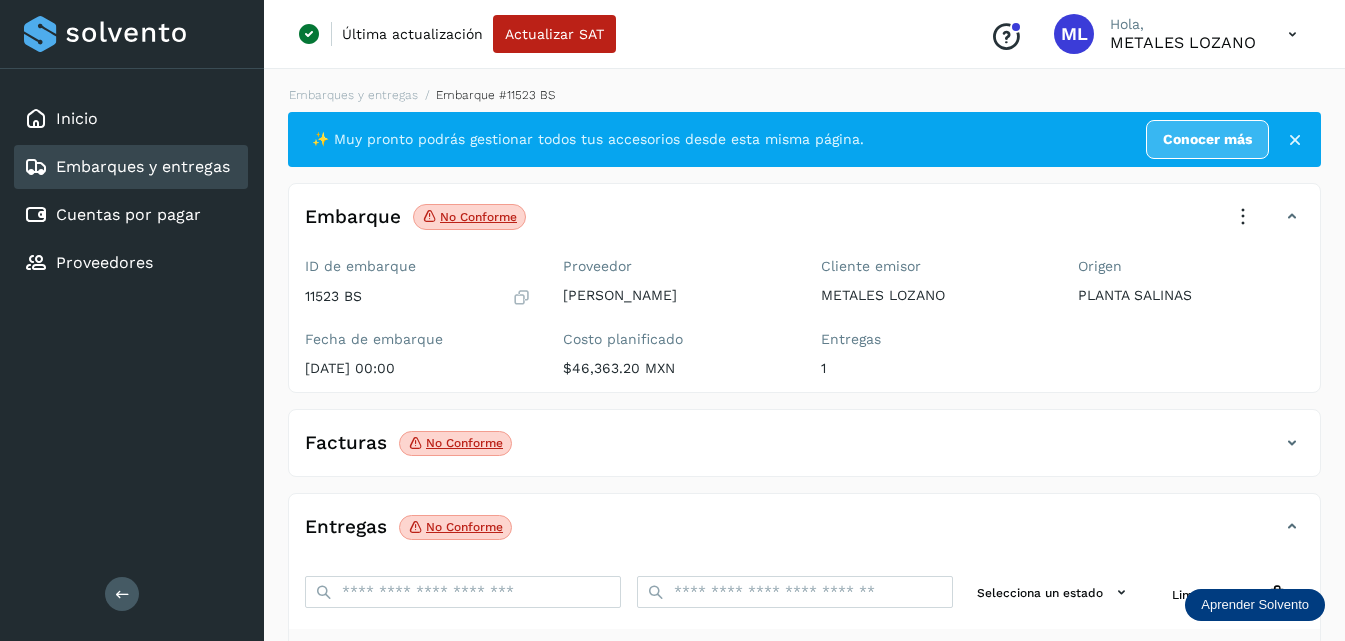 click at bounding box center [1243, 217] 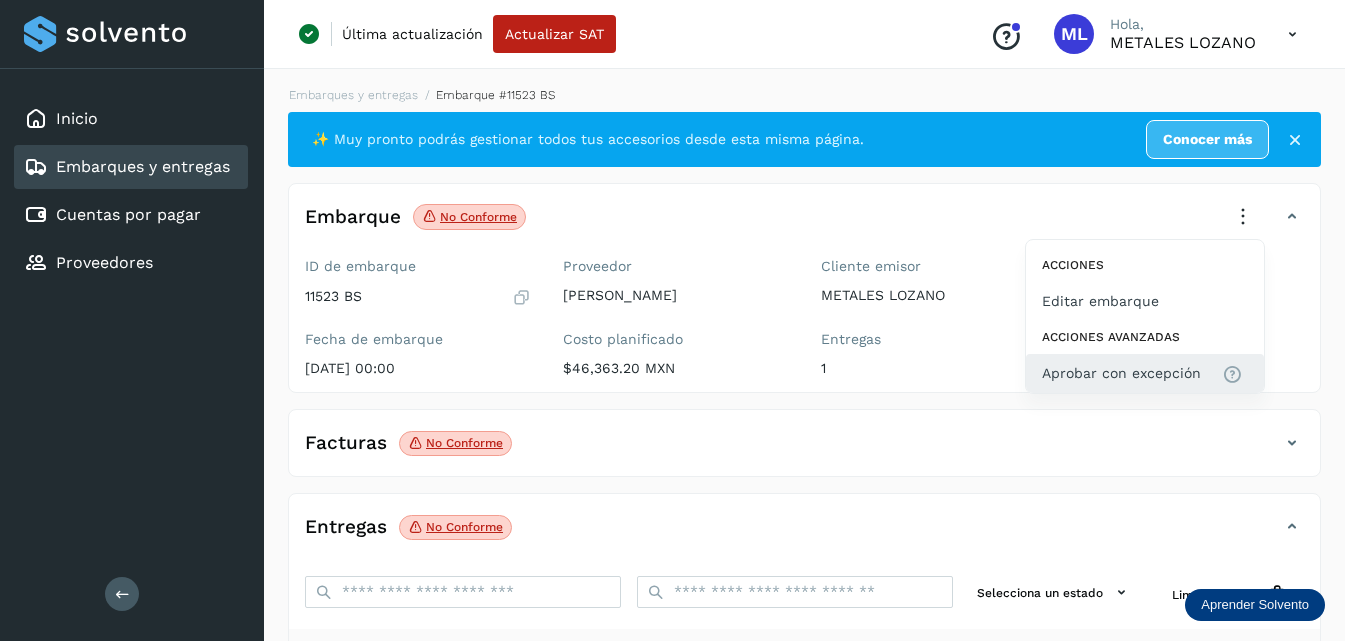 click on "Aprobar con excepción" at bounding box center [1121, 373] 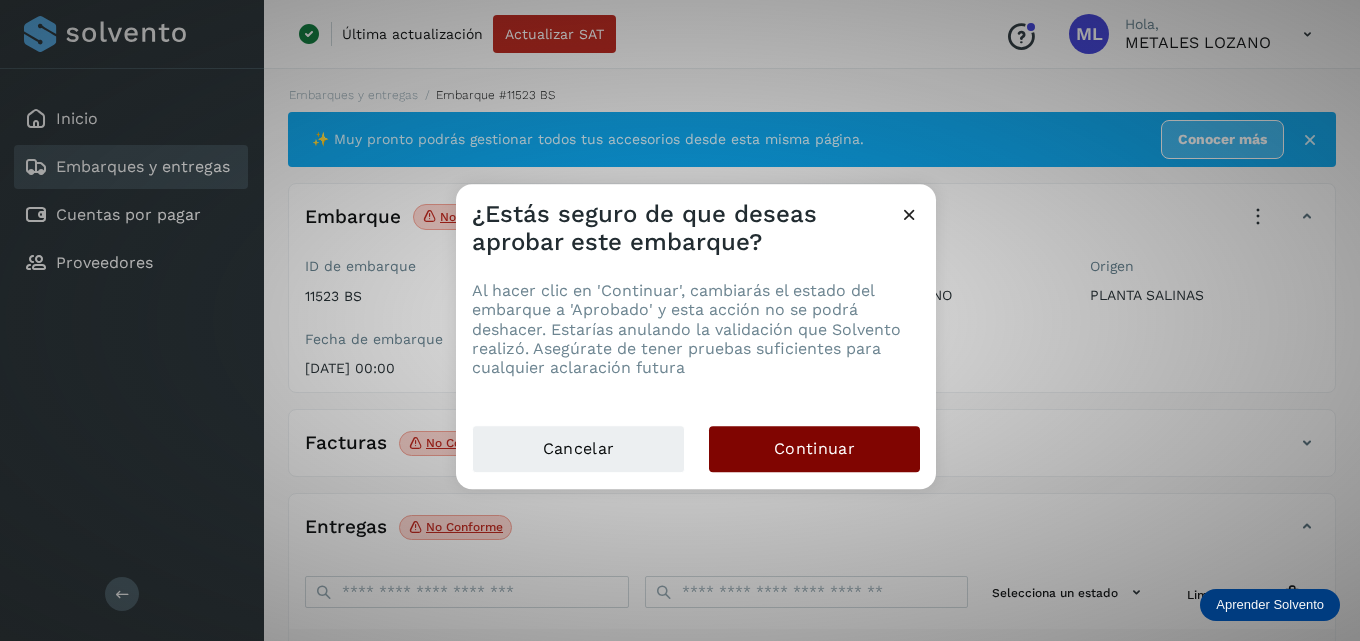 click on "Continuar" 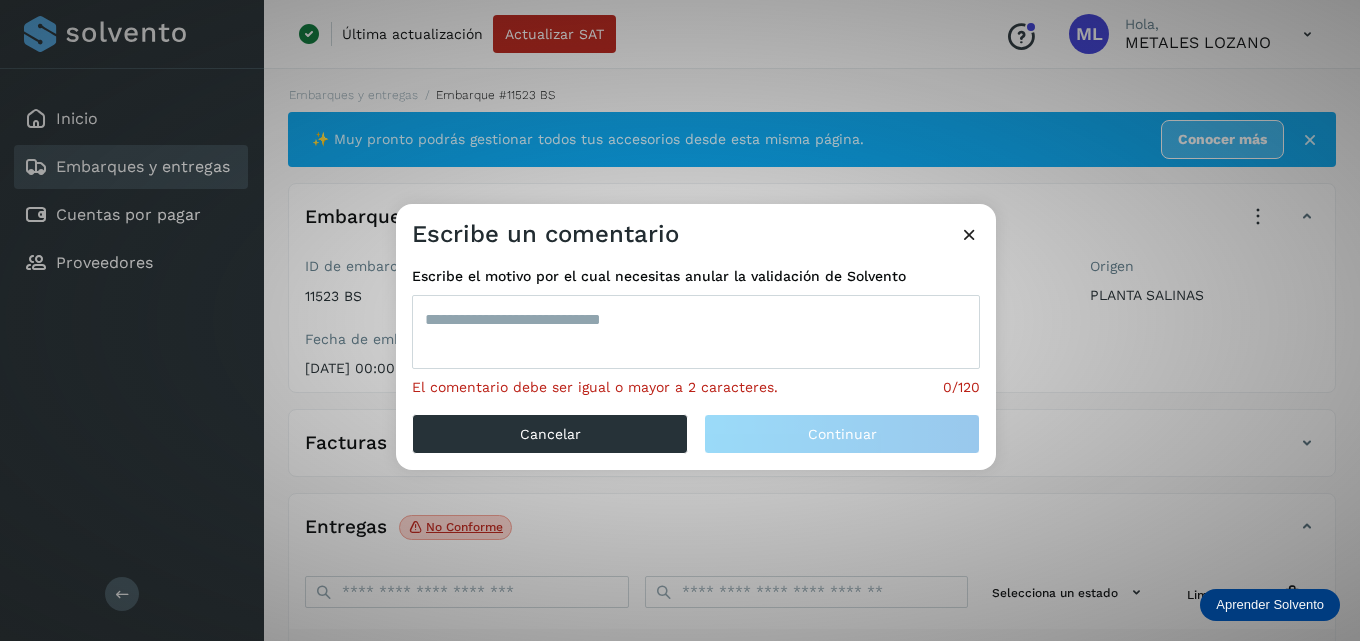 click at bounding box center (696, 332) 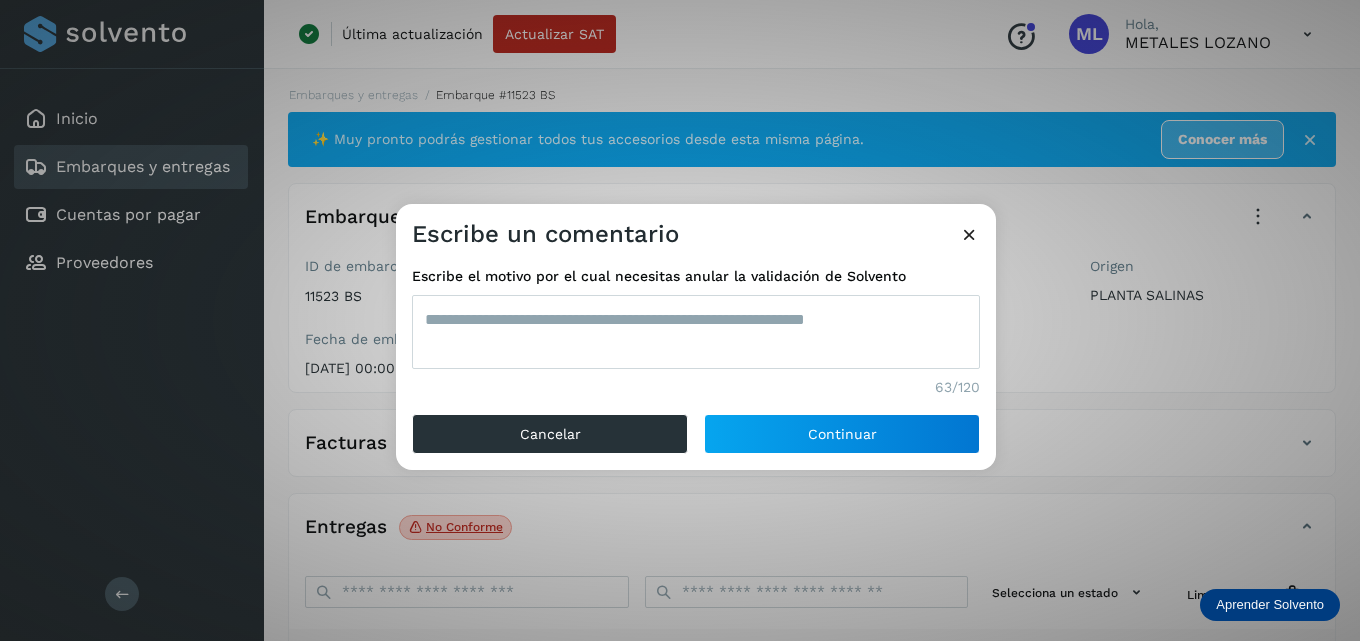 click on "**********" at bounding box center [696, 332] 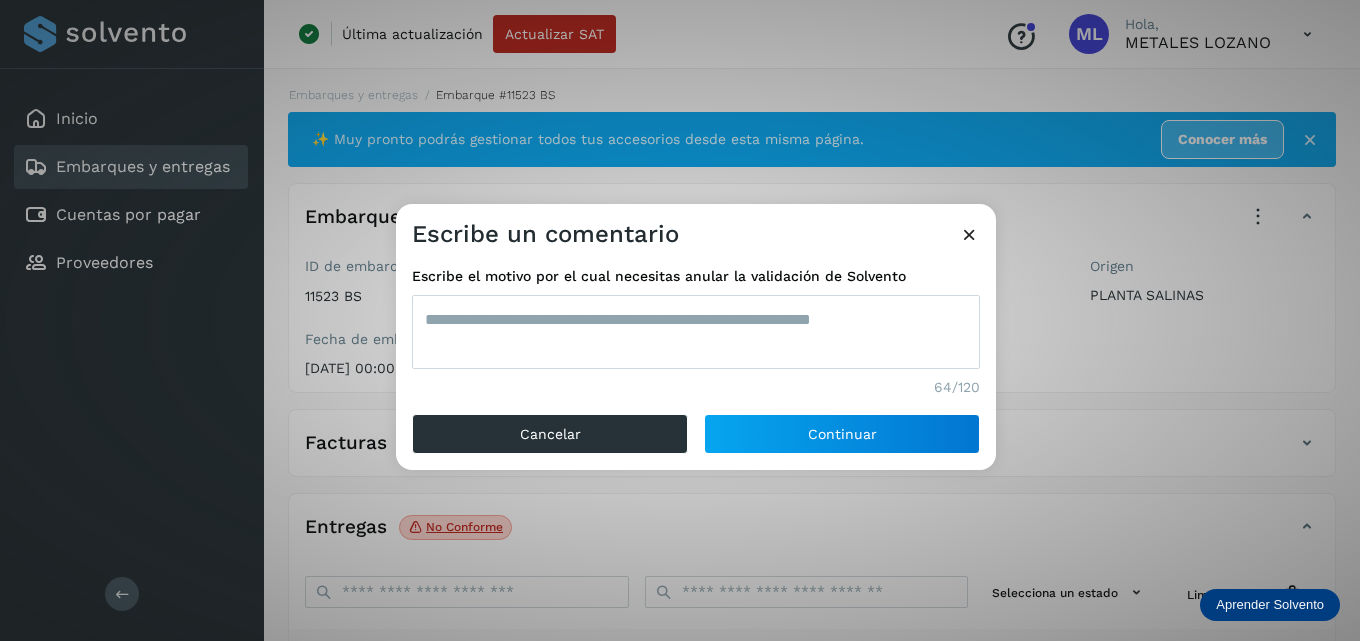 click on "**********" at bounding box center (696, 332) 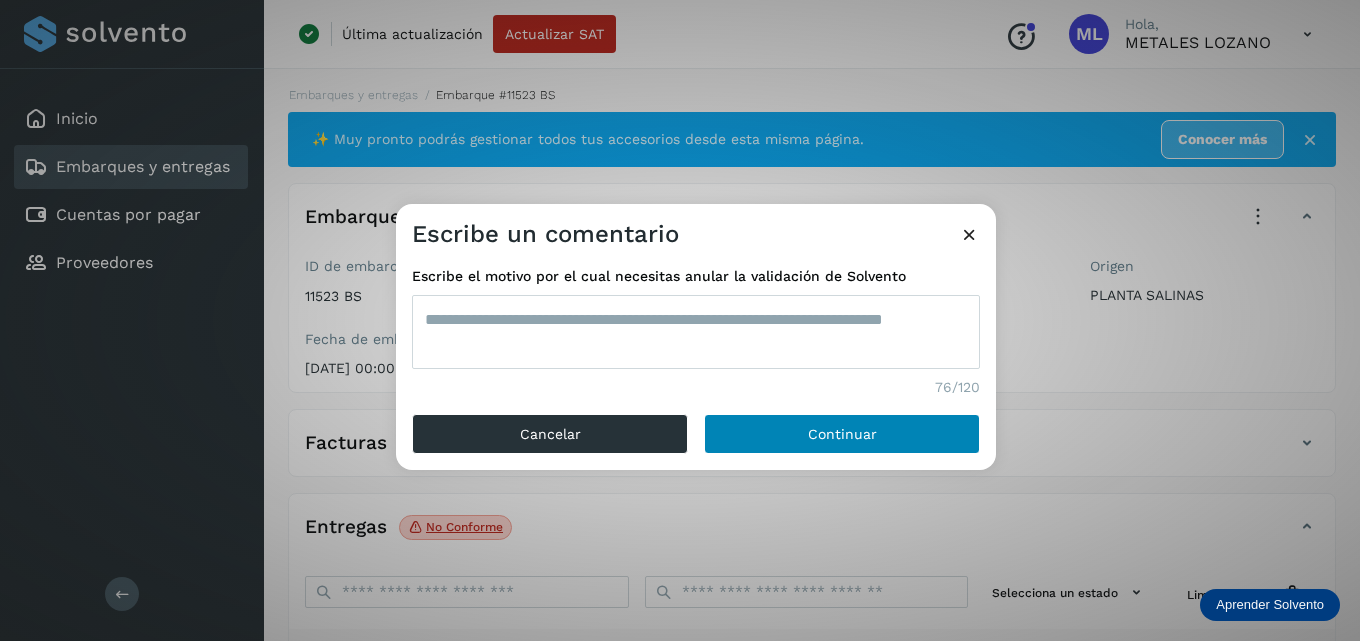 type on "**********" 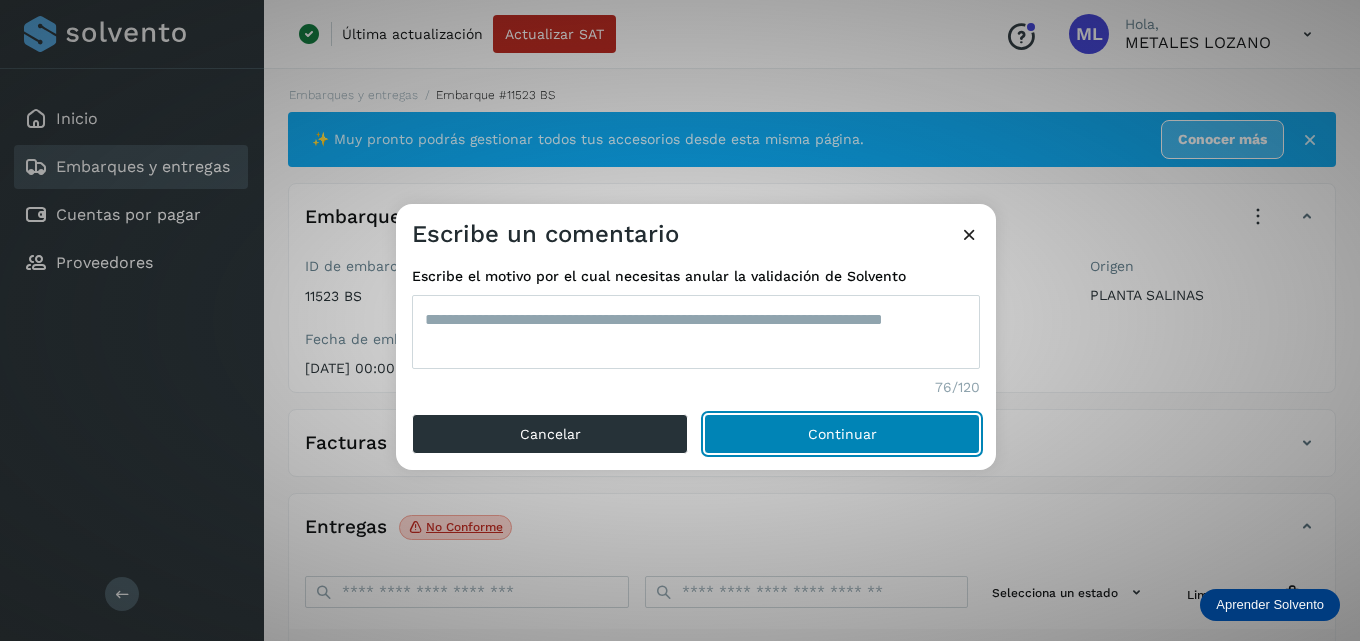 click on "Continuar" 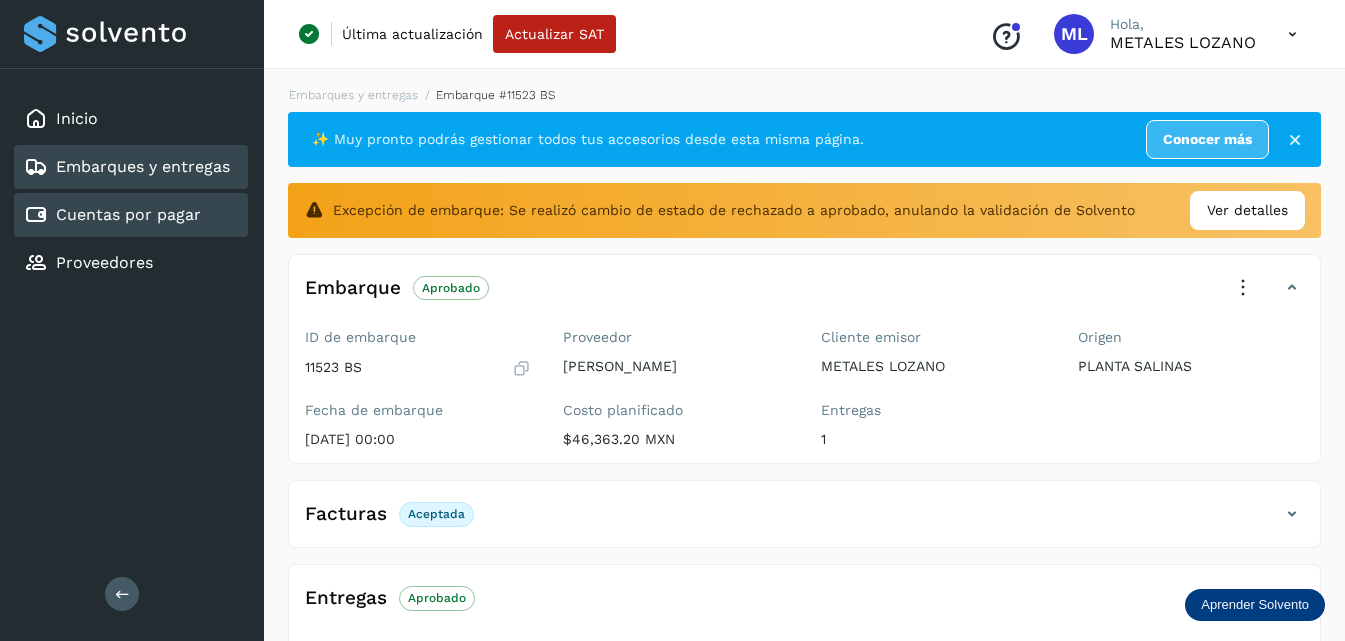 click on "Cuentas por pagar" at bounding box center (128, 214) 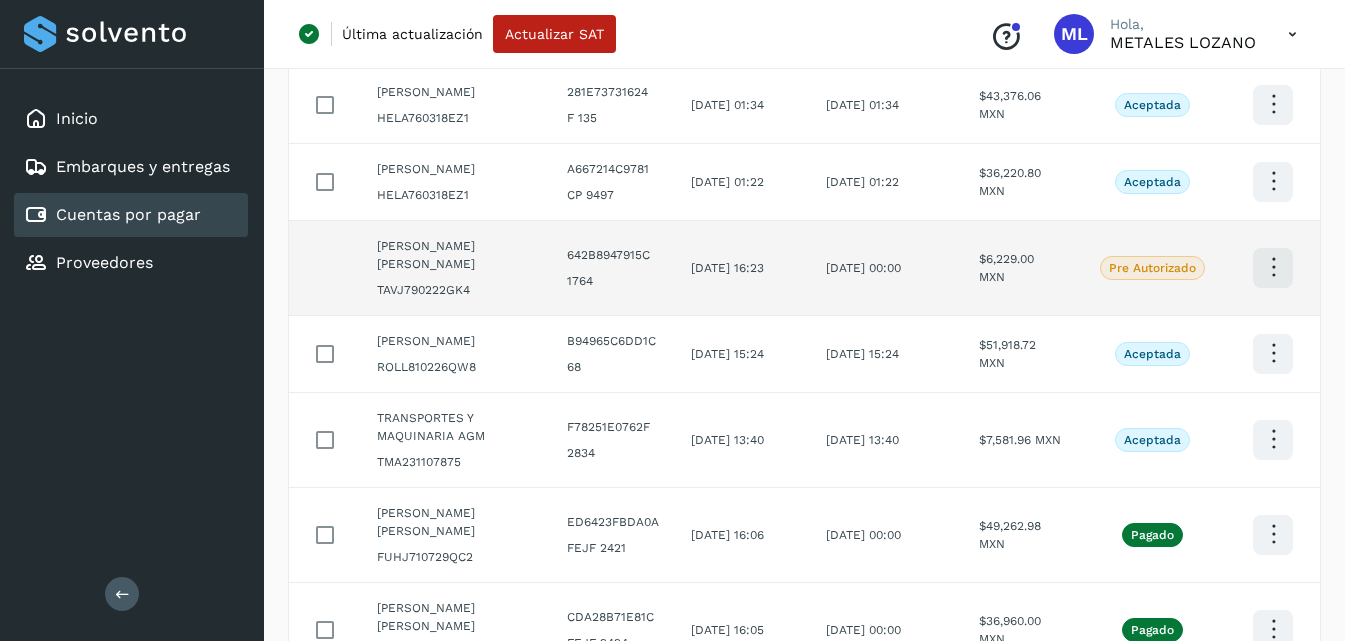 scroll, scrollTop: 400, scrollLeft: 0, axis: vertical 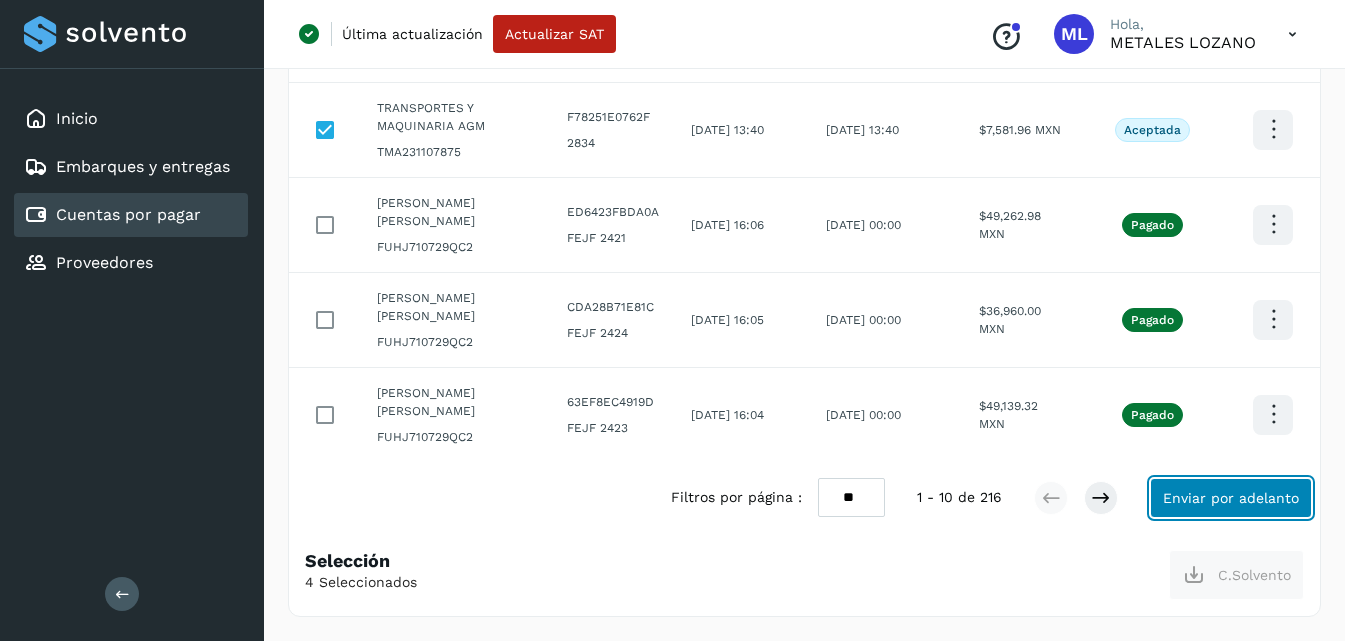 click on "Enviar por adelanto" 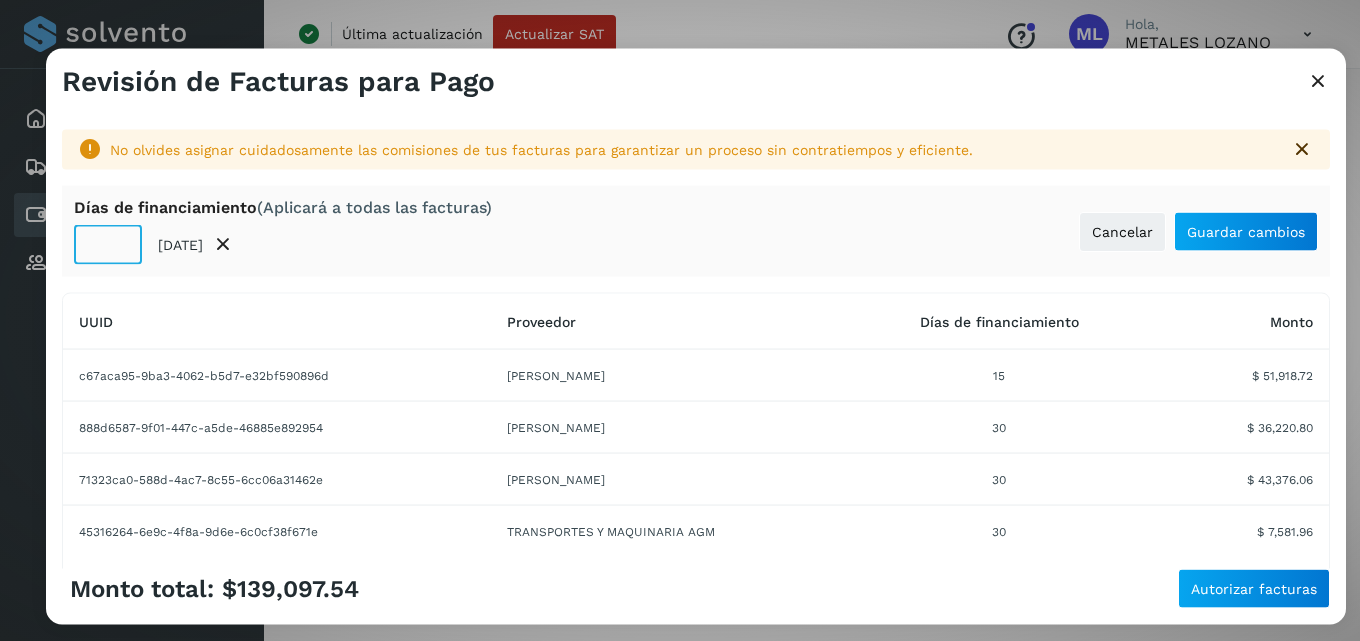 click on "*" 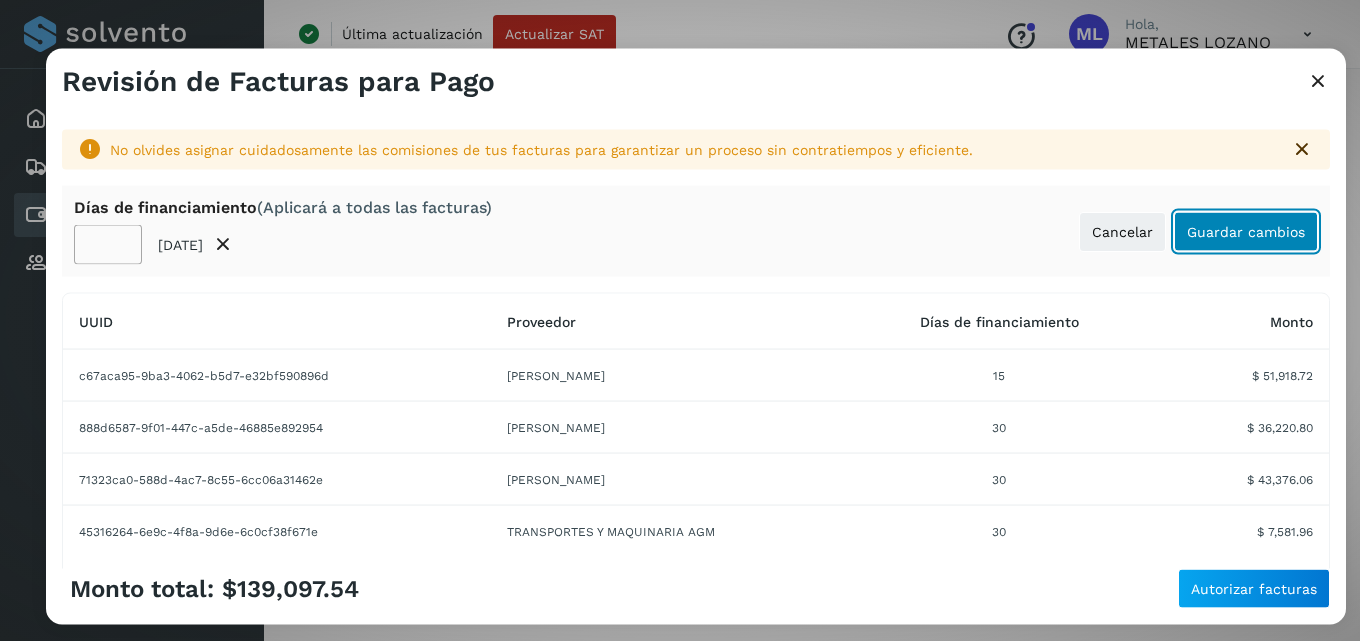 click on "Guardar cambios" 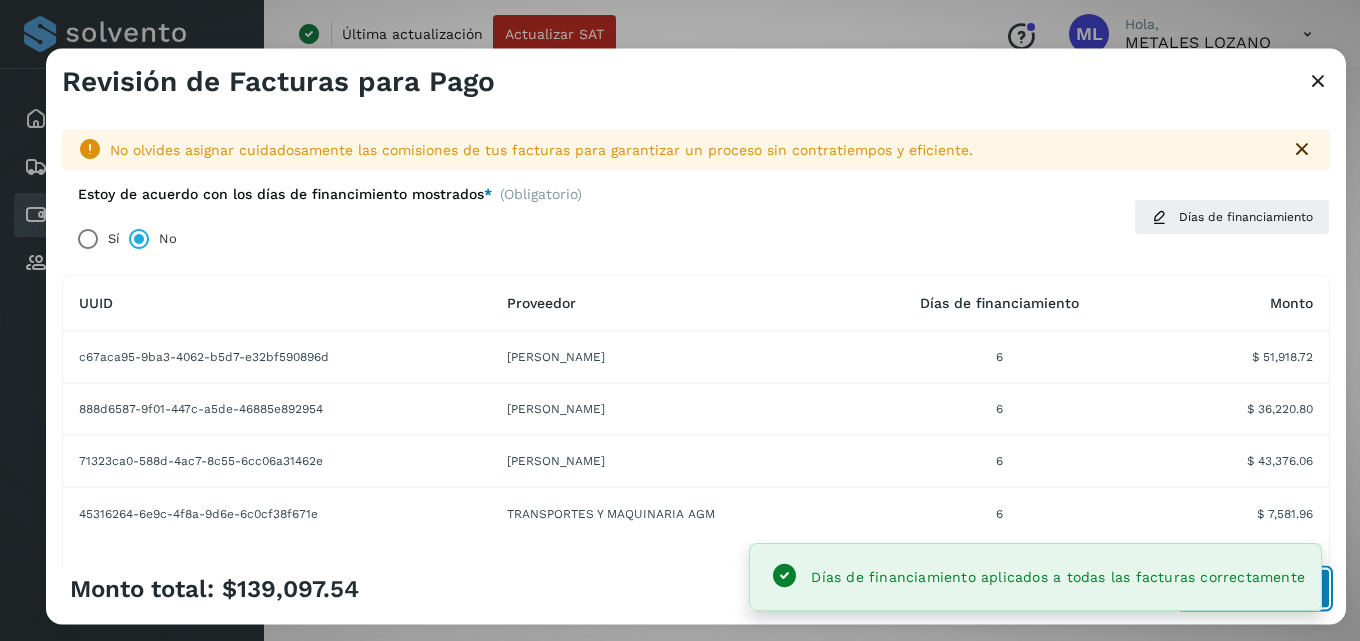 click on "Autorizar facturas" at bounding box center [1254, 589] 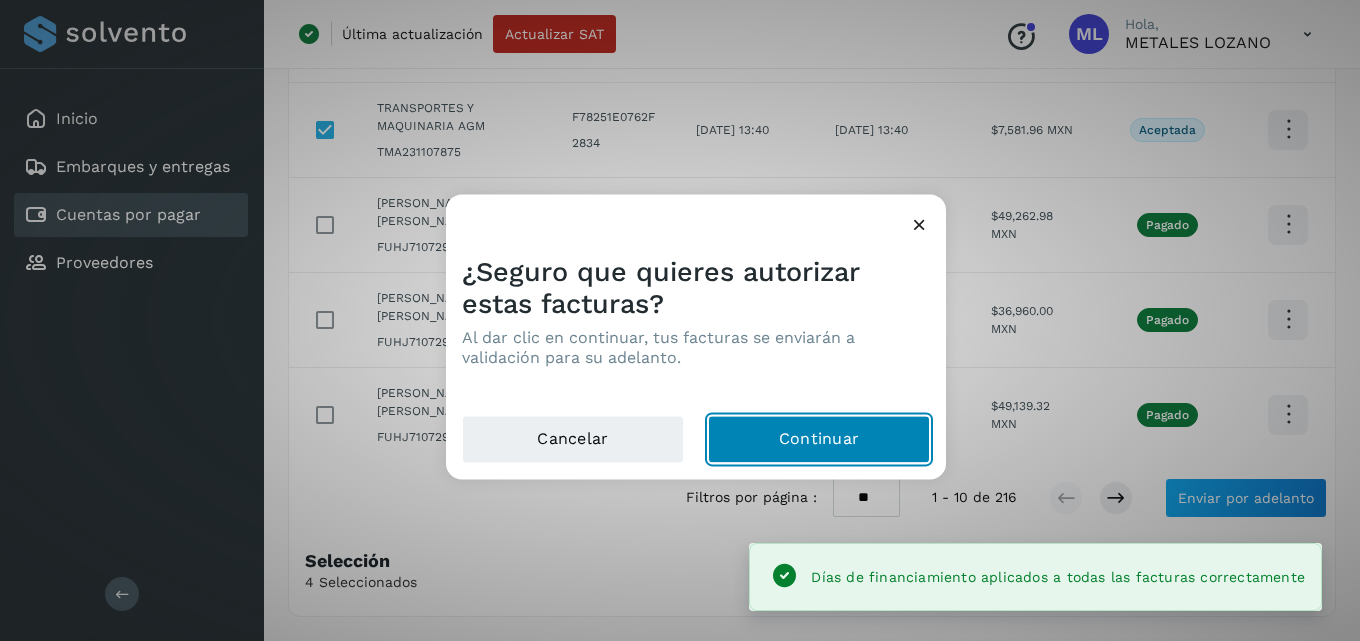 click on "Continuar" 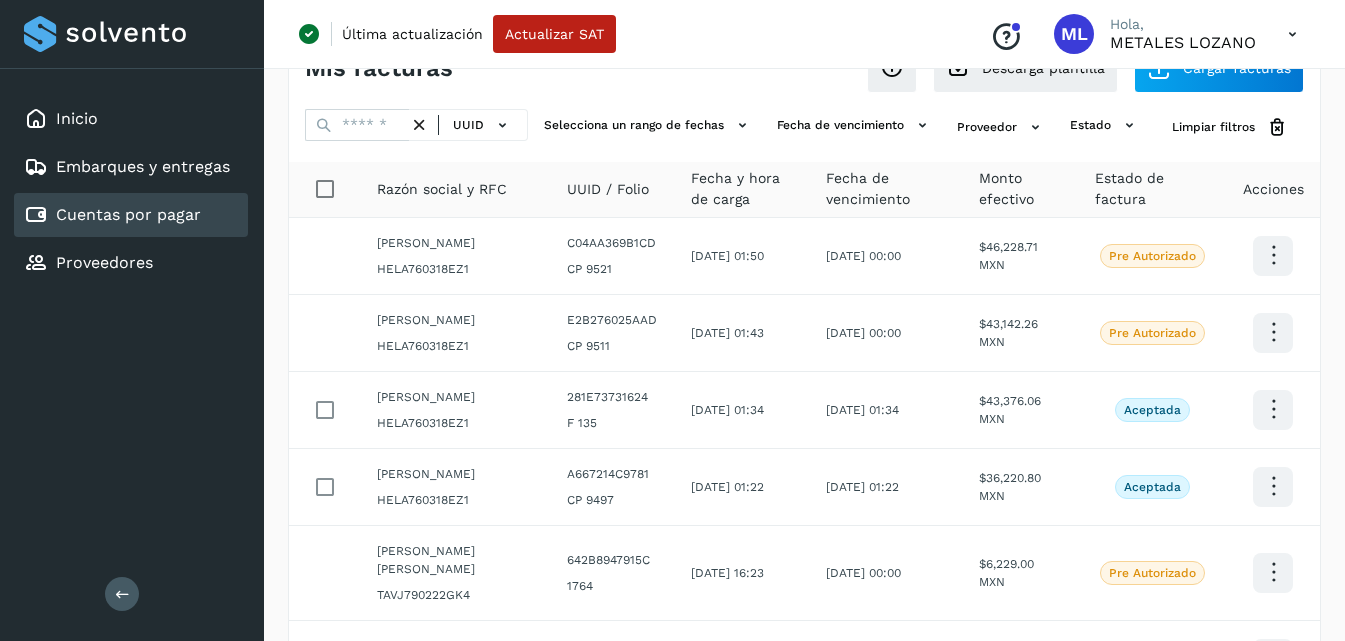scroll, scrollTop: 0, scrollLeft: 0, axis: both 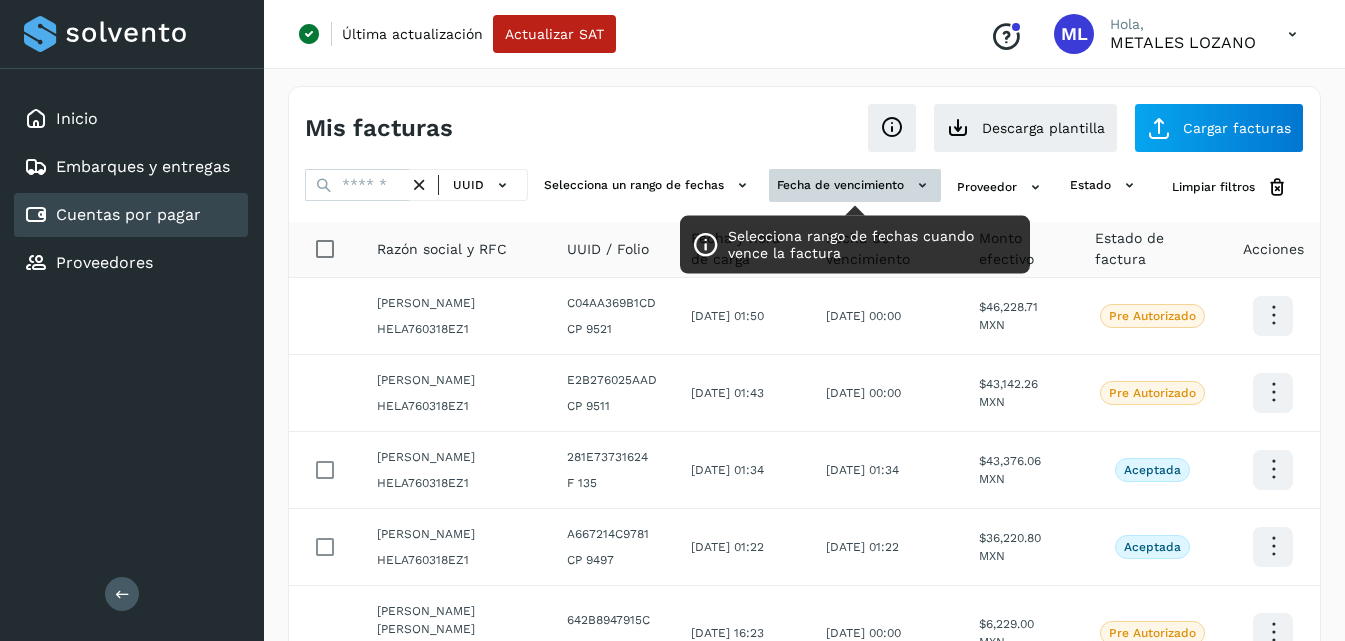 click on "Fecha de vencimiento" at bounding box center [855, 185] 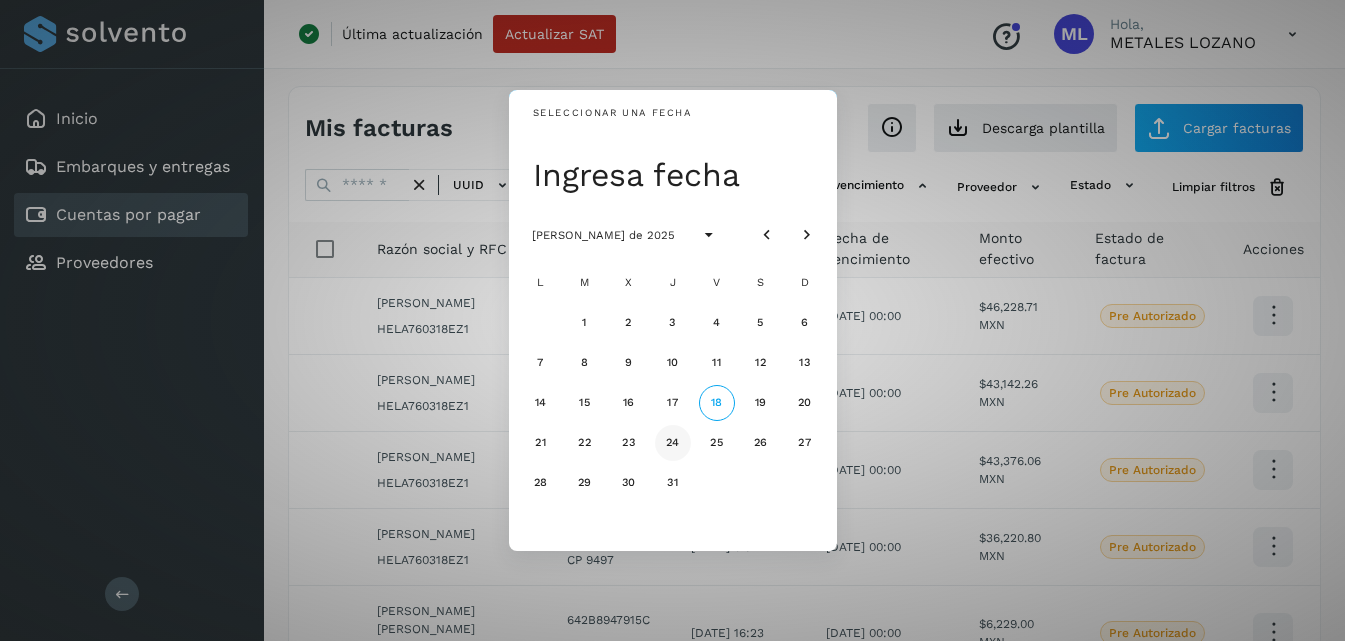 click on "24" at bounding box center (673, 443) 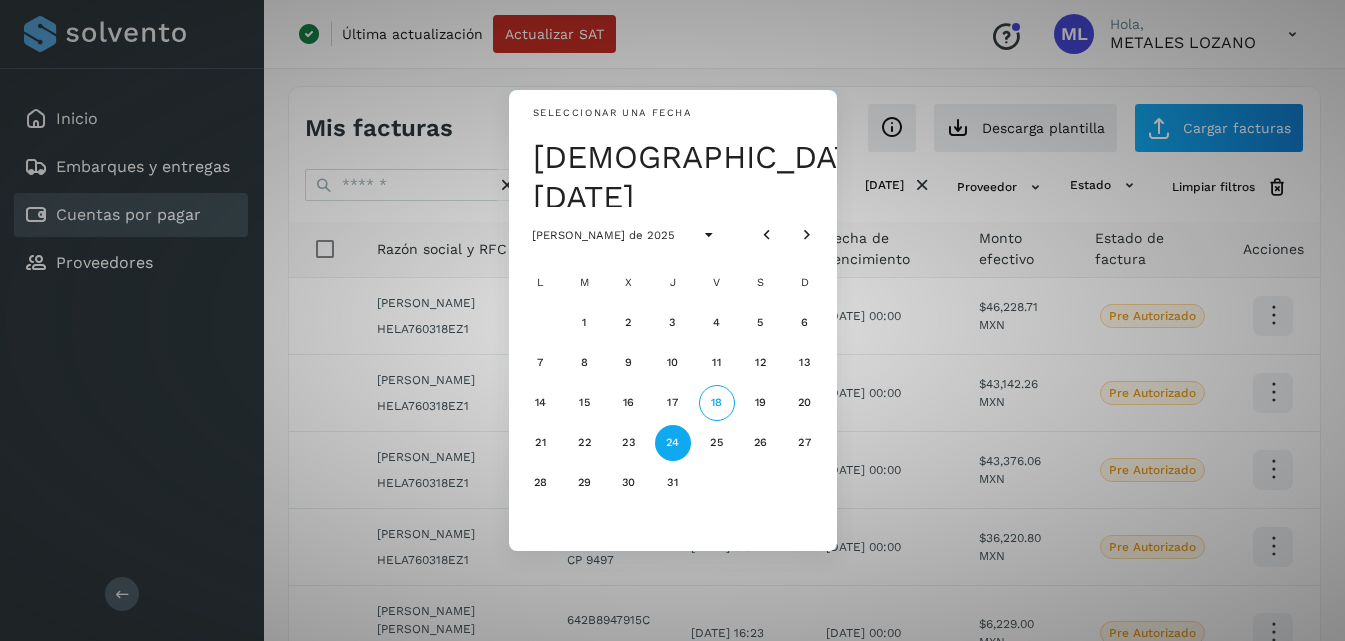 click on "24" at bounding box center (673, 443) 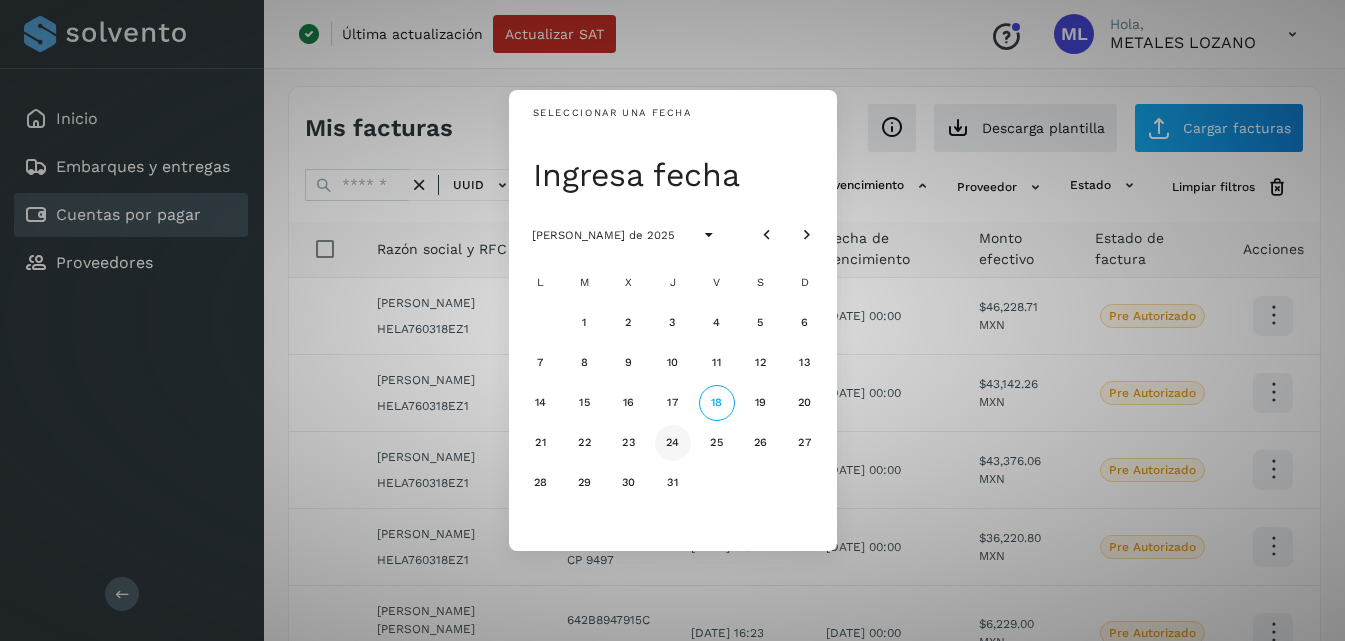 click on "24" 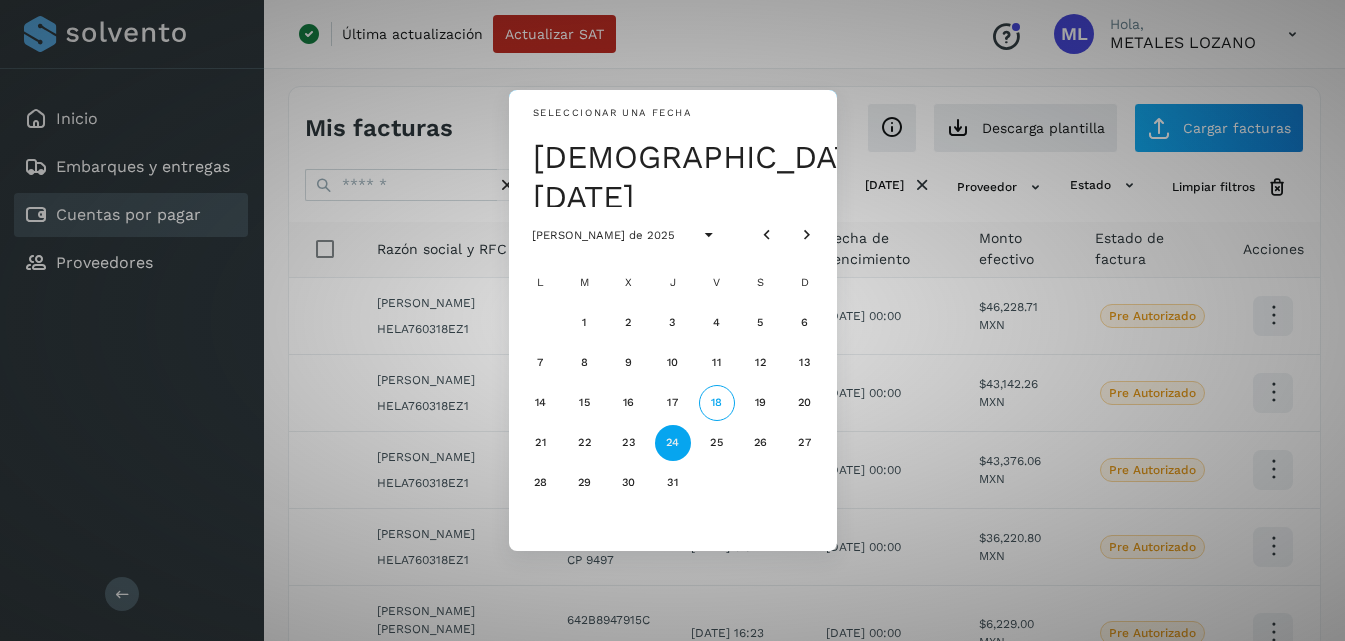 click on "Seleccionar una fecha jue, [DATE] [PERSON_NAME] de 2025 L M X J V S D 1 2 3 4 5 6 7 8 9 10 11 12 13 14 15 16 17 18 19 20 21 22 23 24 25 26 27 28 29 30 31" at bounding box center (672, 320) 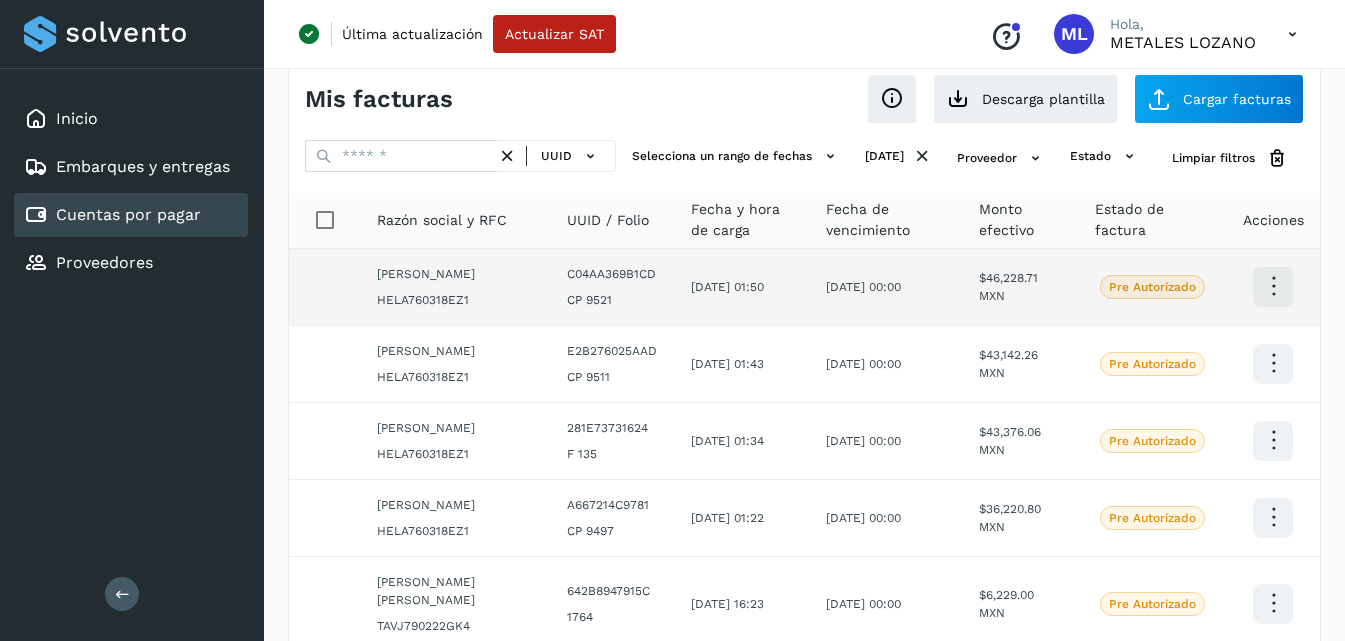 scroll, scrollTop: 0, scrollLeft: 0, axis: both 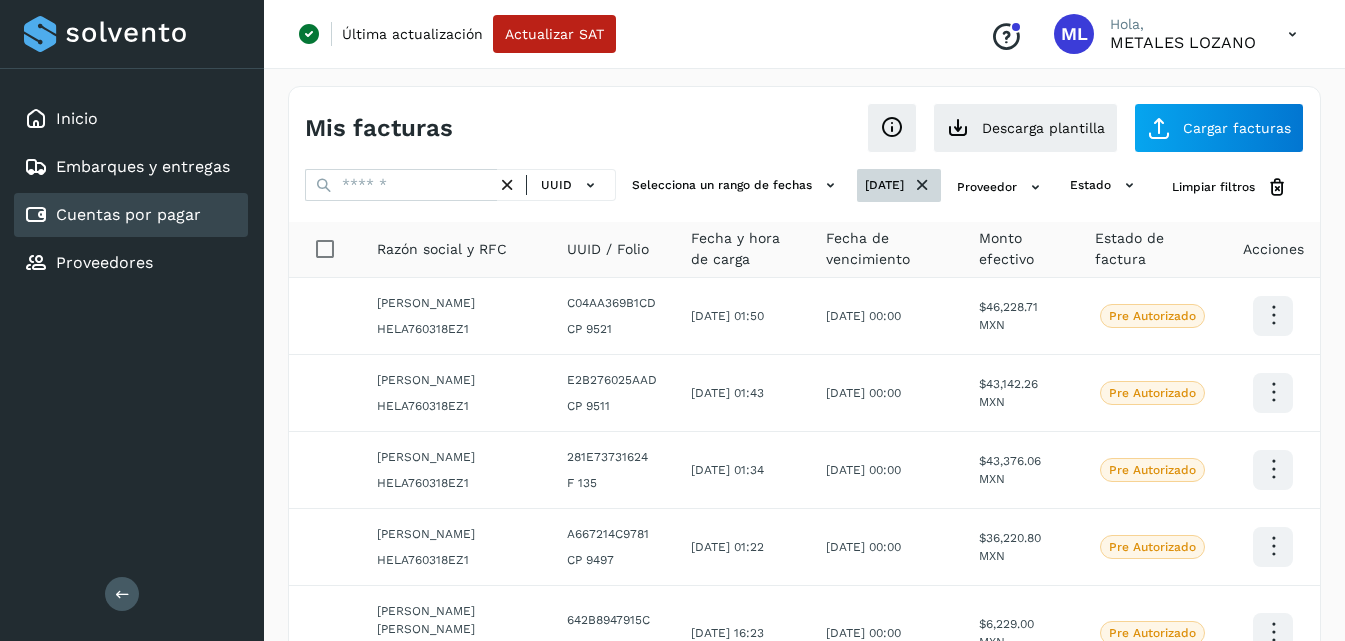 click at bounding box center (922, 185) 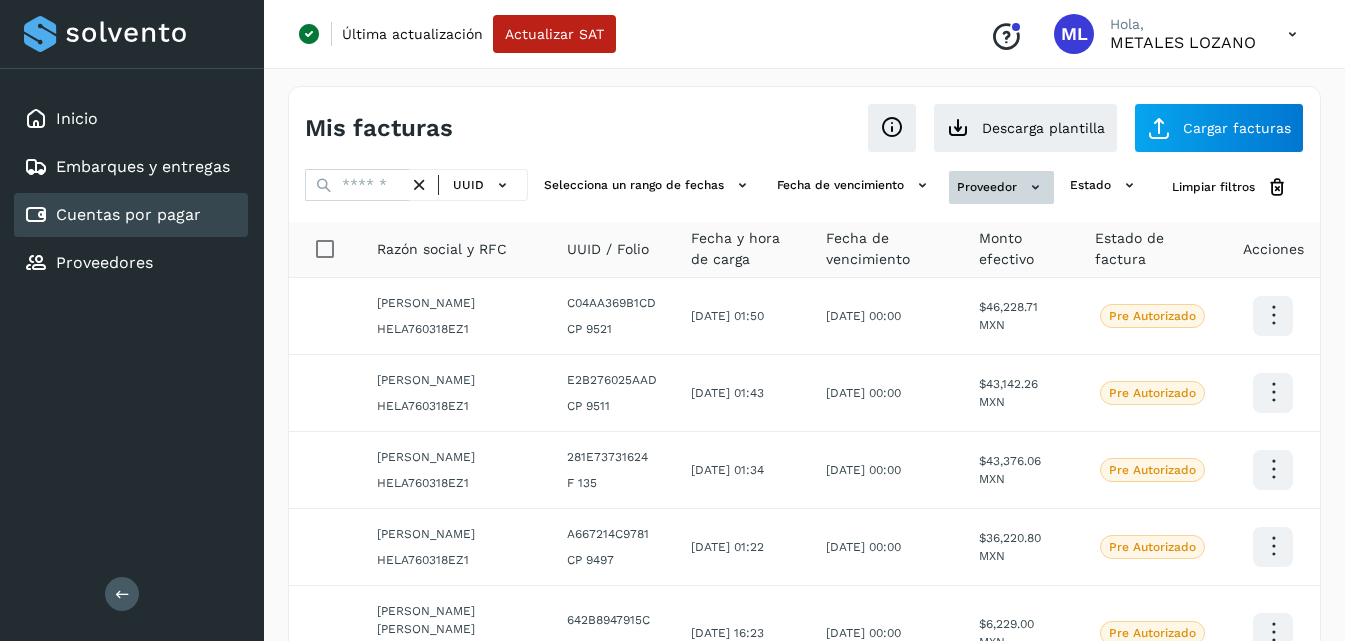 click on "Proveedor" at bounding box center [1001, 187] 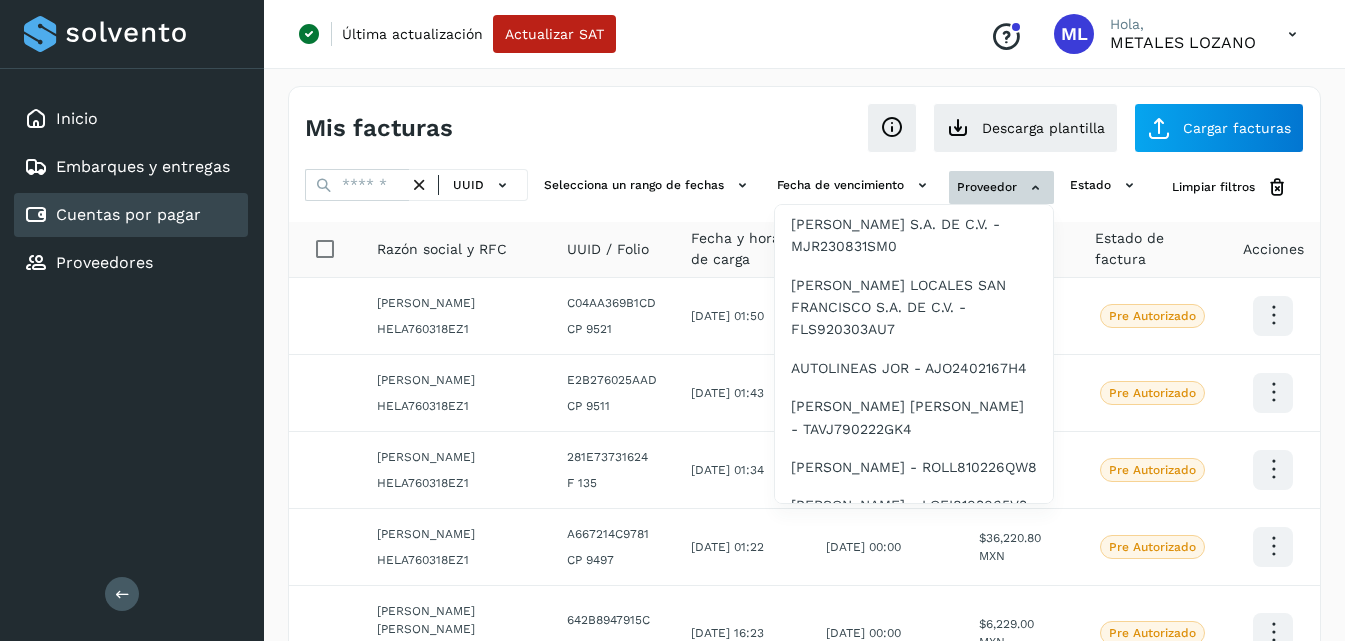 click at bounding box center (672, 320) 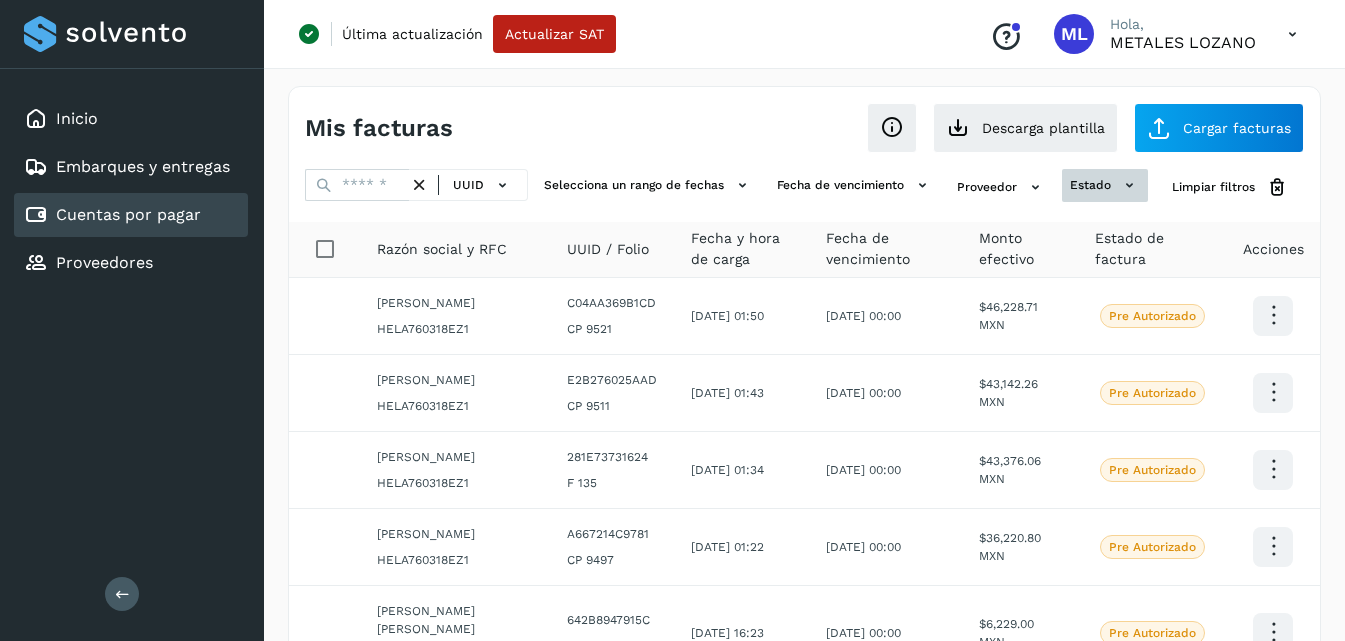 click 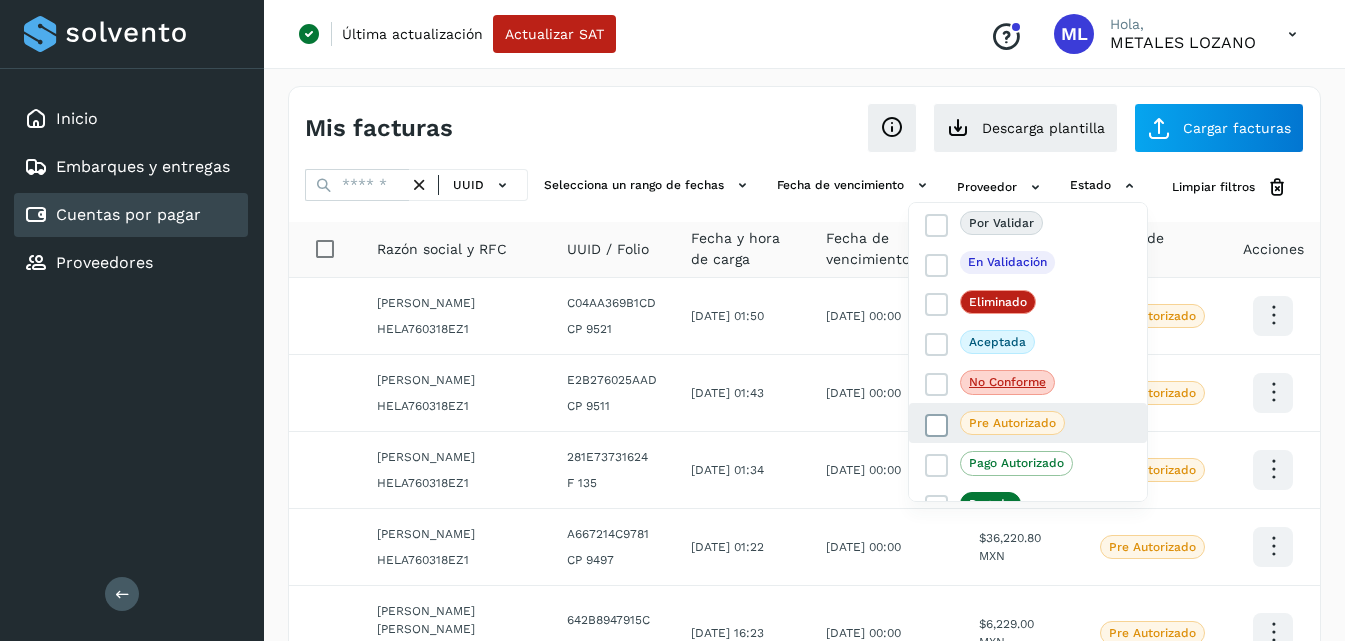 click on "Pre Autorizado" 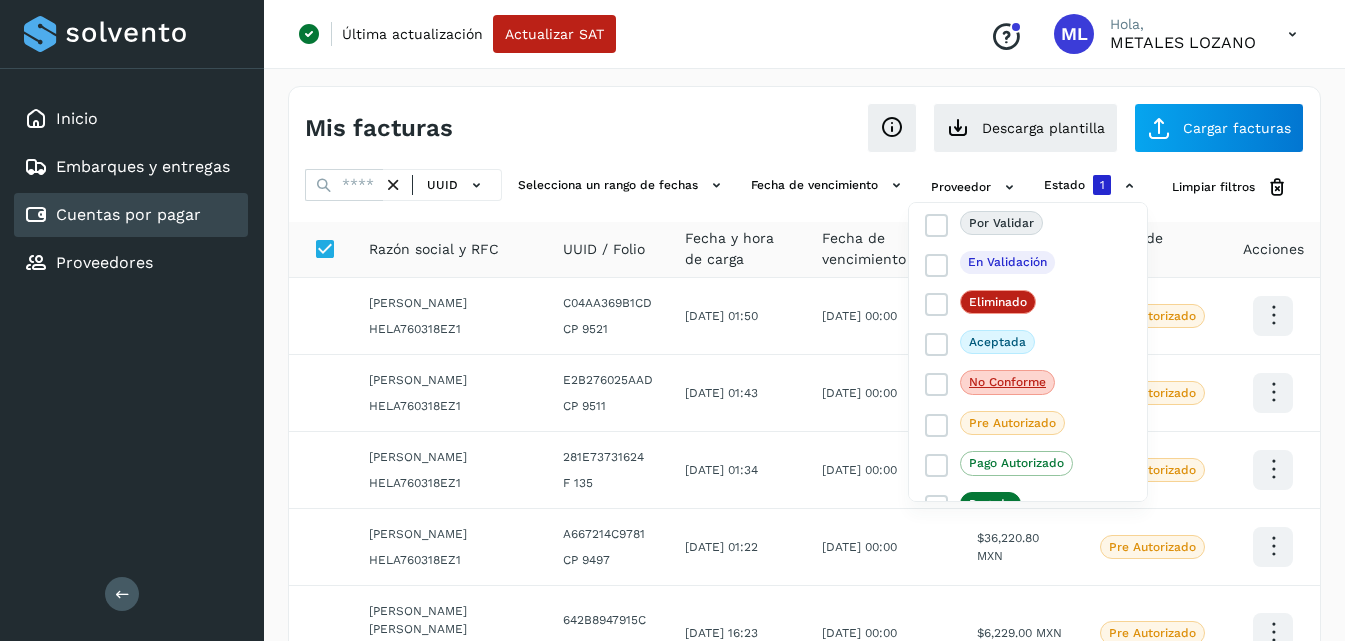 click at bounding box center [672, 320] 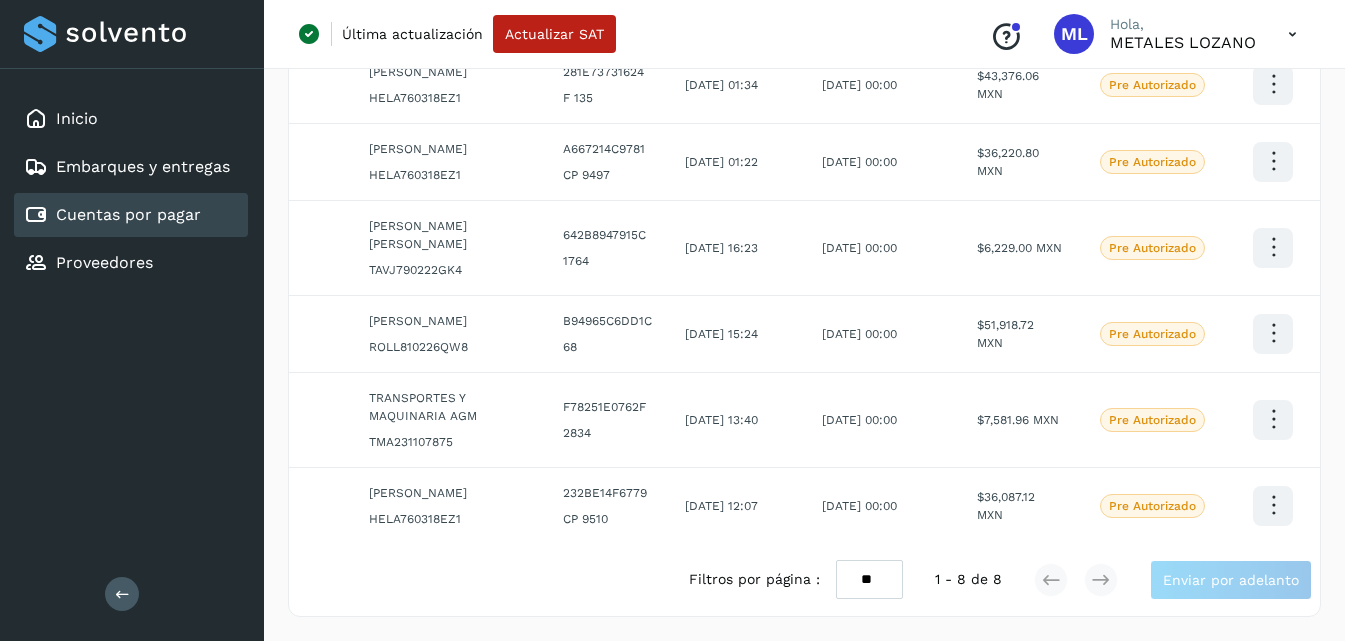 scroll, scrollTop: 493, scrollLeft: 0, axis: vertical 